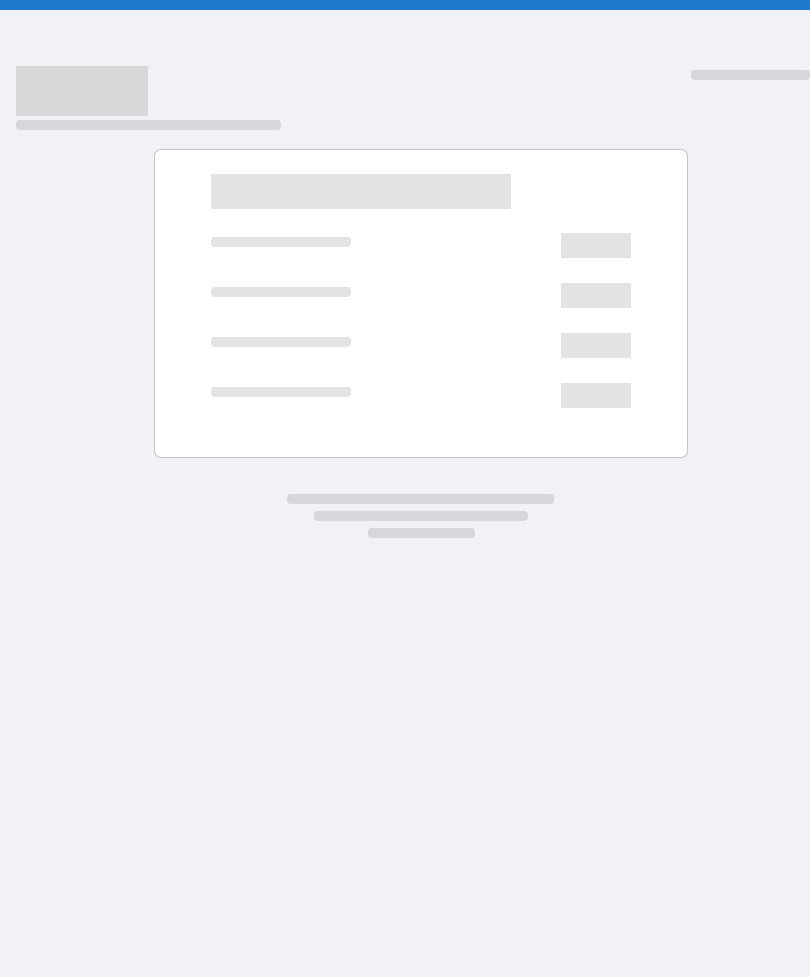 scroll, scrollTop: 0, scrollLeft: 0, axis: both 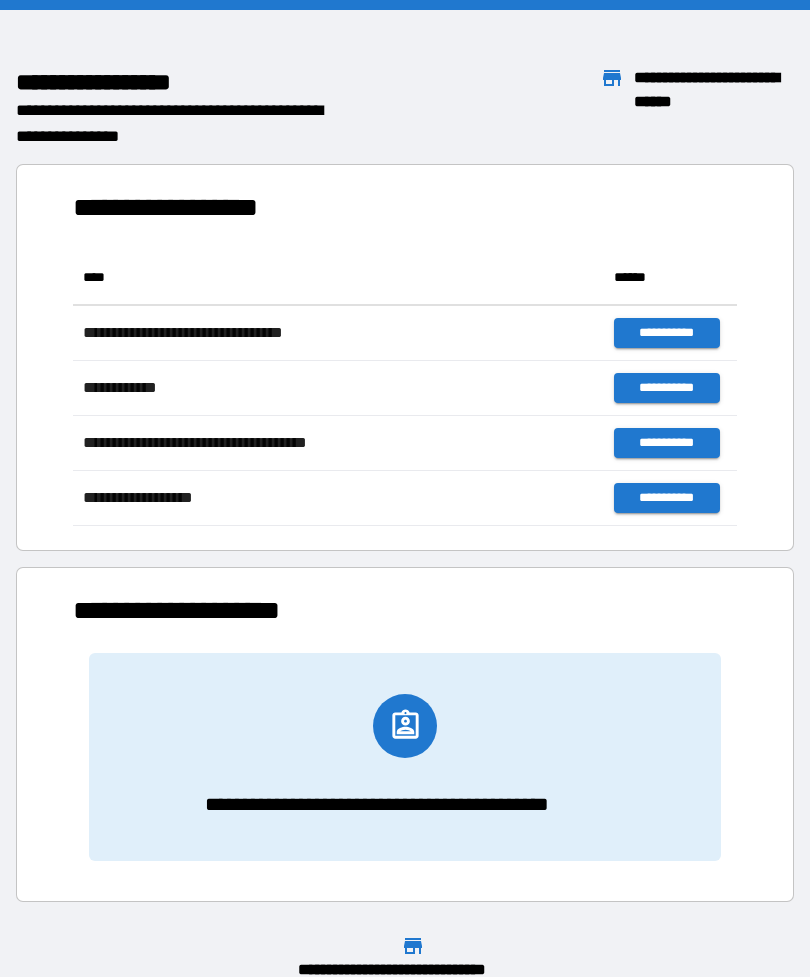 click on "**********" at bounding box center [405, 734] 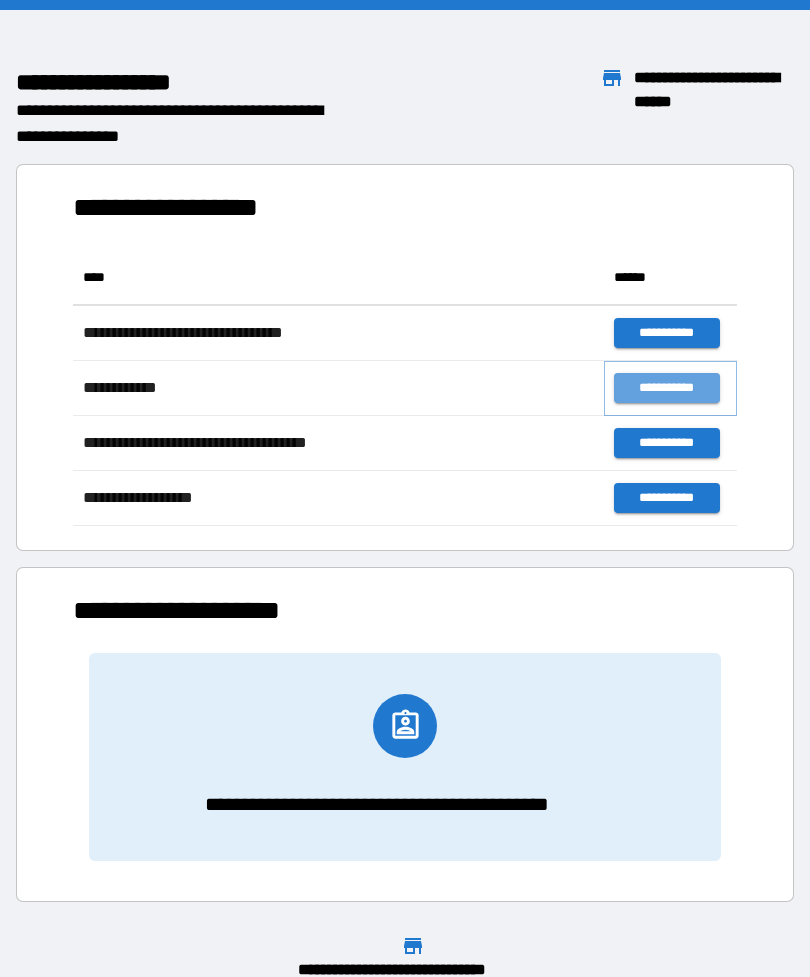 click on "**********" at bounding box center (666, 388) 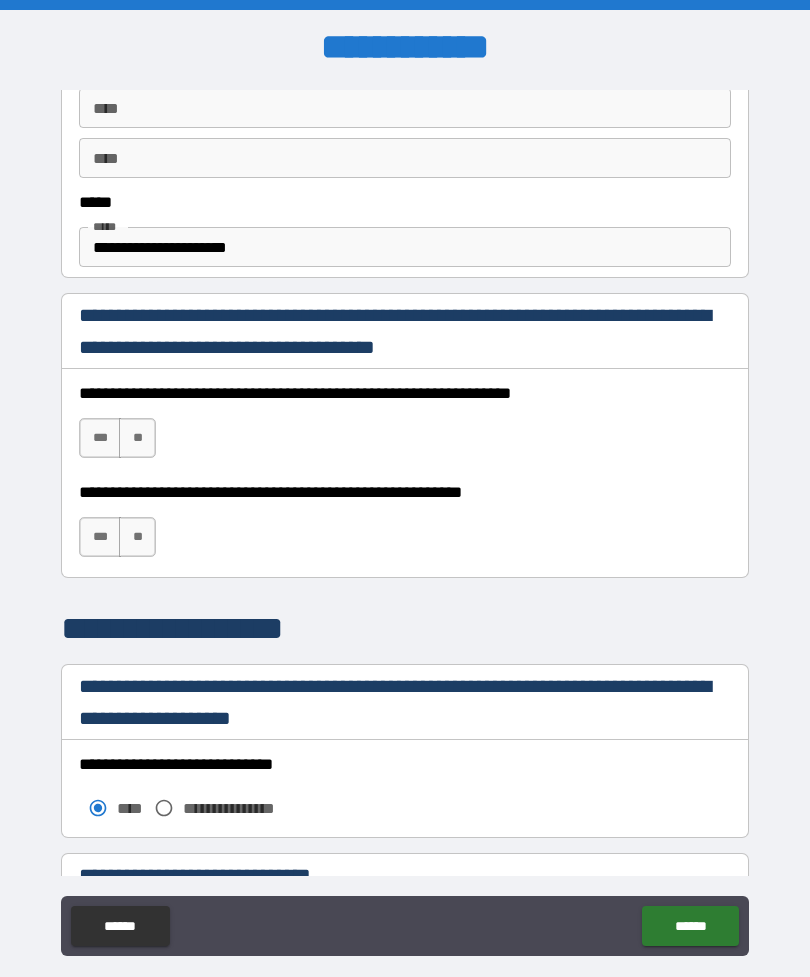 scroll, scrollTop: 1155, scrollLeft: 0, axis: vertical 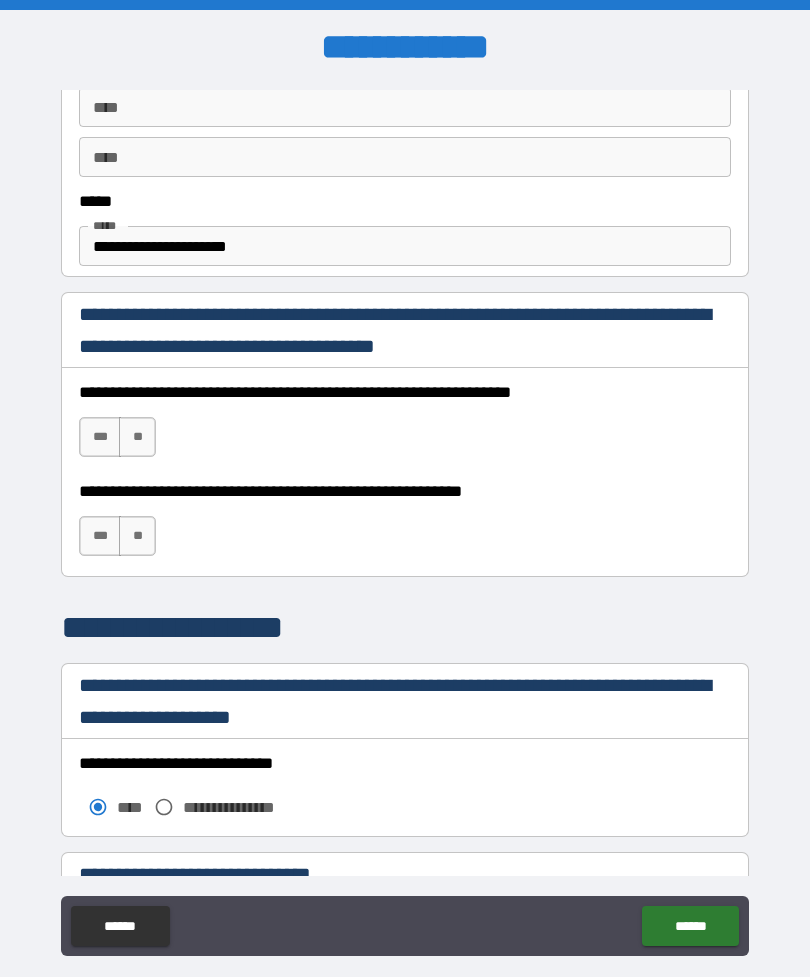 click on "***" at bounding box center (100, 437) 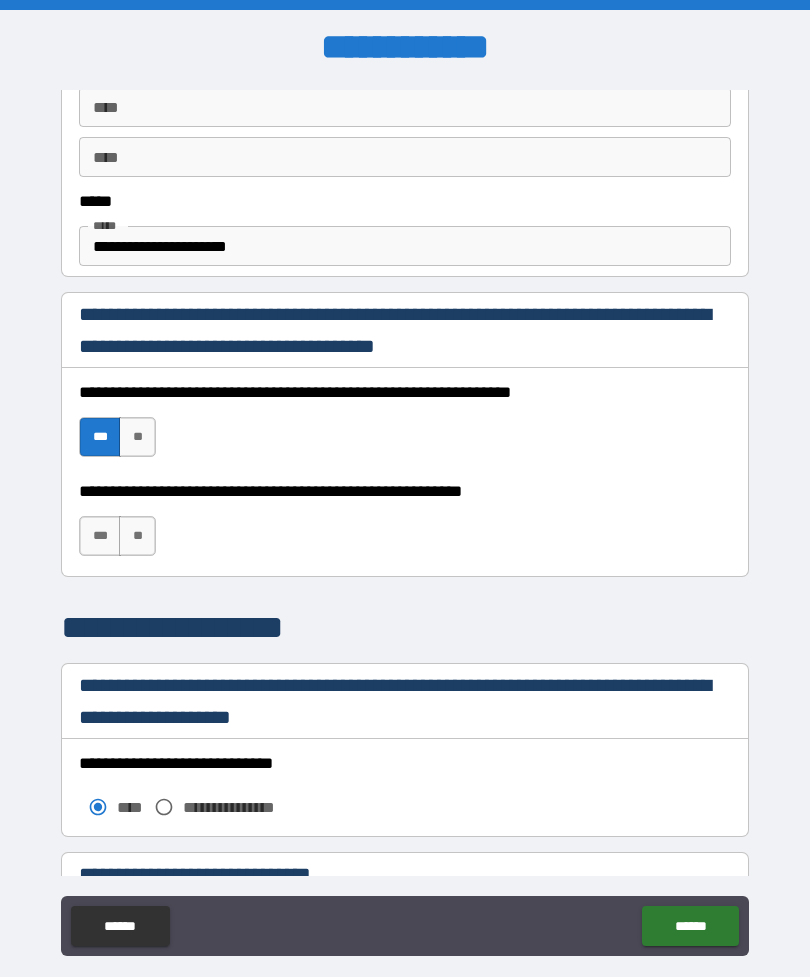 click on "***" at bounding box center (100, 536) 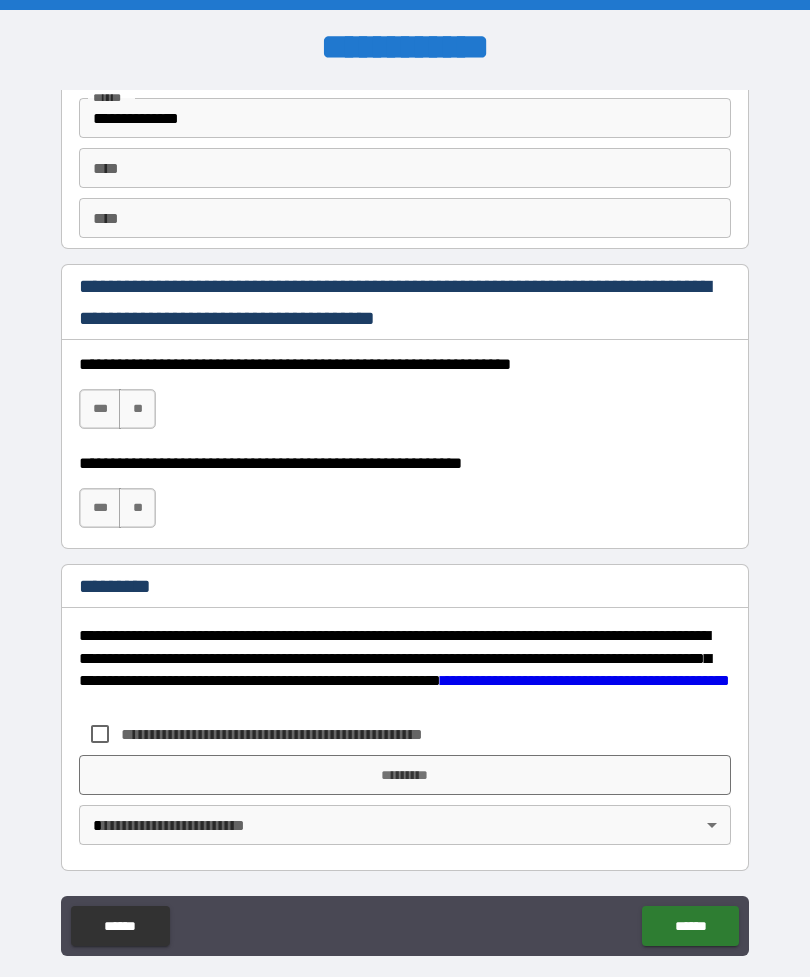 scroll, scrollTop: 2820, scrollLeft: 0, axis: vertical 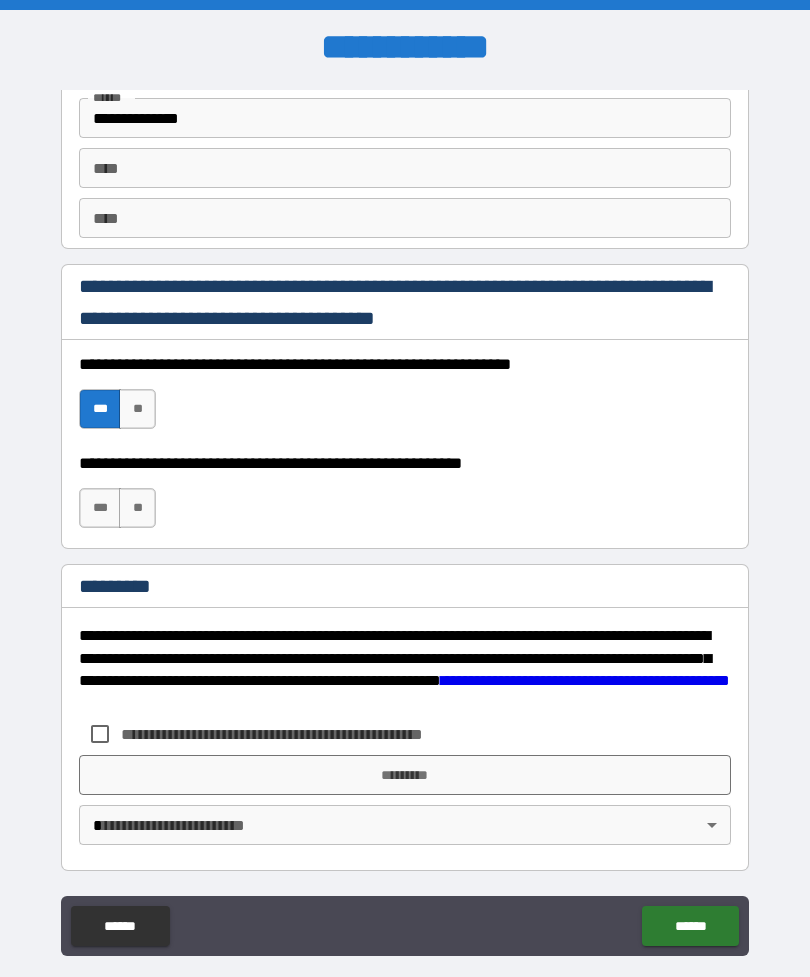 click on "***" at bounding box center (100, 508) 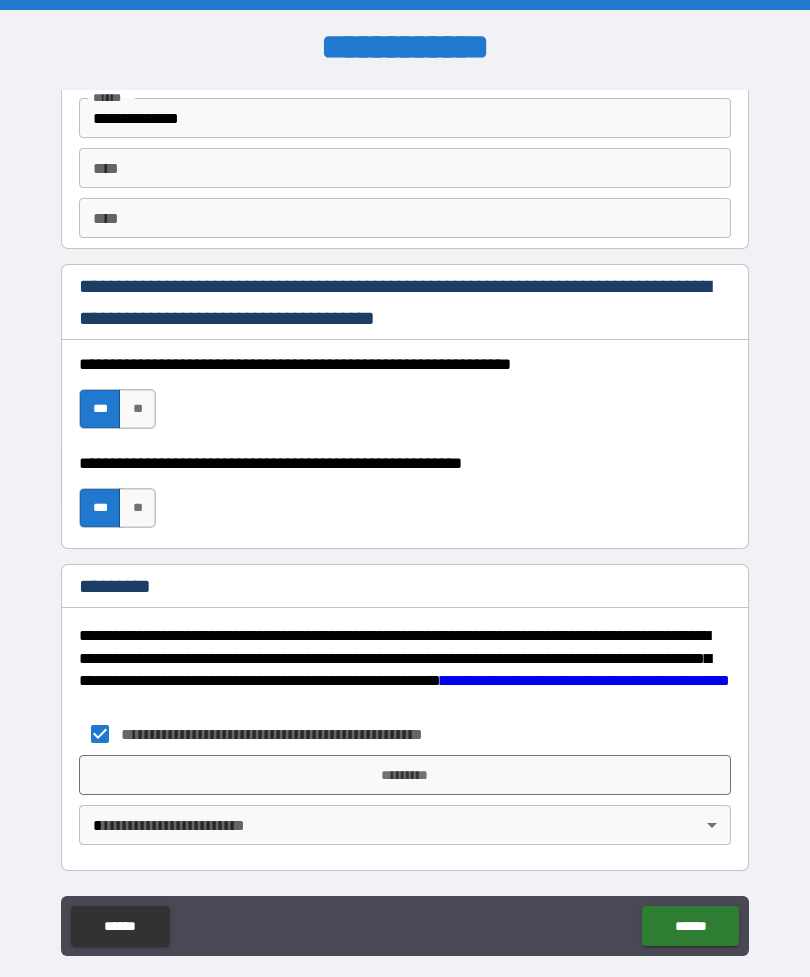 scroll, scrollTop: 2820, scrollLeft: 0, axis: vertical 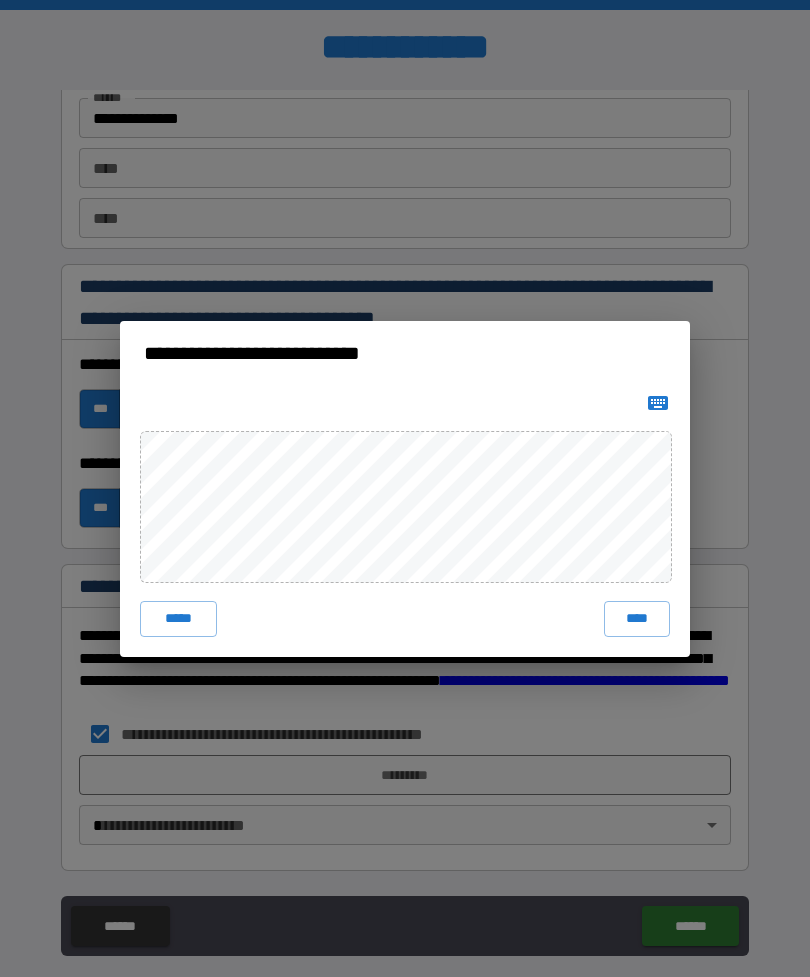 click on "****" at bounding box center (637, 619) 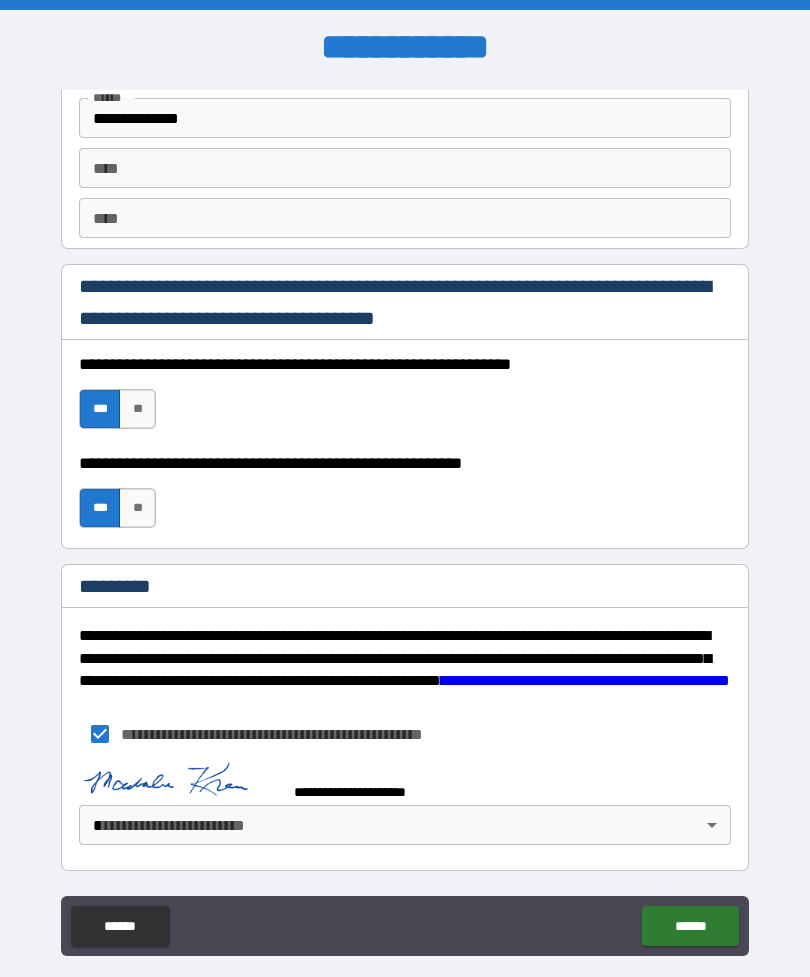 scroll, scrollTop: 2810, scrollLeft: 0, axis: vertical 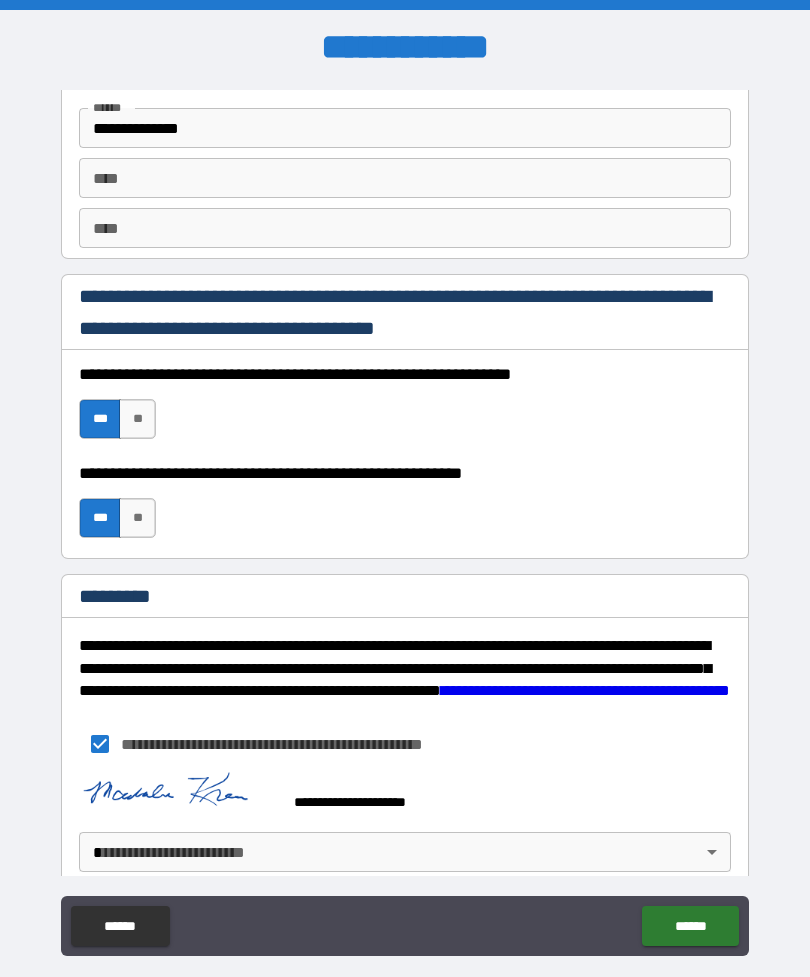 click on "**********" at bounding box center [405, 520] 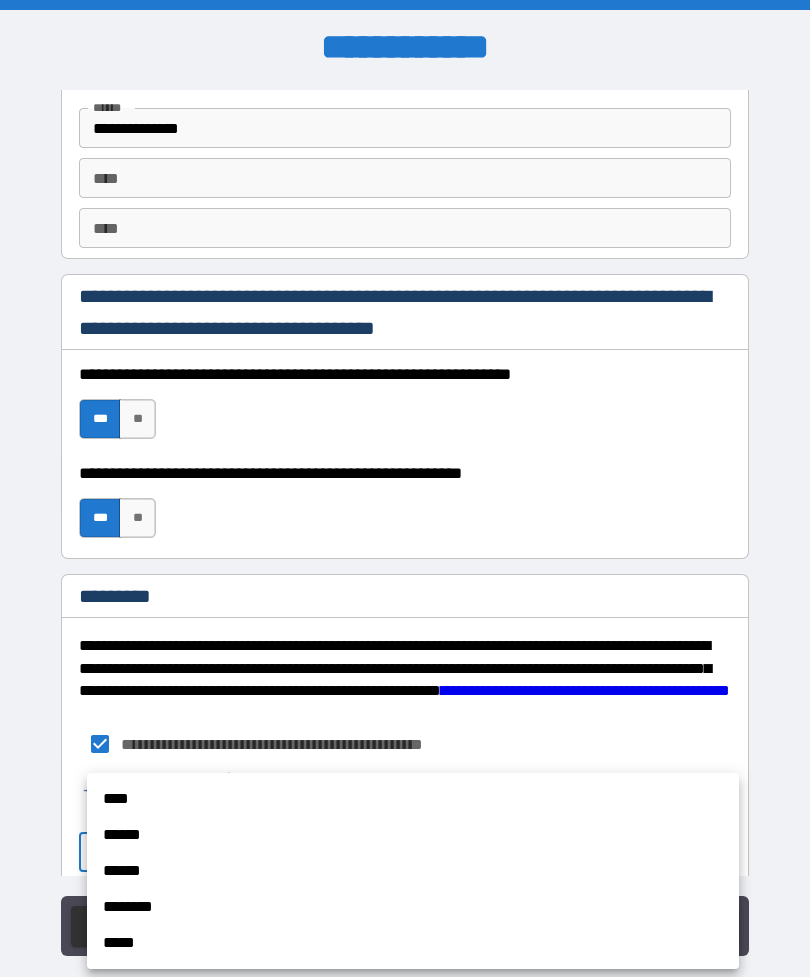 click on "******" at bounding box center (413, 835) 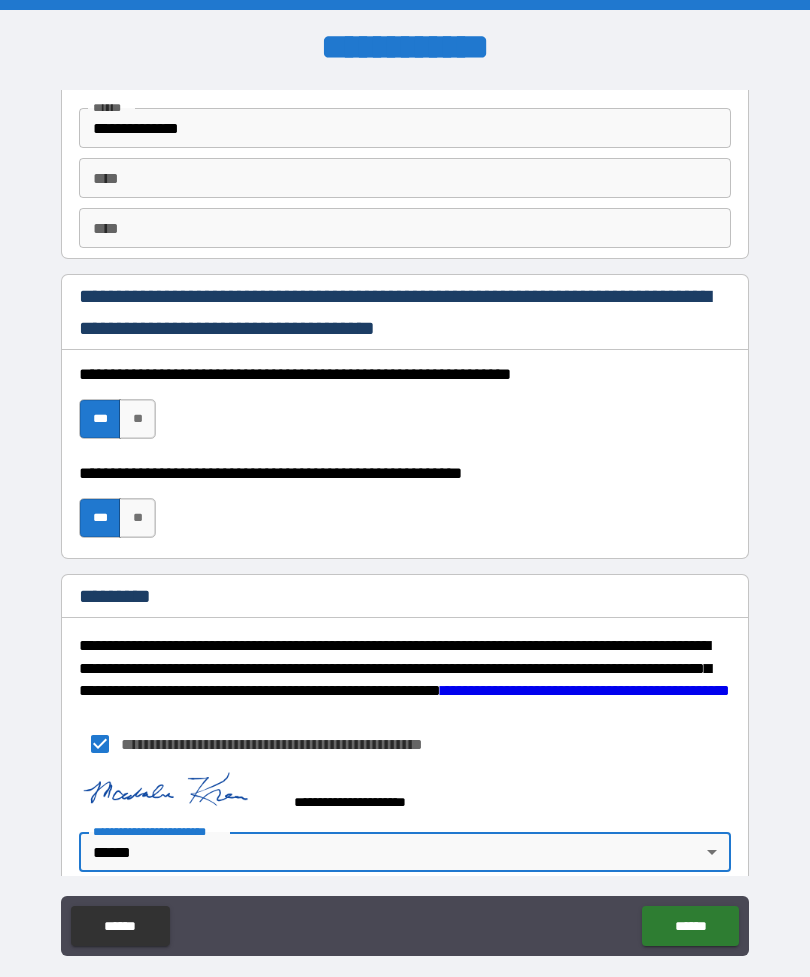 type on "*" 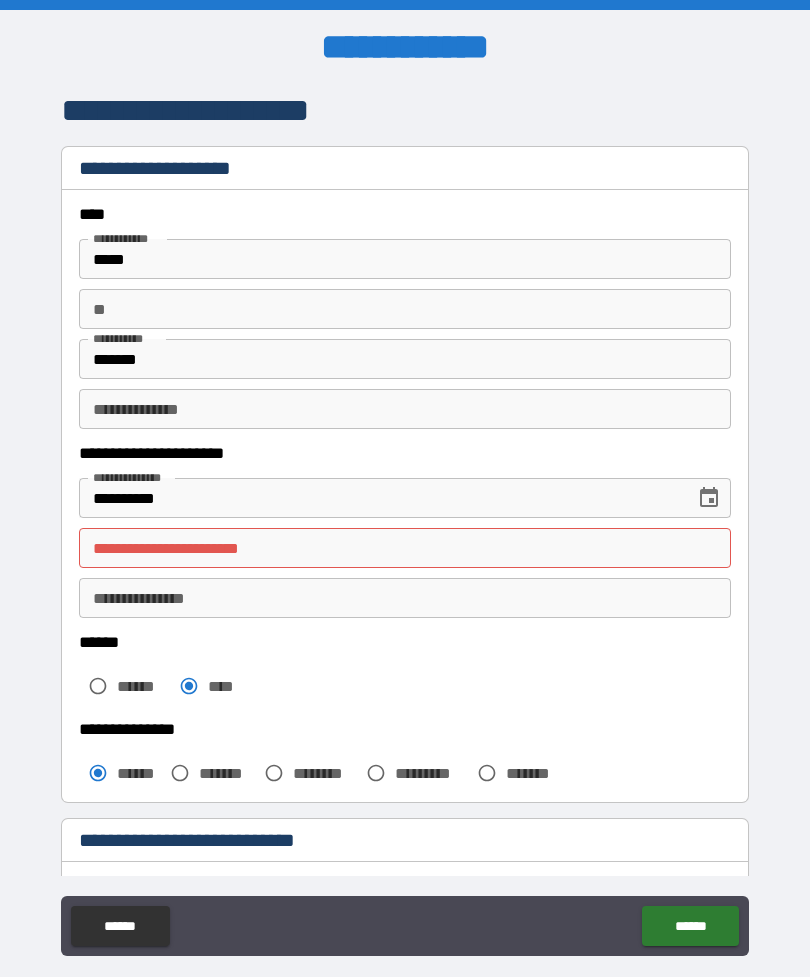 scroll, scrollTop: 0, scrollLeft: 0, axis: both 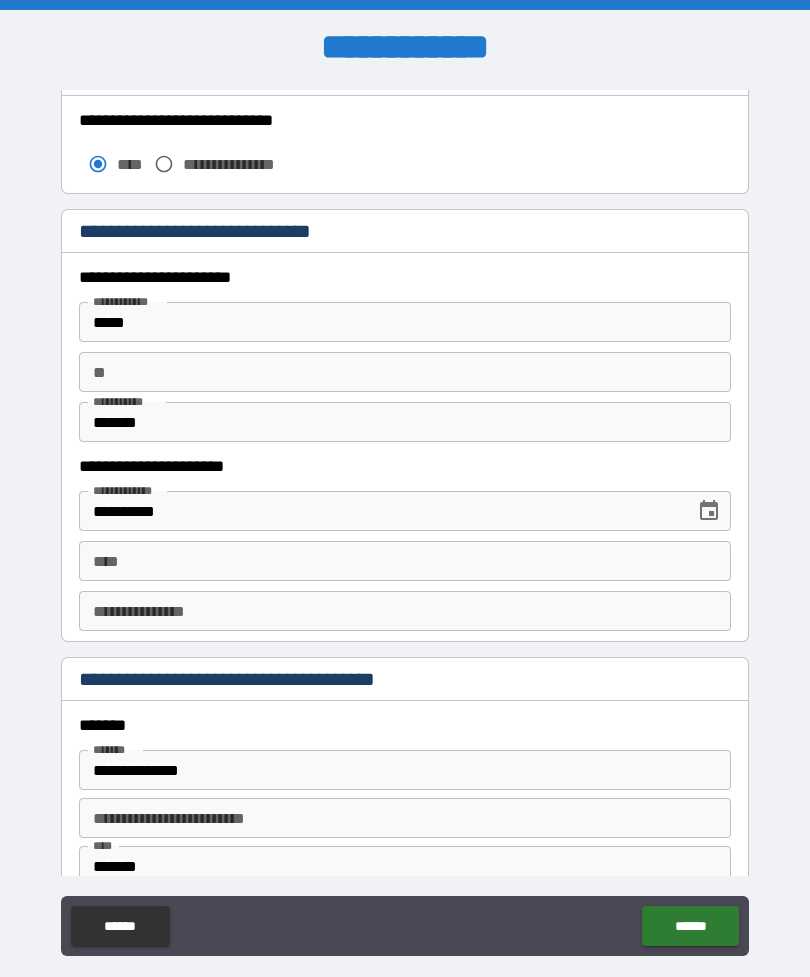type on "**********" 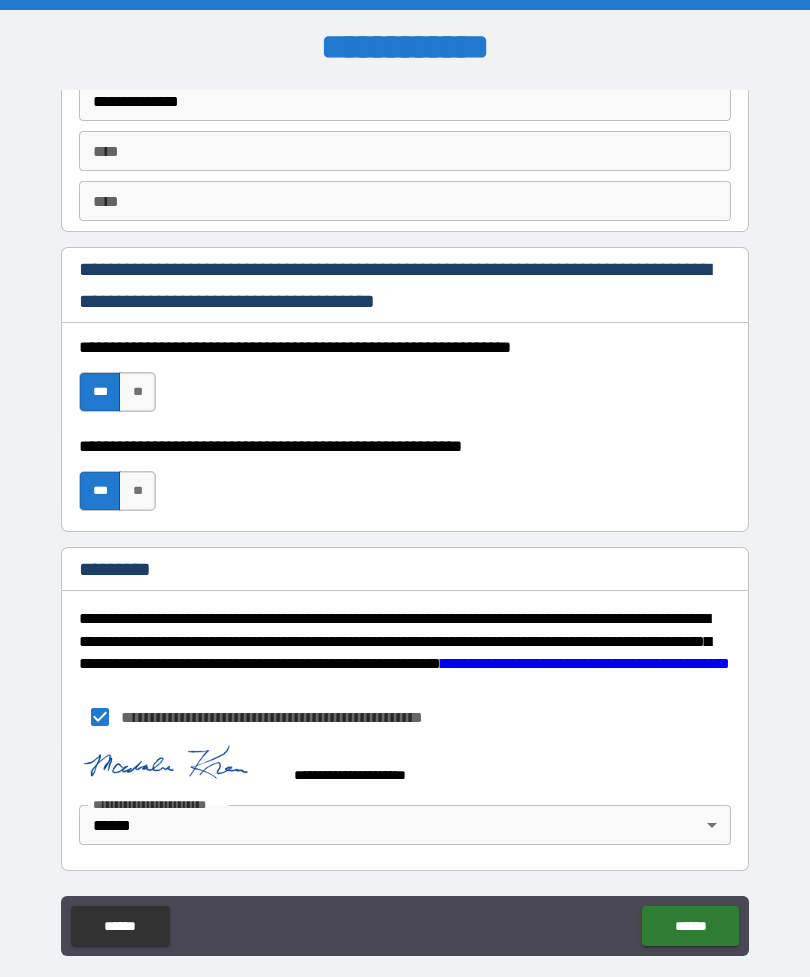 scroll, scrollTop: 2837, scrollLeft: 0, axis: vertical 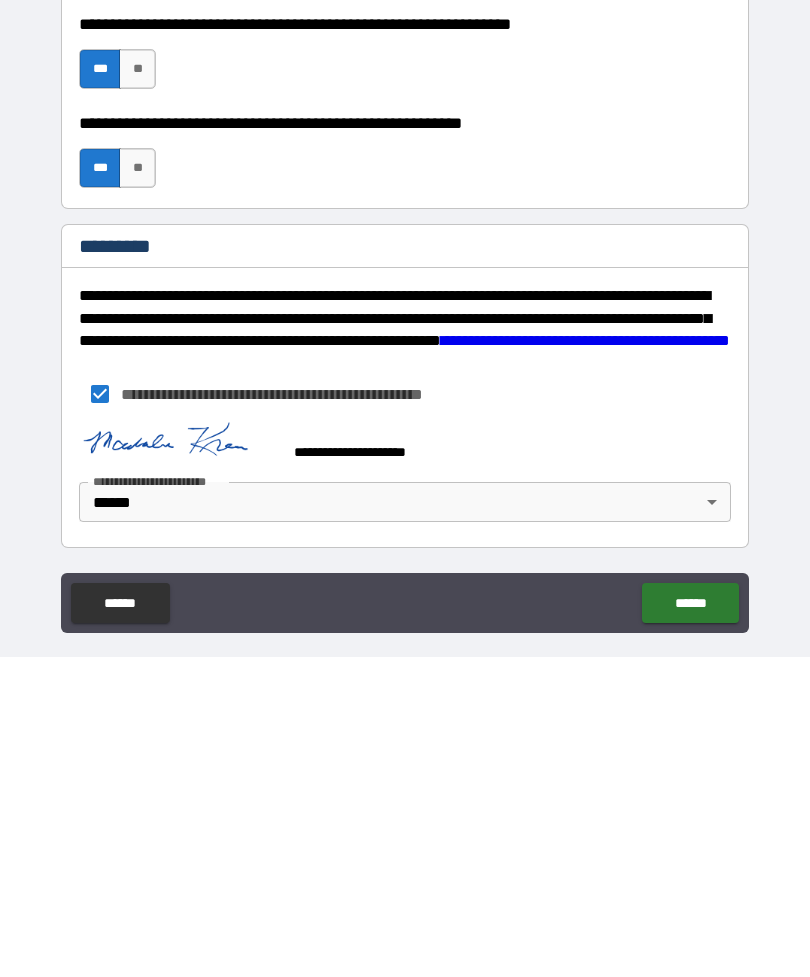 click on "******" at bounding box center (690, 923) 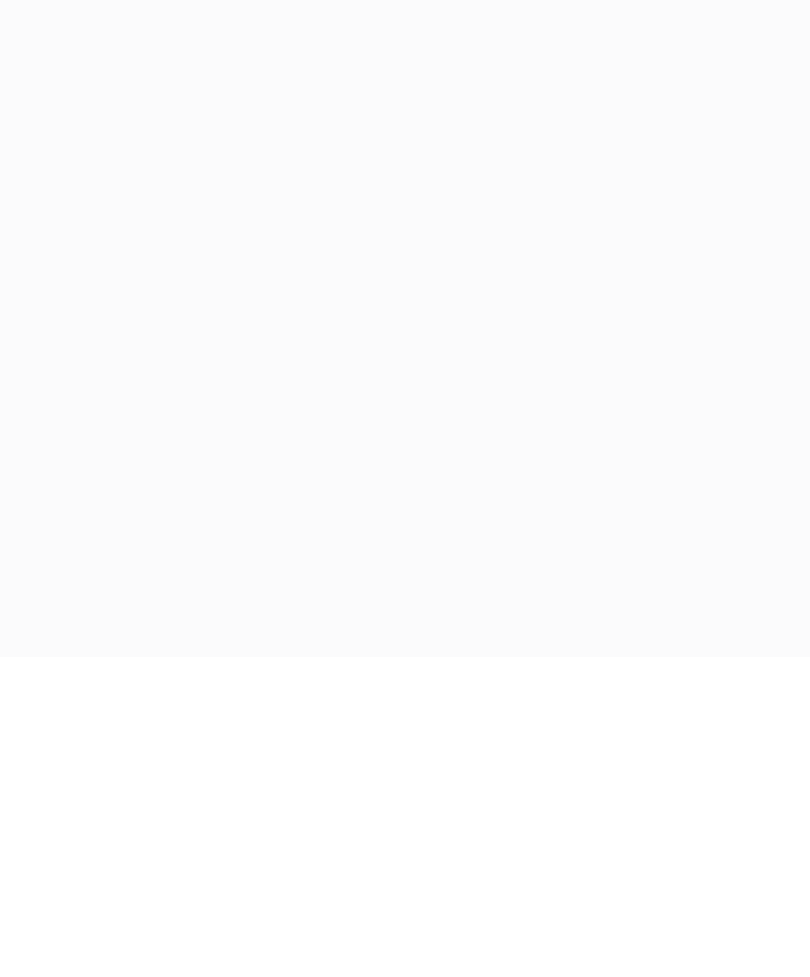 scroll, scrollTop: 64, scrollLeft: 0, axis: vertical 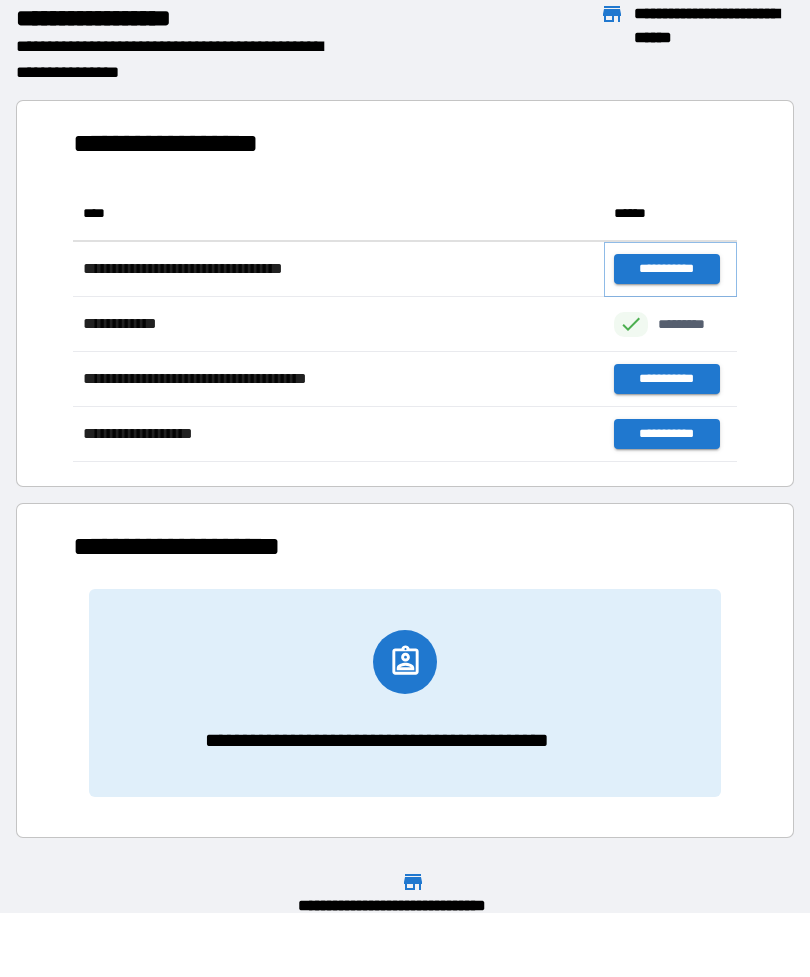 click on "**********" at bounding box center [666, 269] 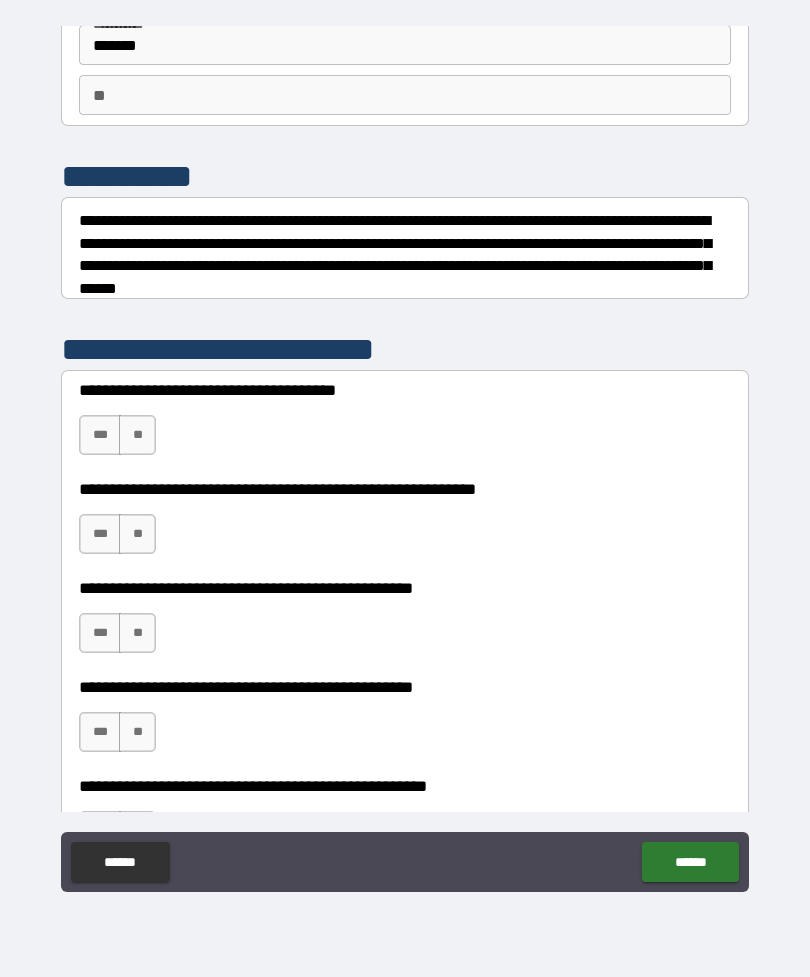 scroll, scrollTop: 151, scrollLeft: 0, axis: vertical 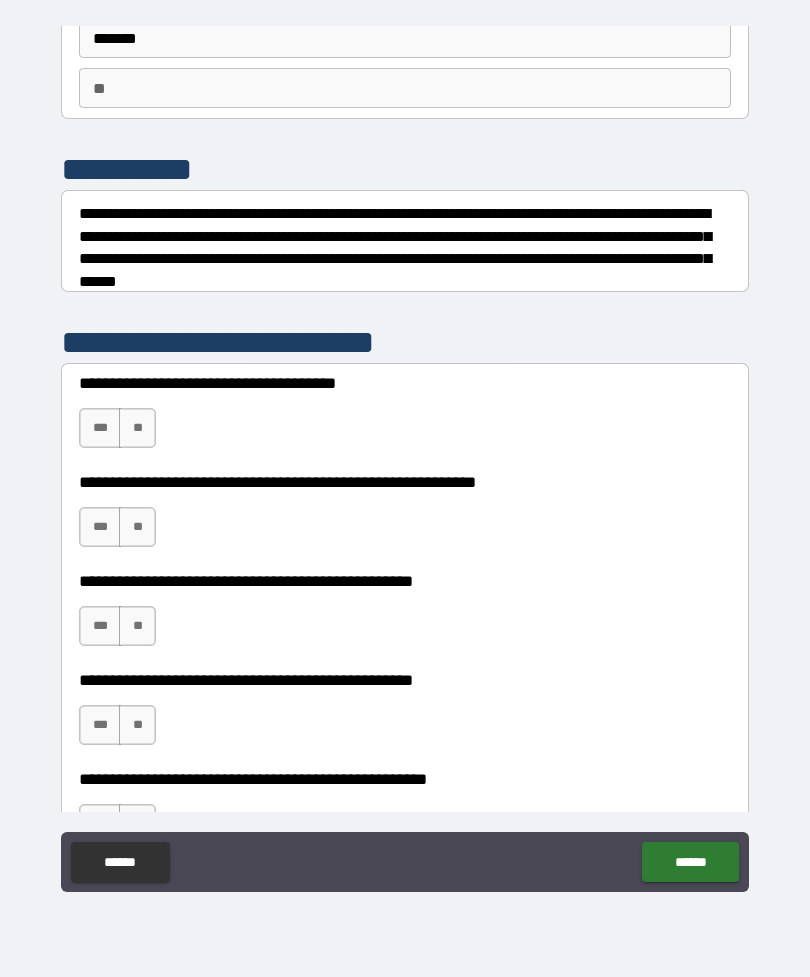 click on "***" at bounding box center [100, 428] 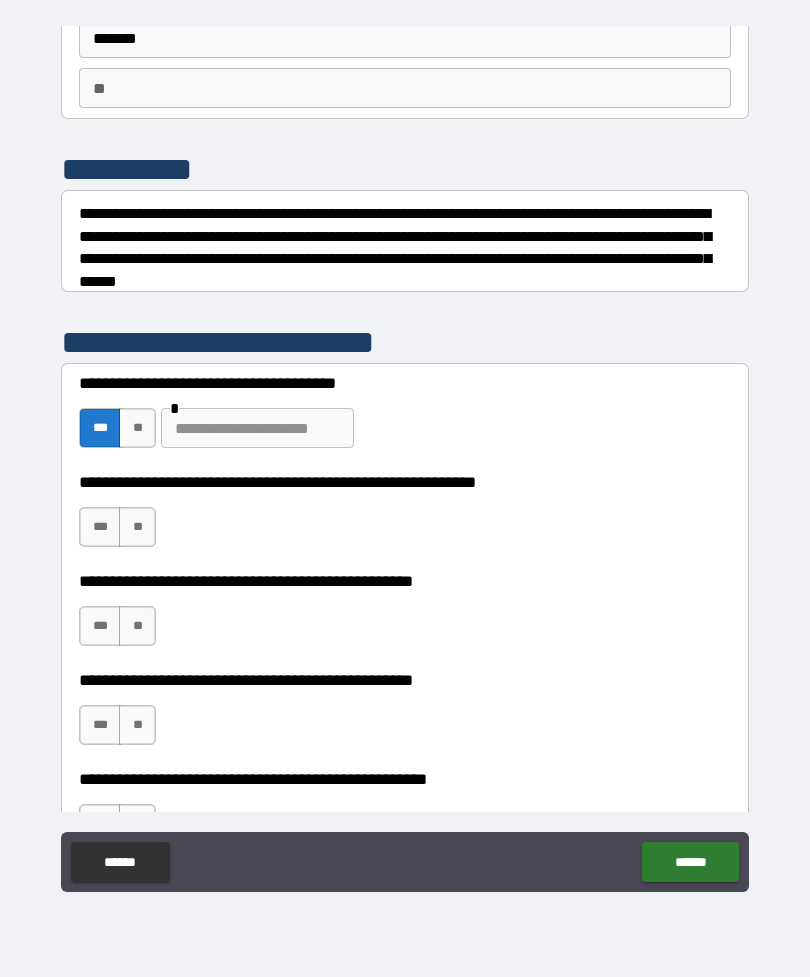 click on "***" at bounding box center (100, 527) 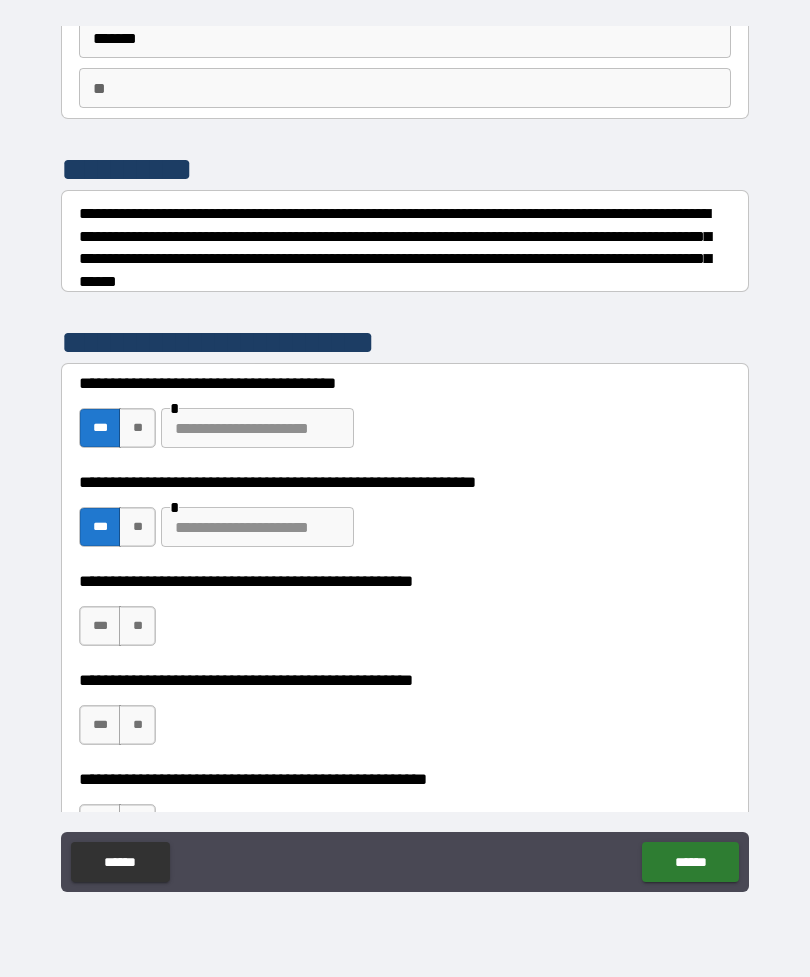 click on "**" at bounding box center [137, 626] 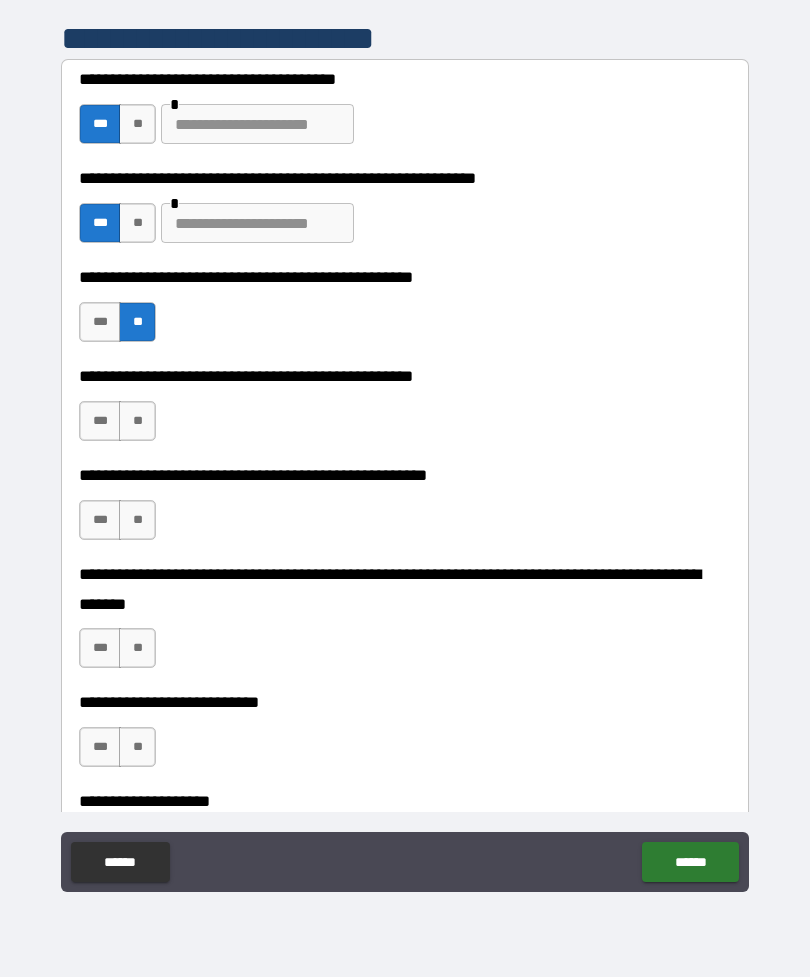 scroll, scrollTop: 456, scrollLeft: 0, axis: vertical 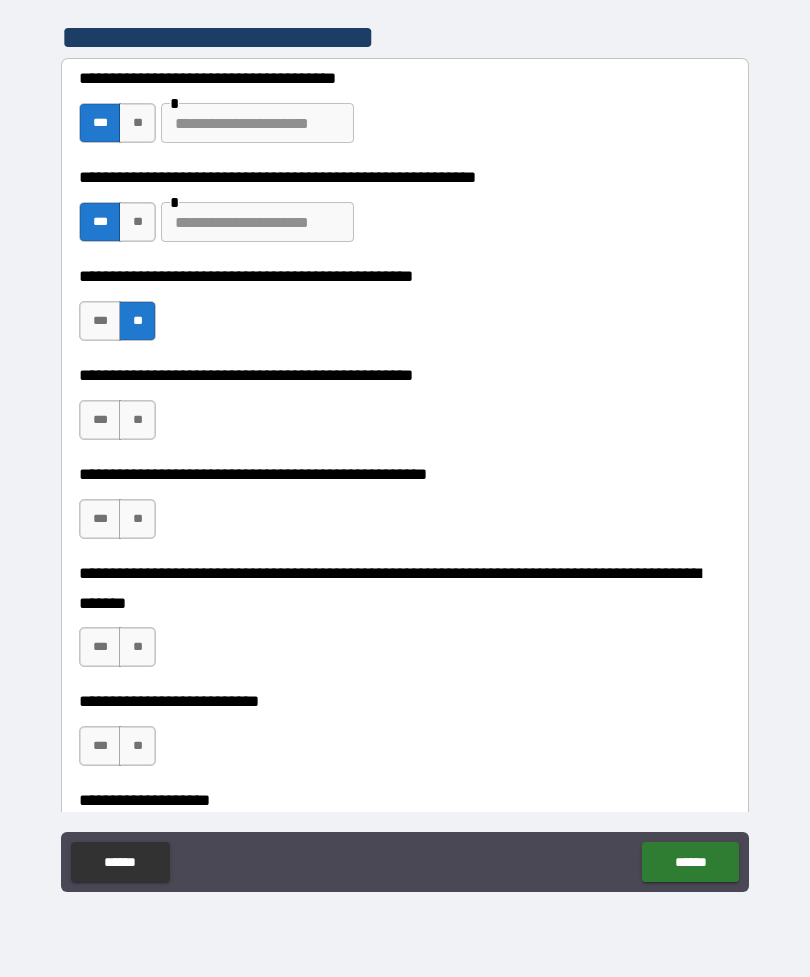 click on "***" at bounding box center [100, 420] 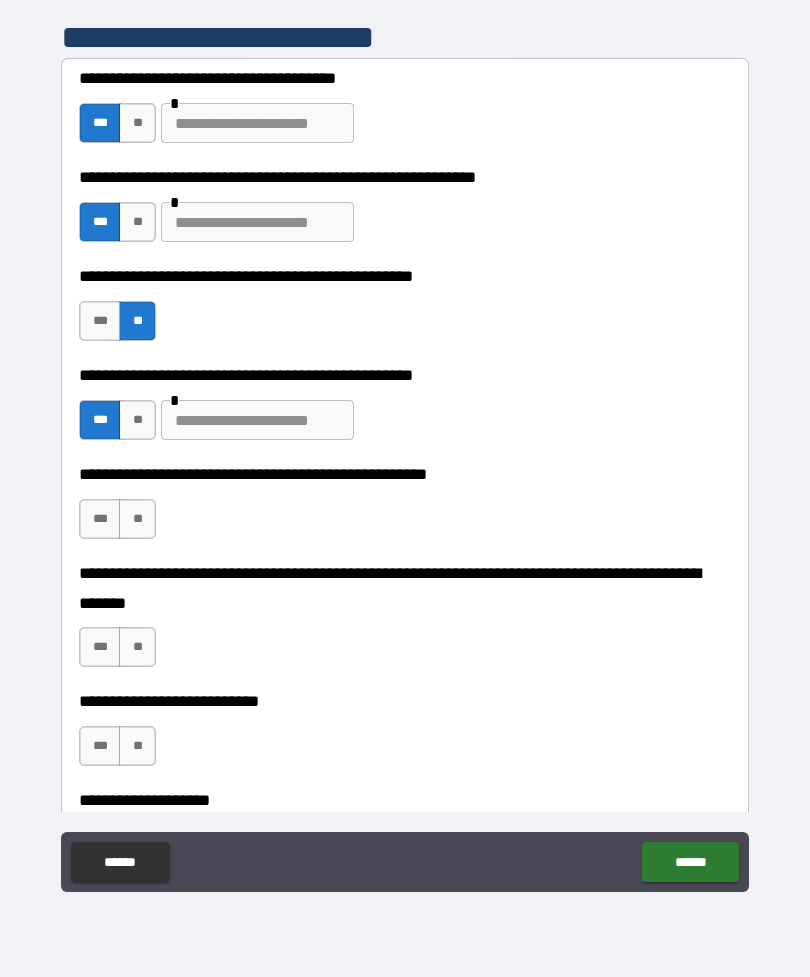 click at bounding box center (257, 420) 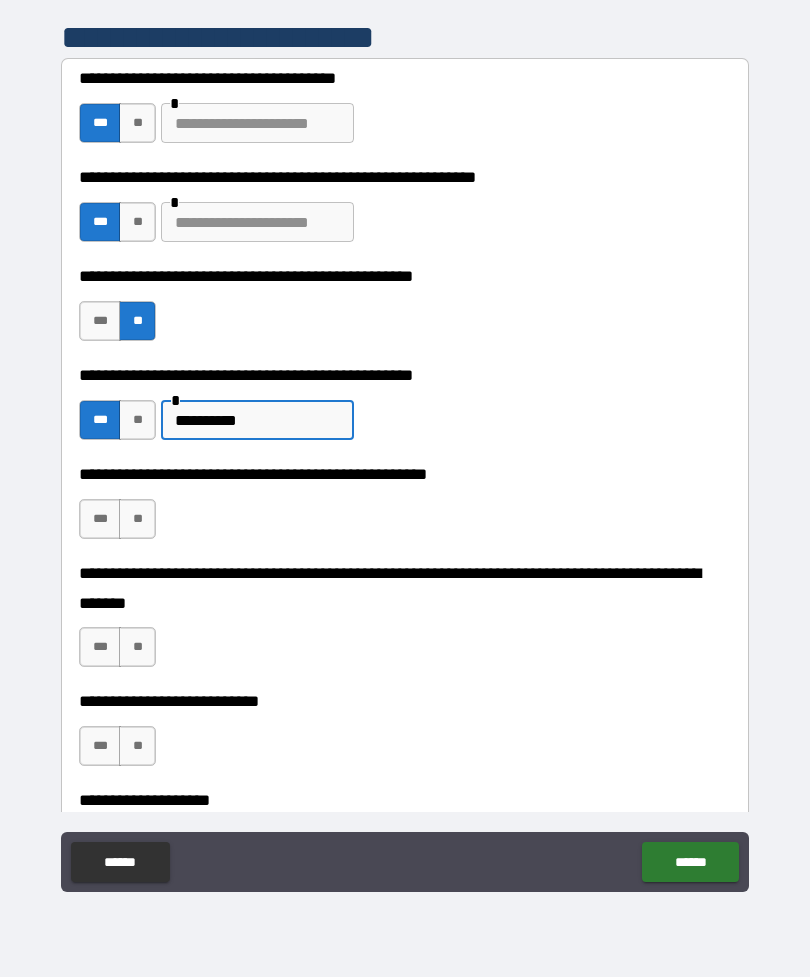 type on "**********" 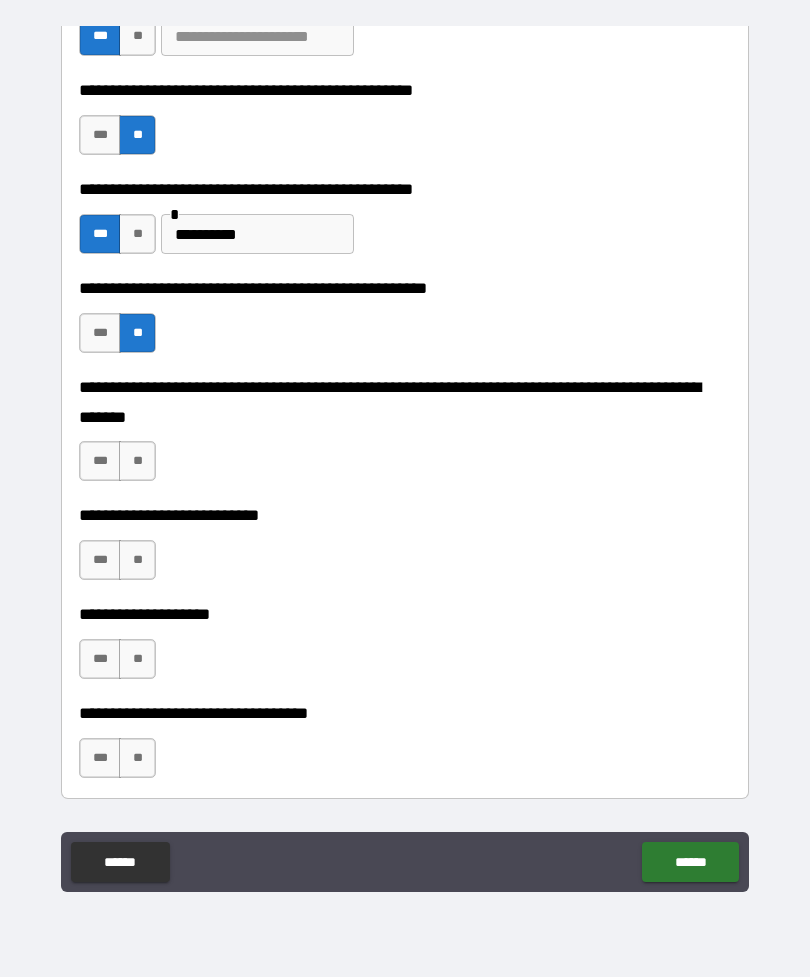 scroll, scrollTop: 645, scrollLeft: 0, axis: vertical 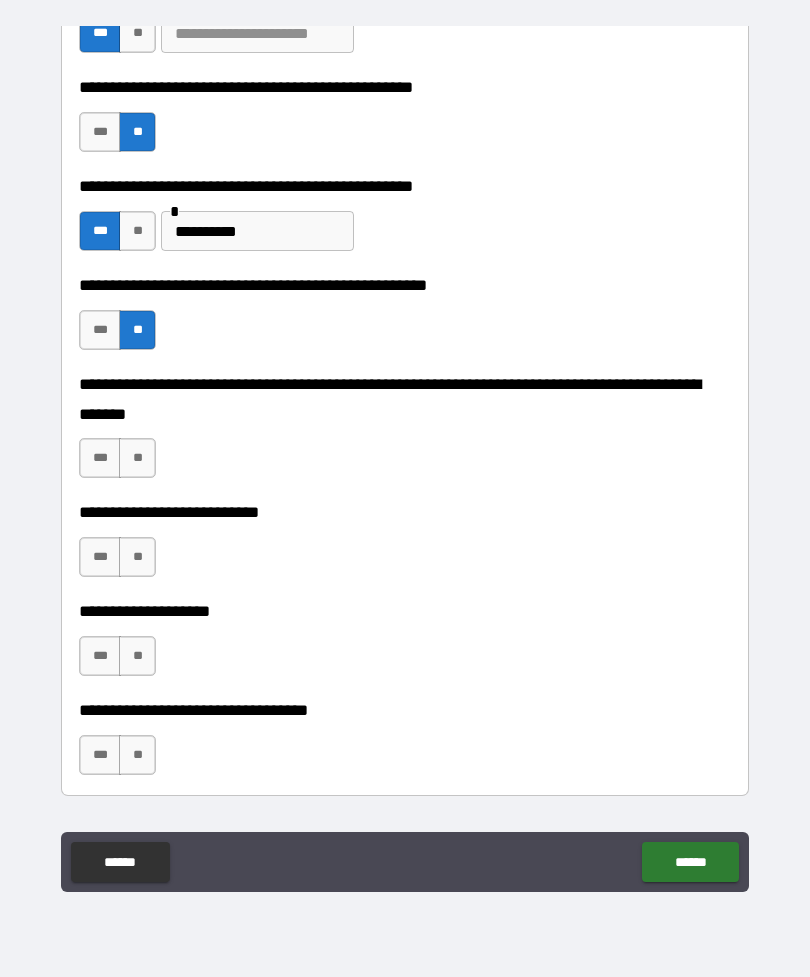 click on "**" at bounding box center (137, 458) 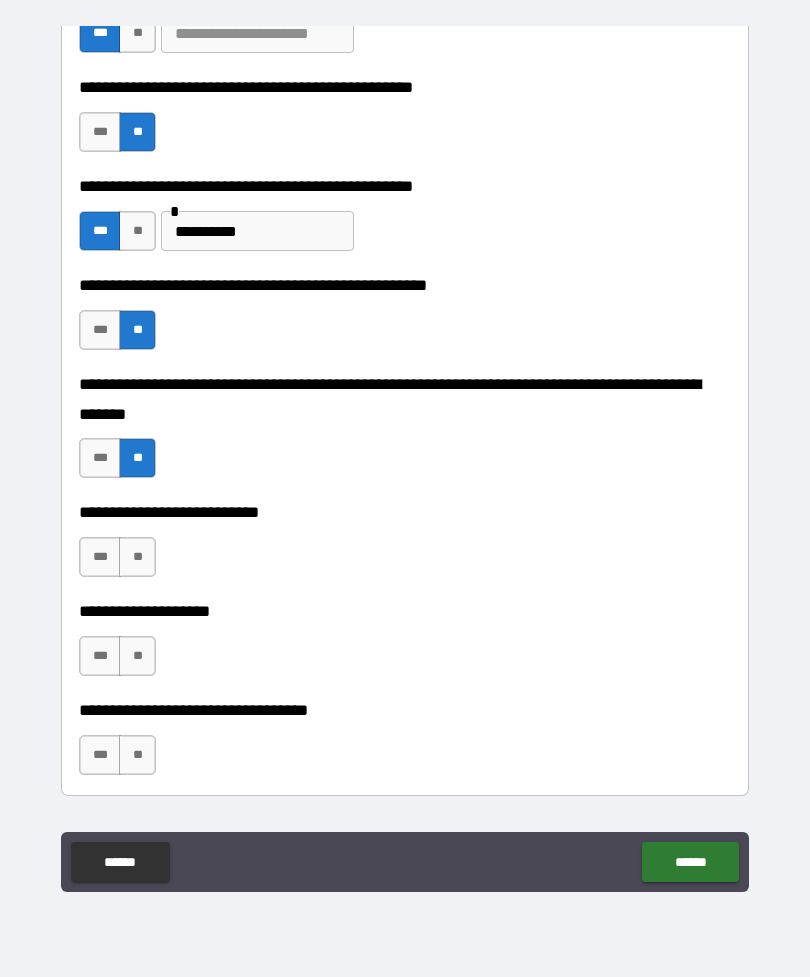 click on "**" at bounding box center (137, 557) 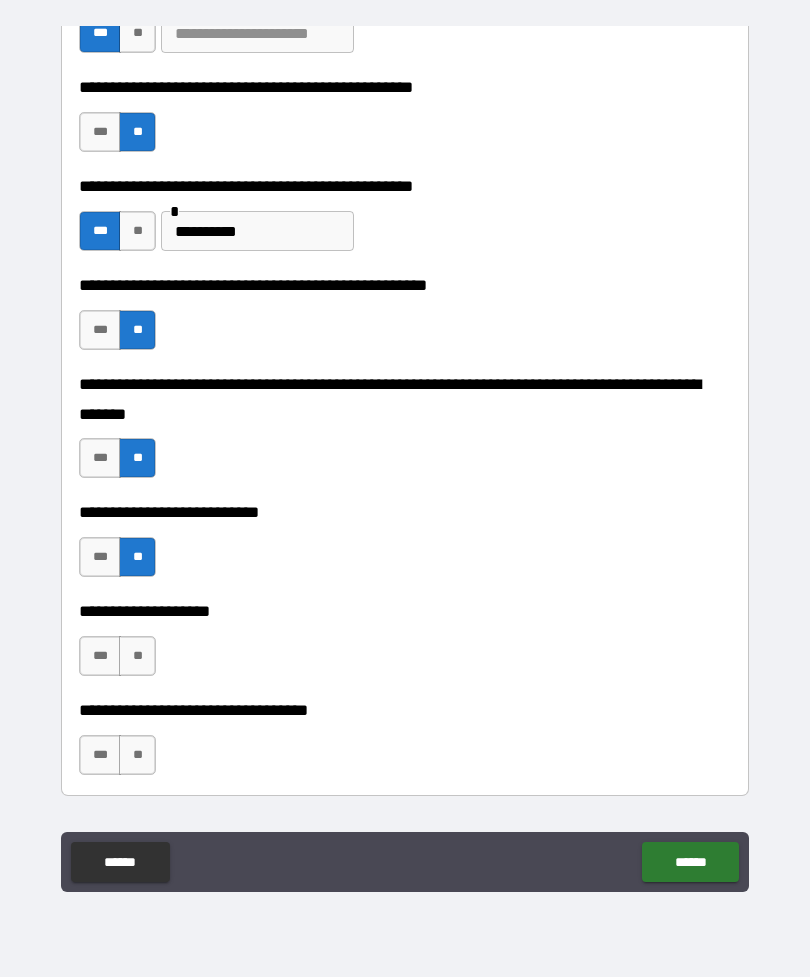 click on "**" at bounding box center (137, 656) 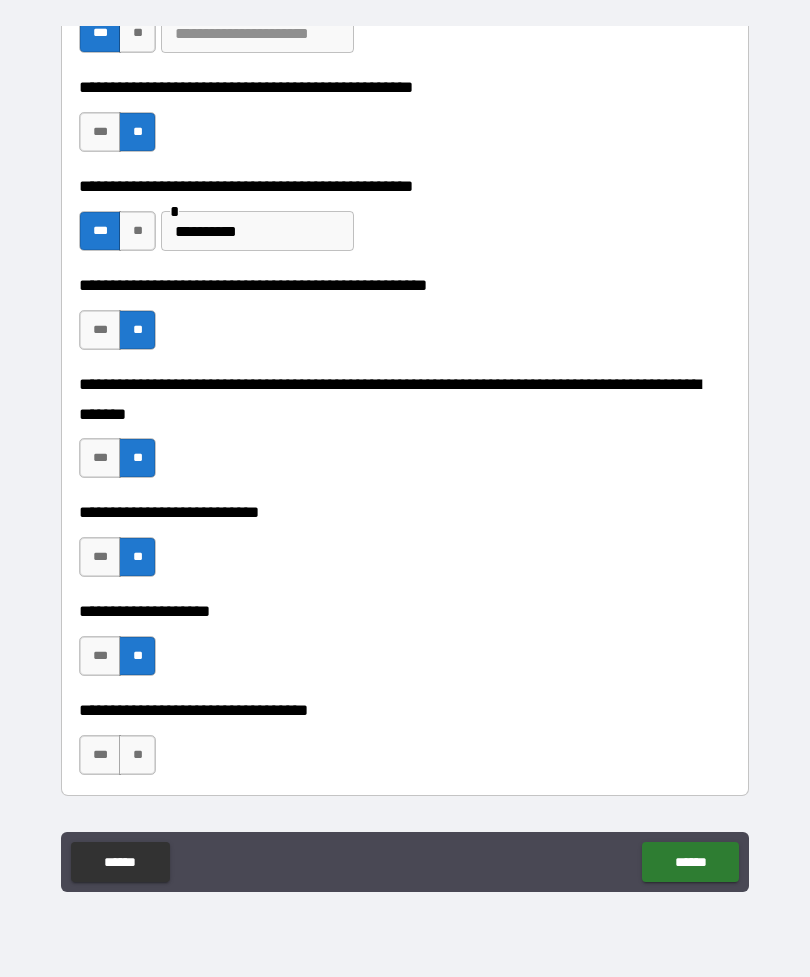 click on "**" at bounding box center (137, 755) 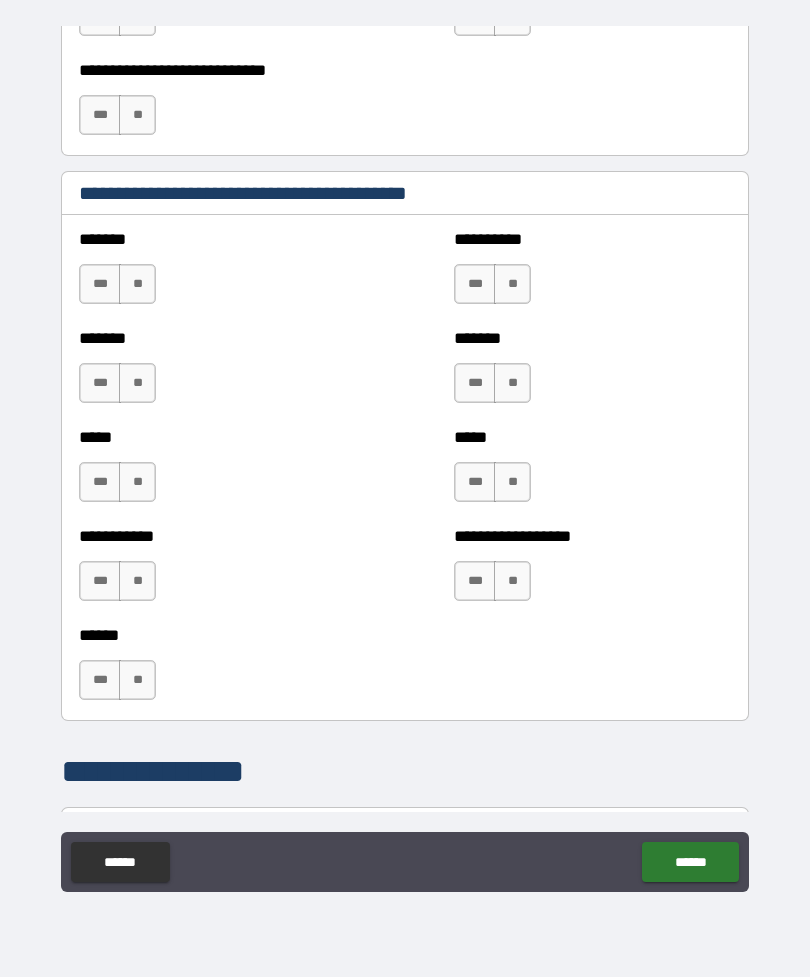 scroll, scrollTop: 1625, scrollLeft: 0, axis: vertical 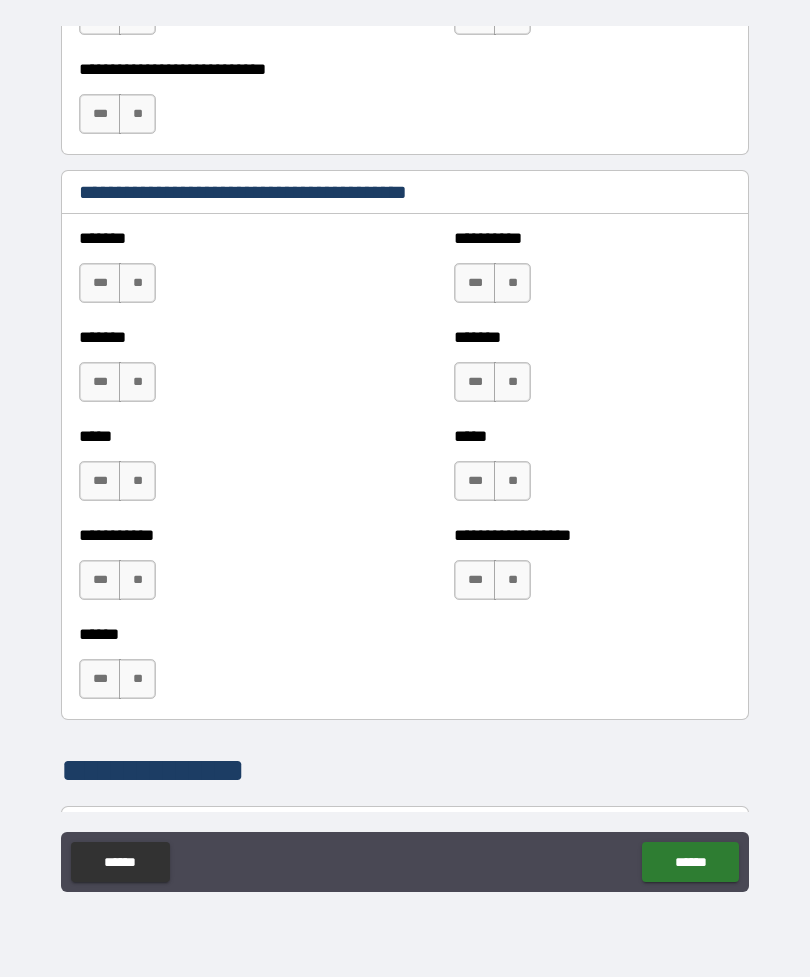 click on "**" at bounding box center [137, 283] 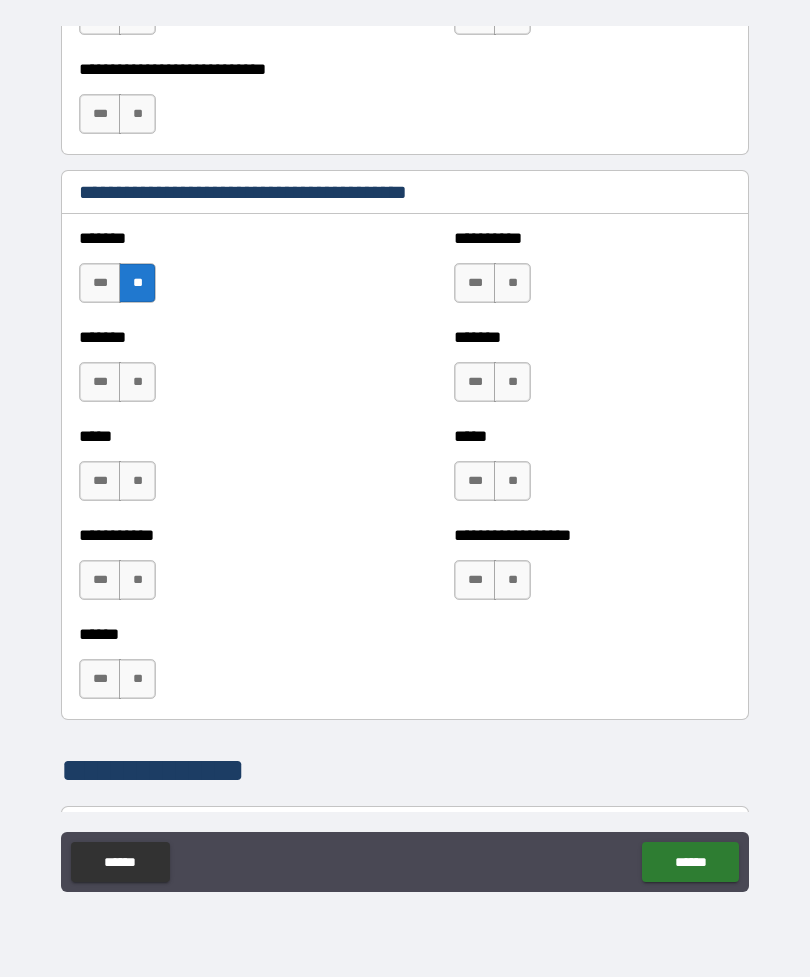 click on "**" at bounding box center [137, 382] 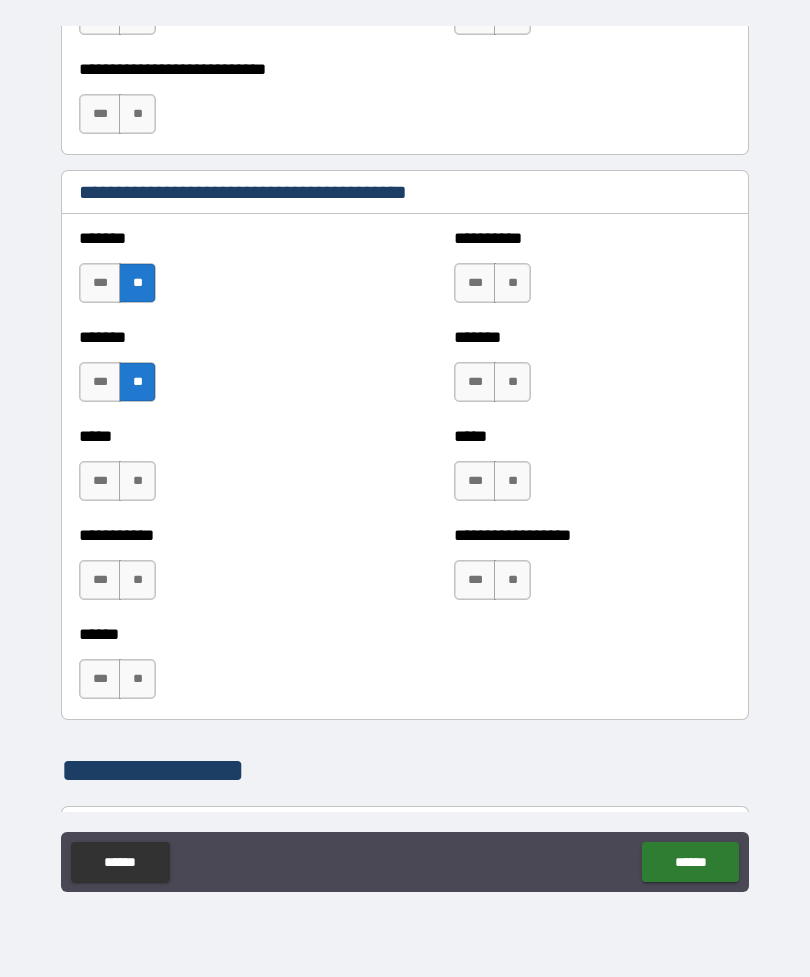 click on "**" at bounding box center [137, 481] 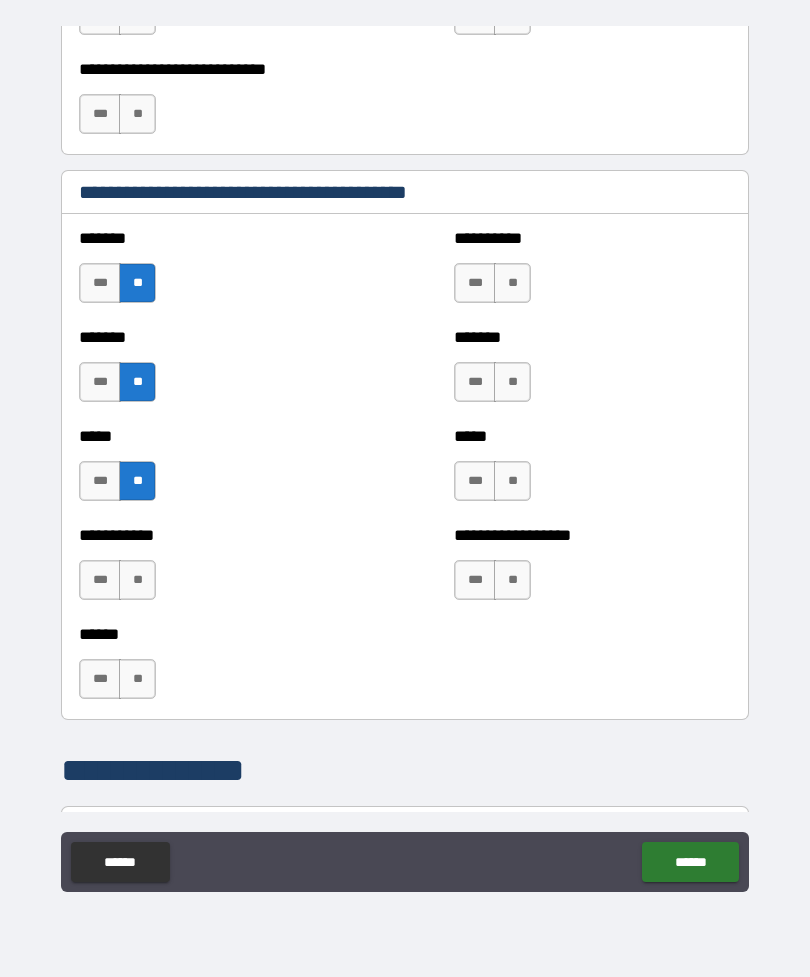 click on "**" at bounding box center [137, 580] 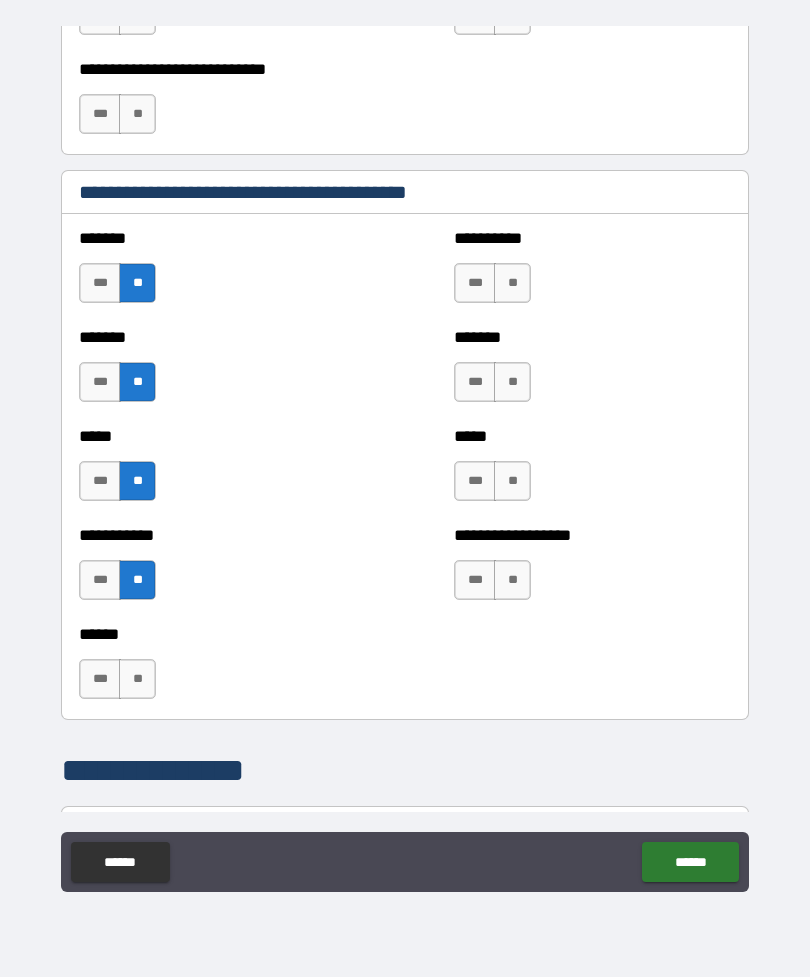 click on "**" at bounding box center (137, 679) 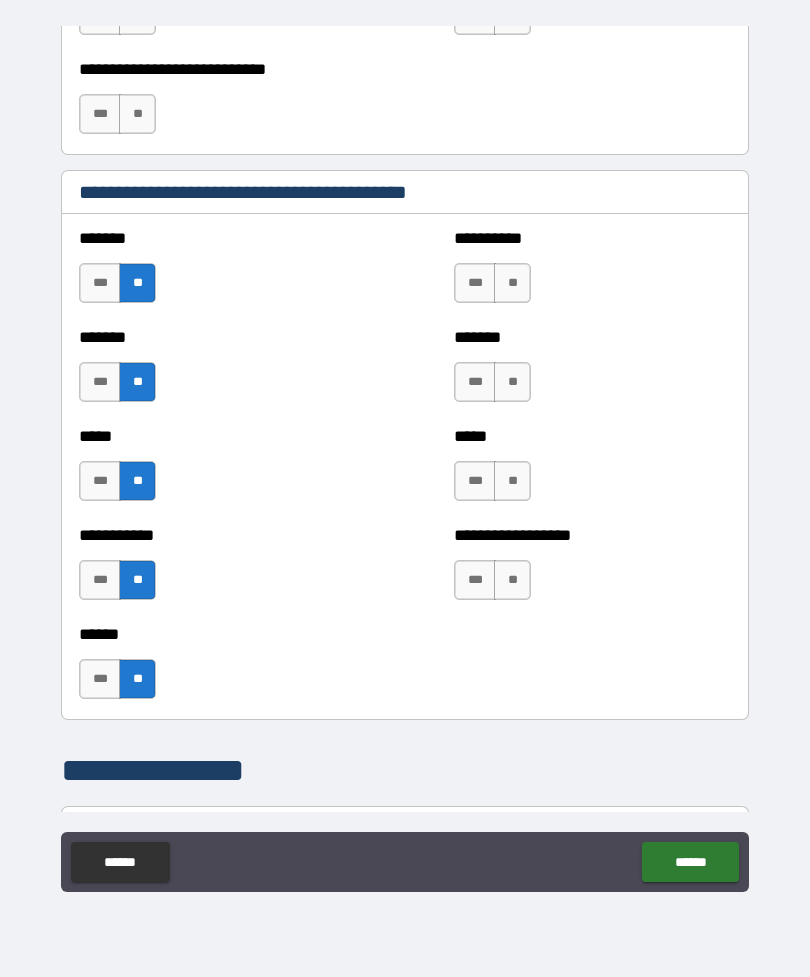 click on "**" at bounding box center (512, 283) 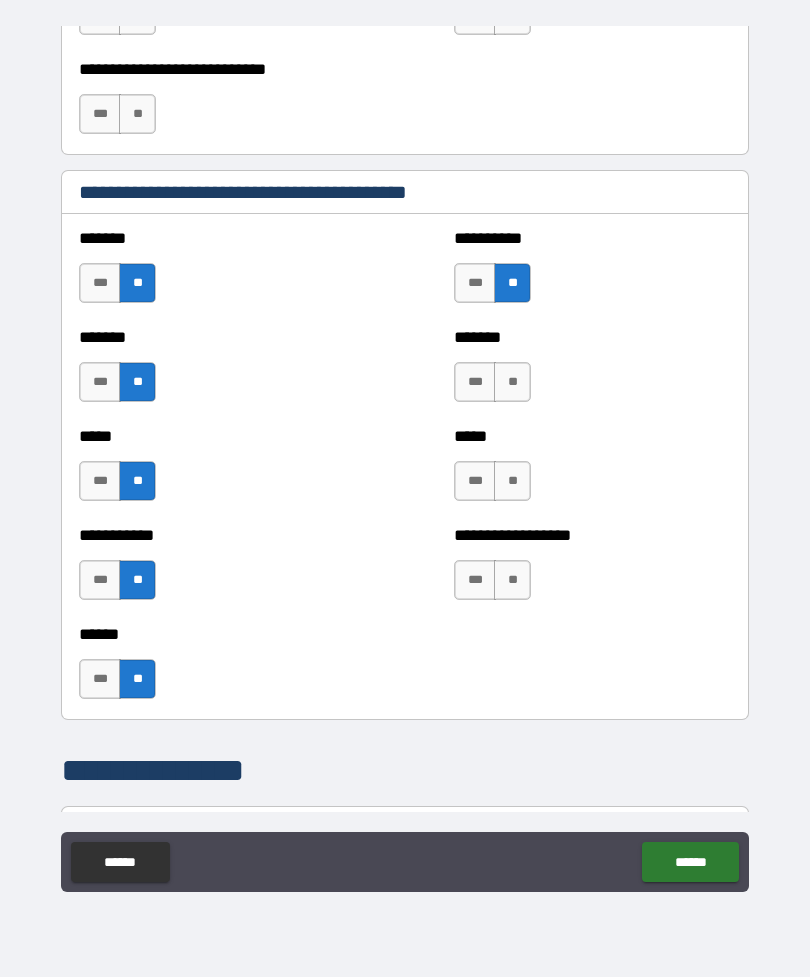 click on "**" at bounding box center [512, 382] 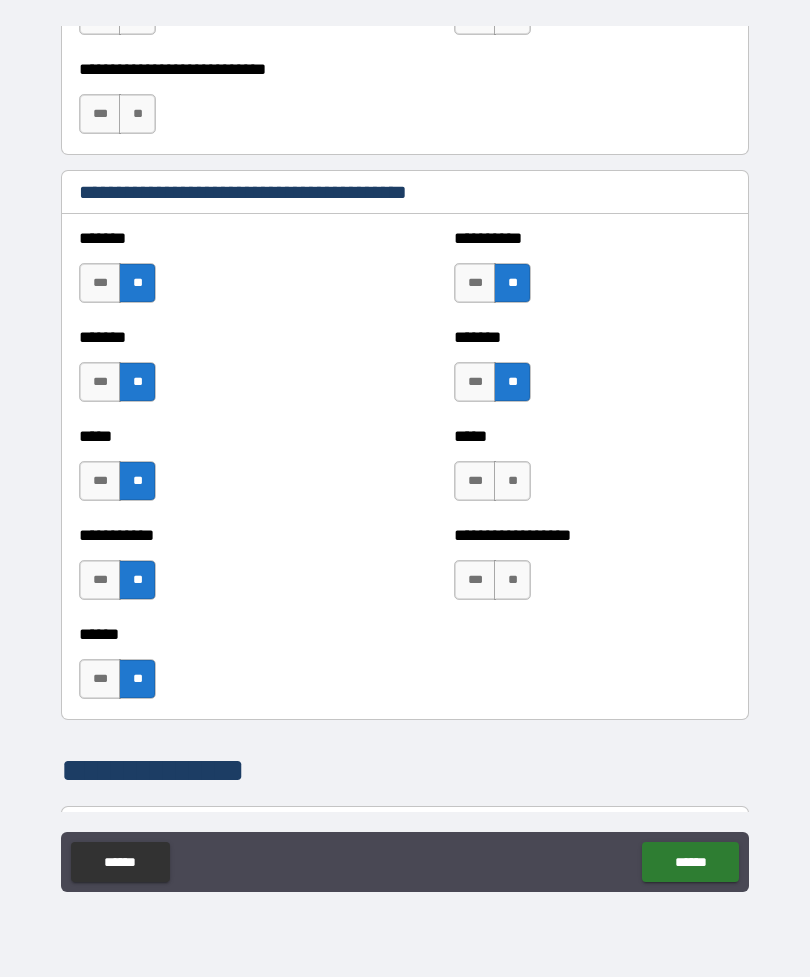 click on "**" at bounding box center [512, 481] 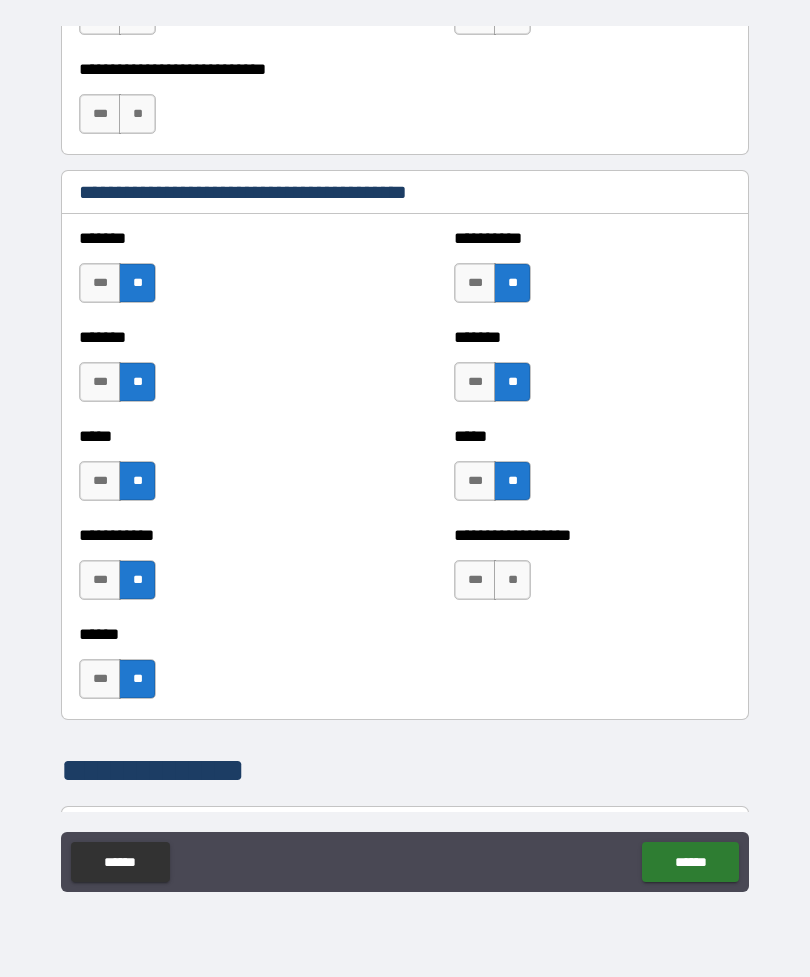 click on "**" at bounding box center (512, 580) 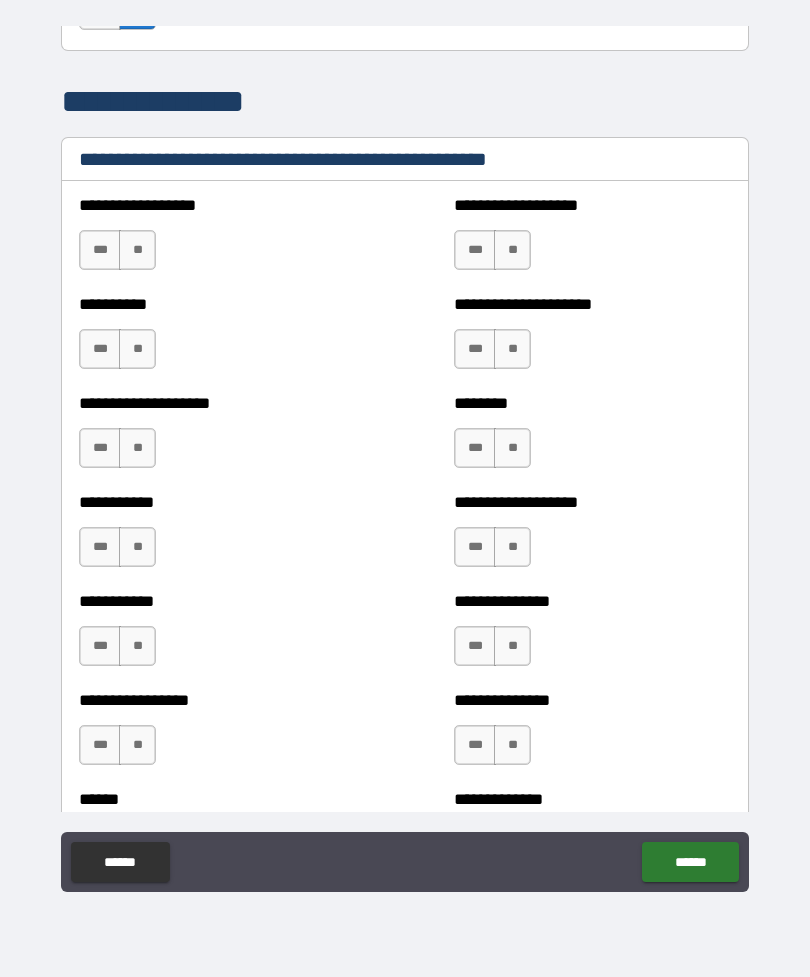 scroll, scrollTop: 2295, scrollLeft: 0, axis: vertical 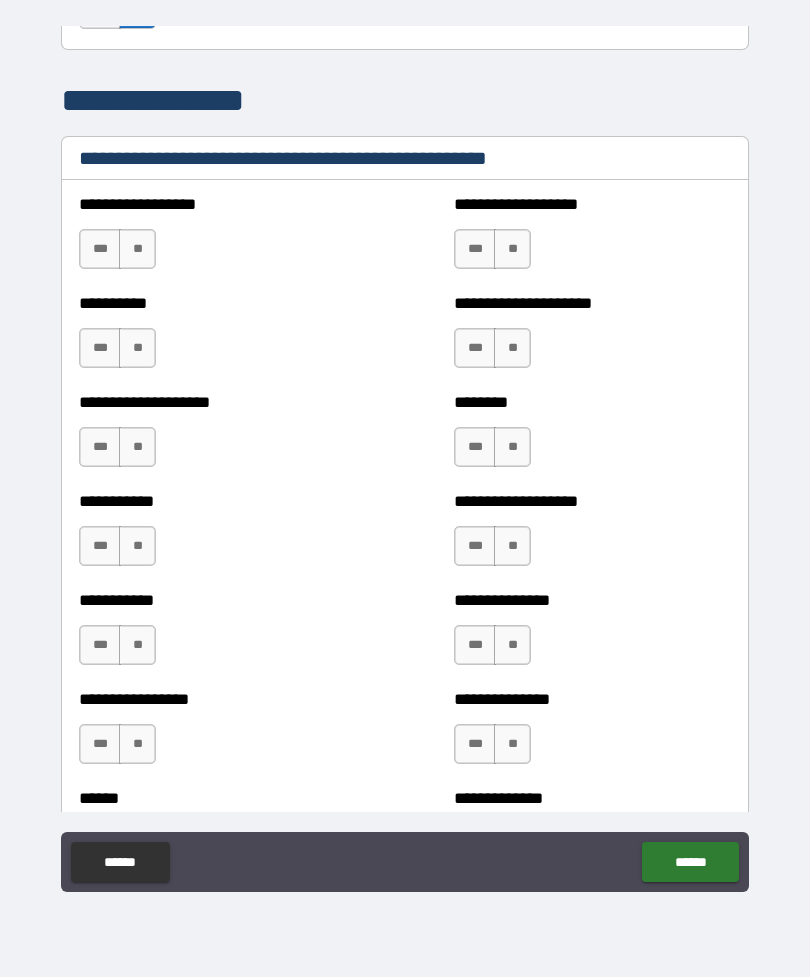 click on "**" at bounding box center [137, 249] 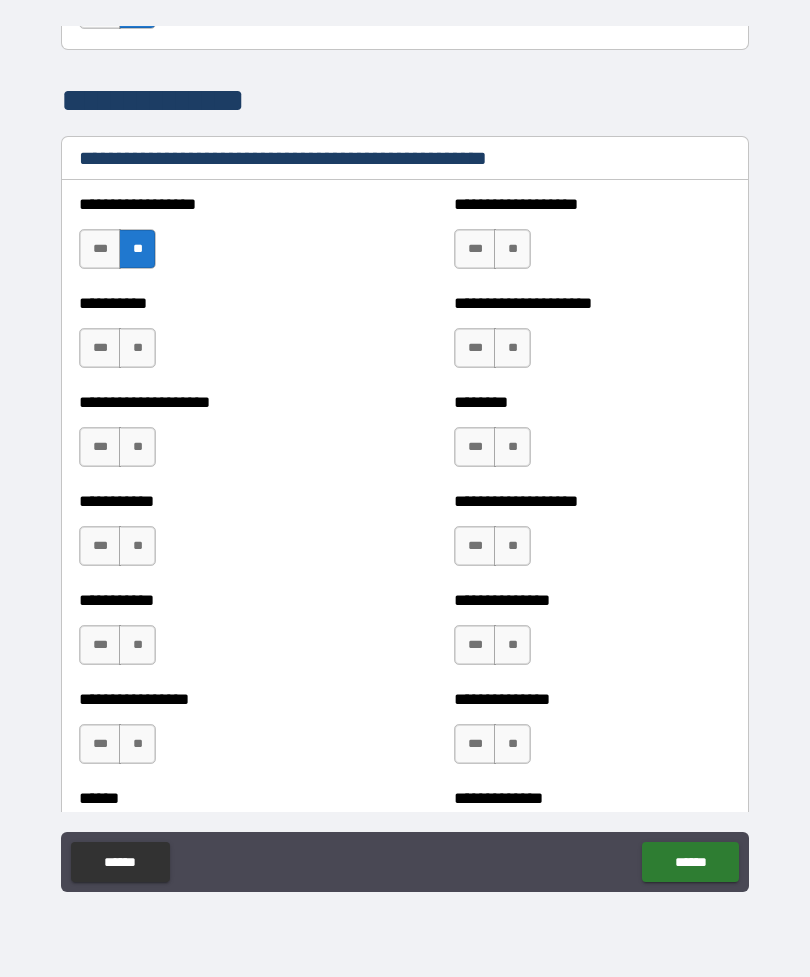 click on "**" at bounding box center (137, 348) 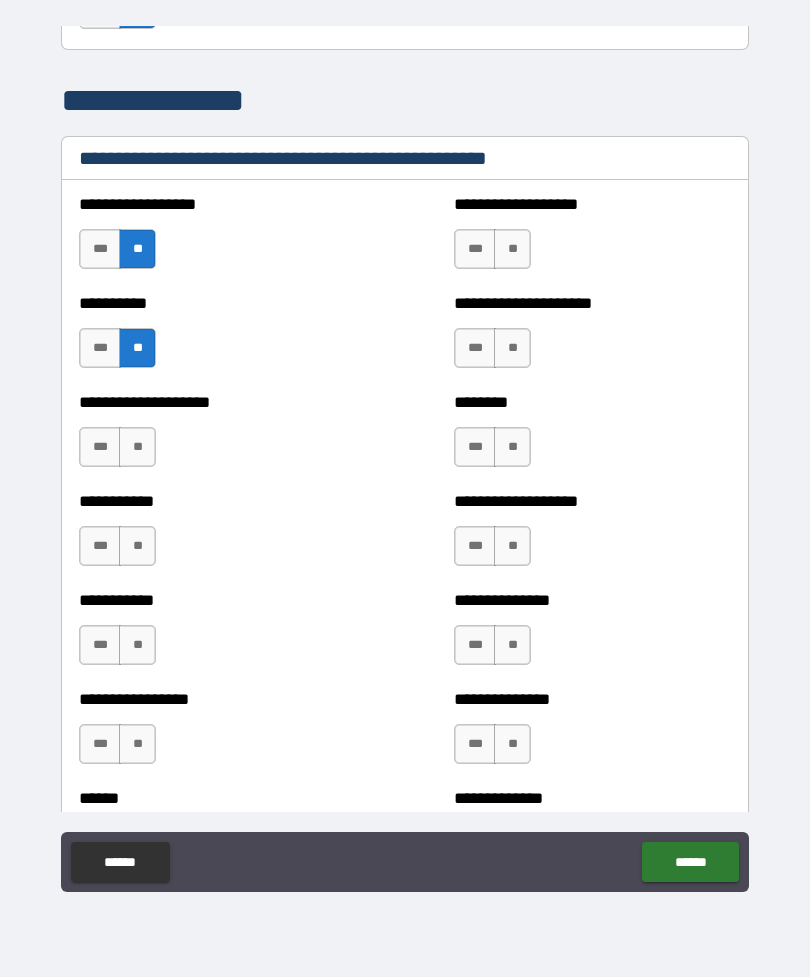 click on "**" at bounding box center (137, 447) 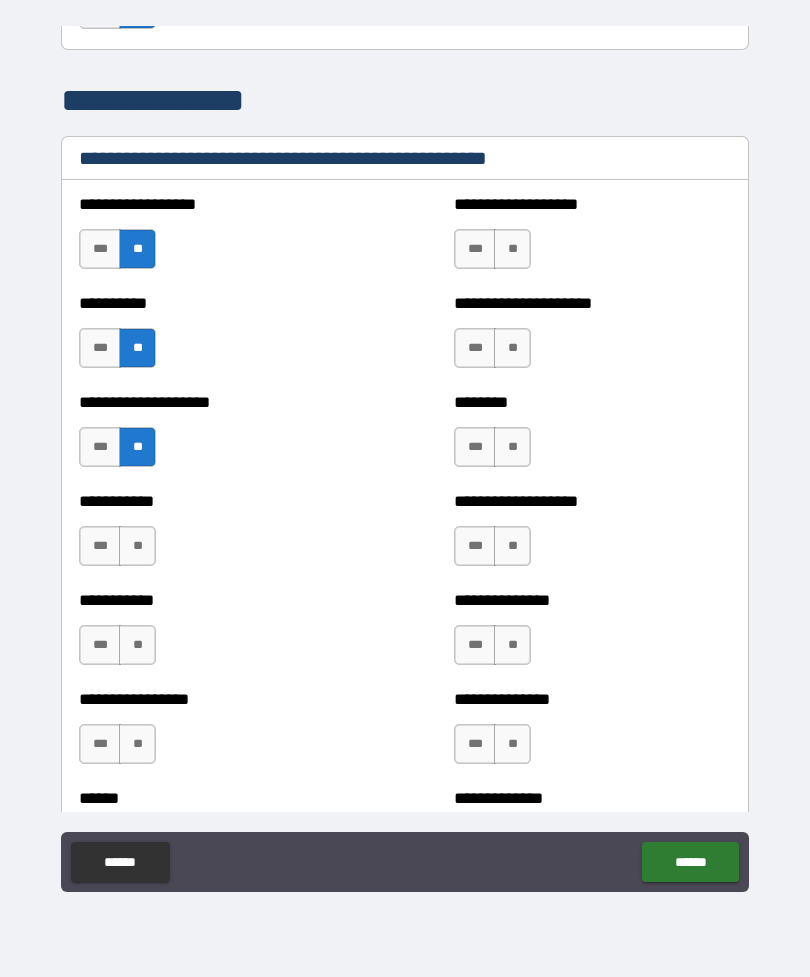 click on "**" at bounding box center [137, 546] 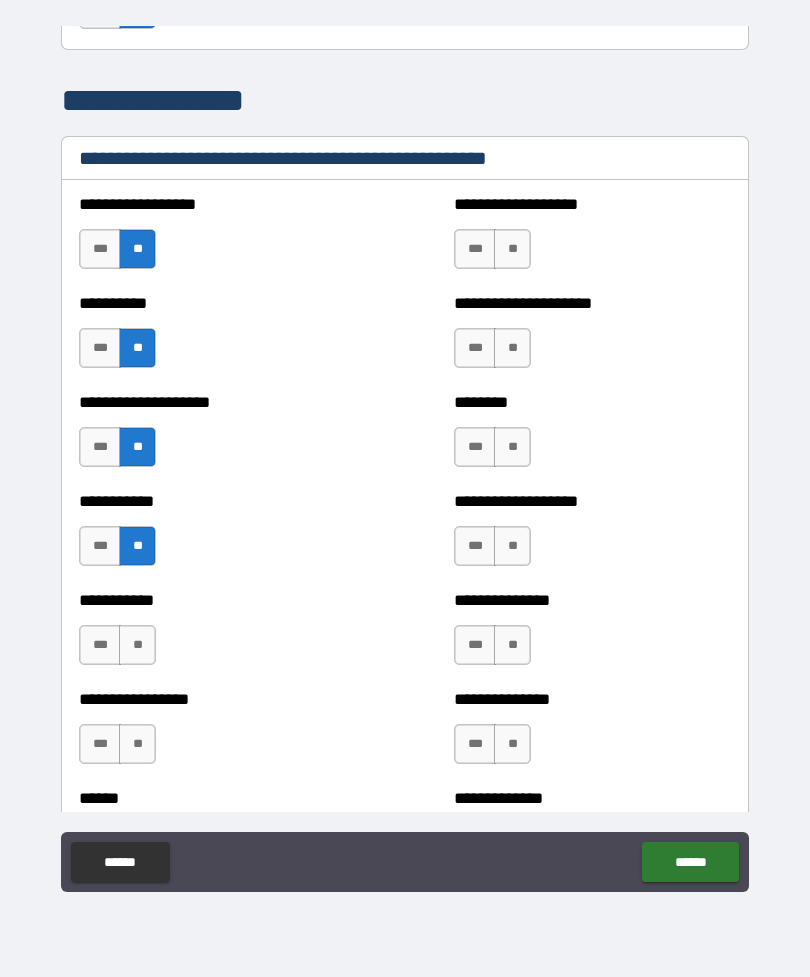 click on "**" at bounding box center (137, 645) 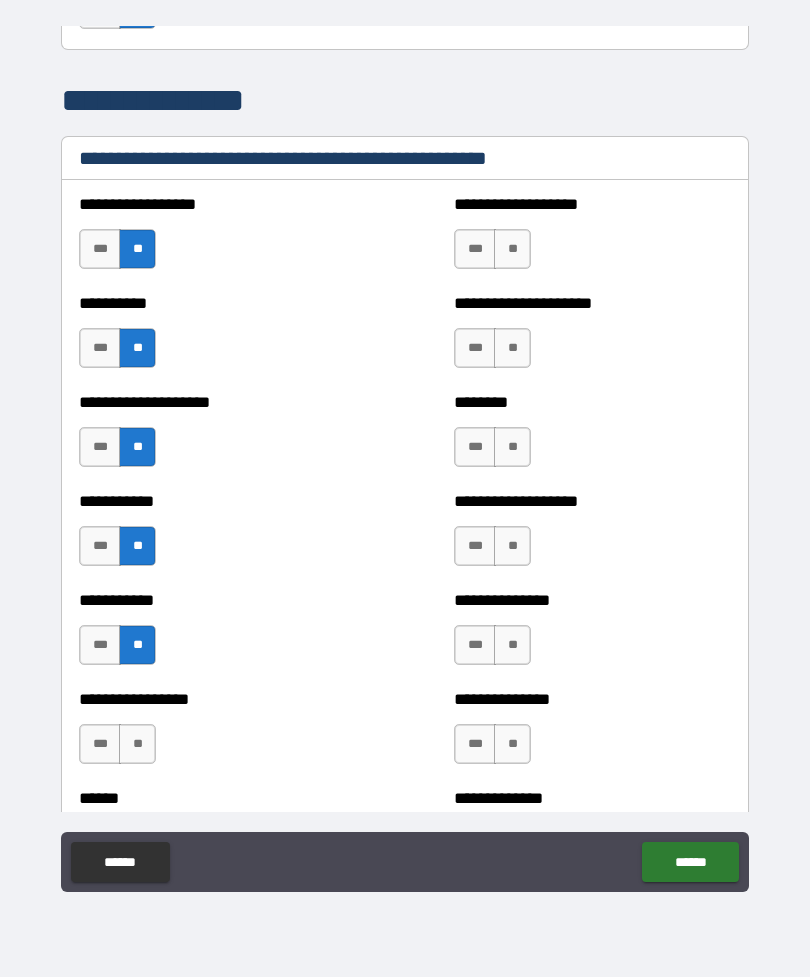 click on "**" at bounding box center [137, 744] 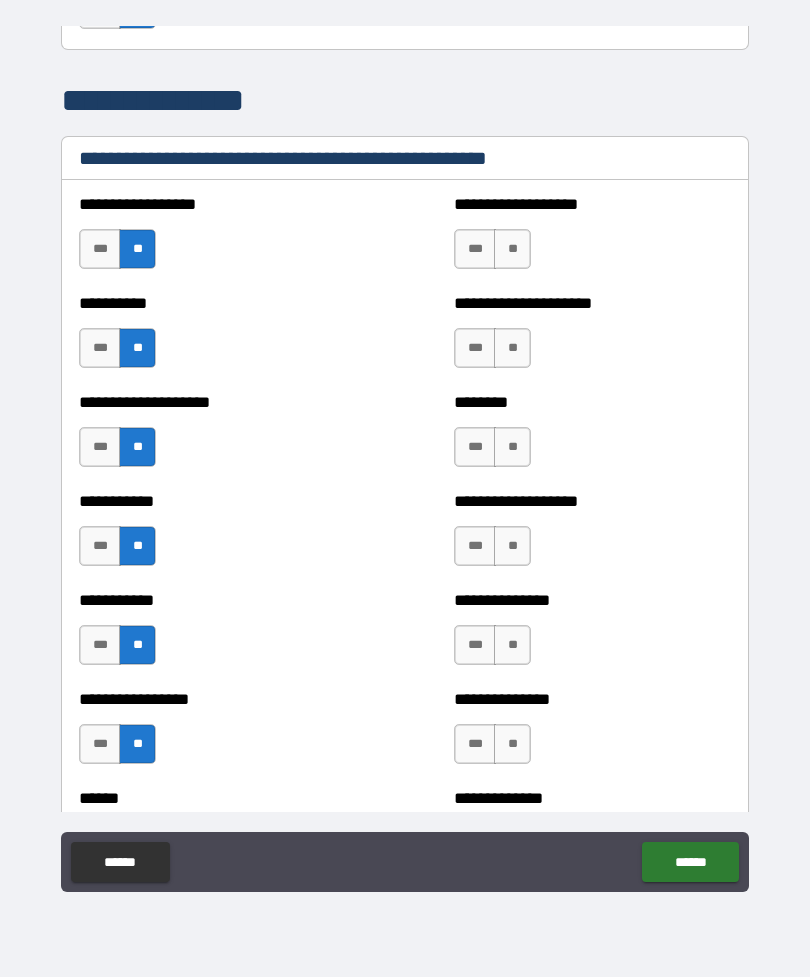 click on "**" at bounding box center (512, 249) 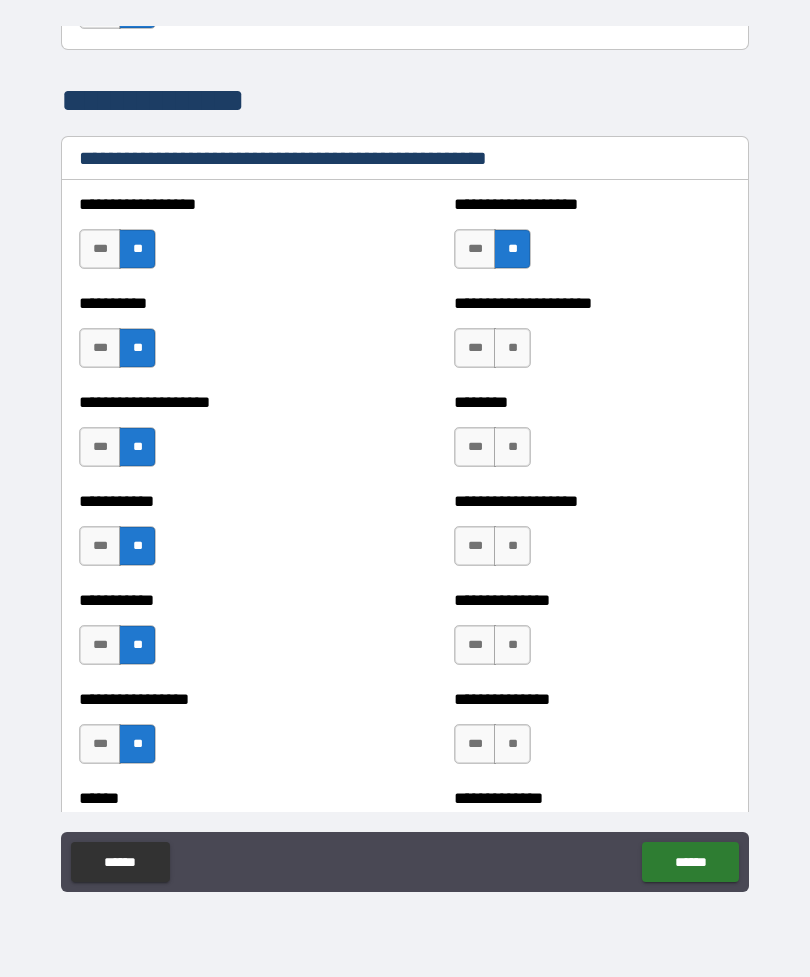 click on "**" at bounding box center (512, 348) 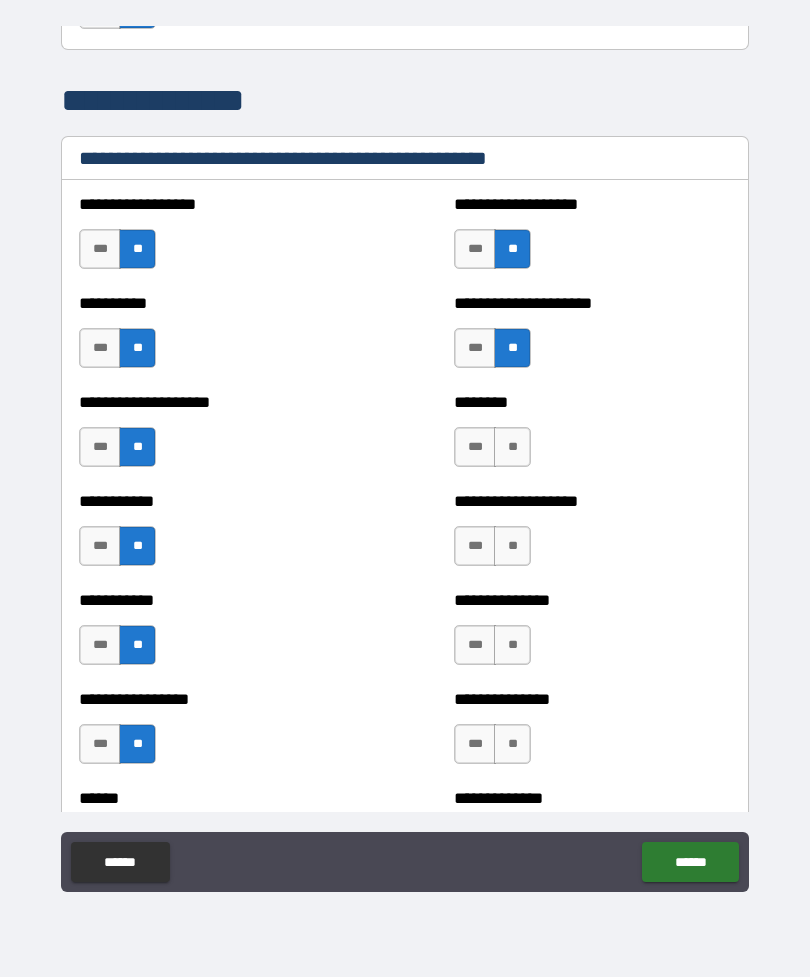 click on "**" at bounding box center [512, 447] 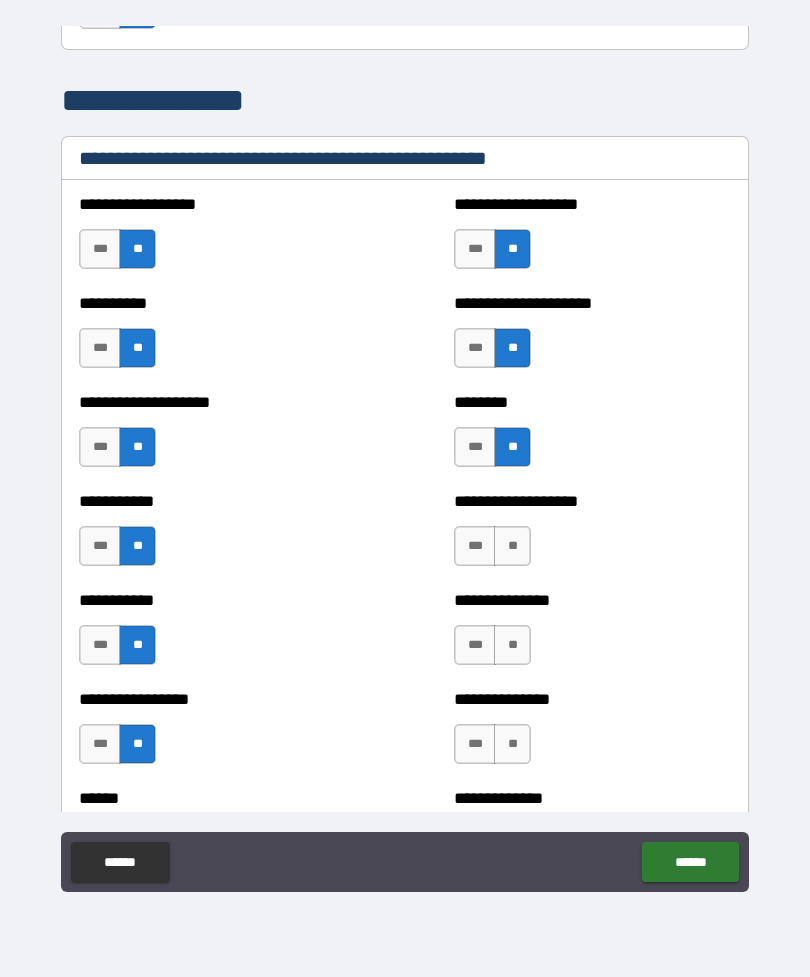 click on "**" at bounding box center (512, 546) 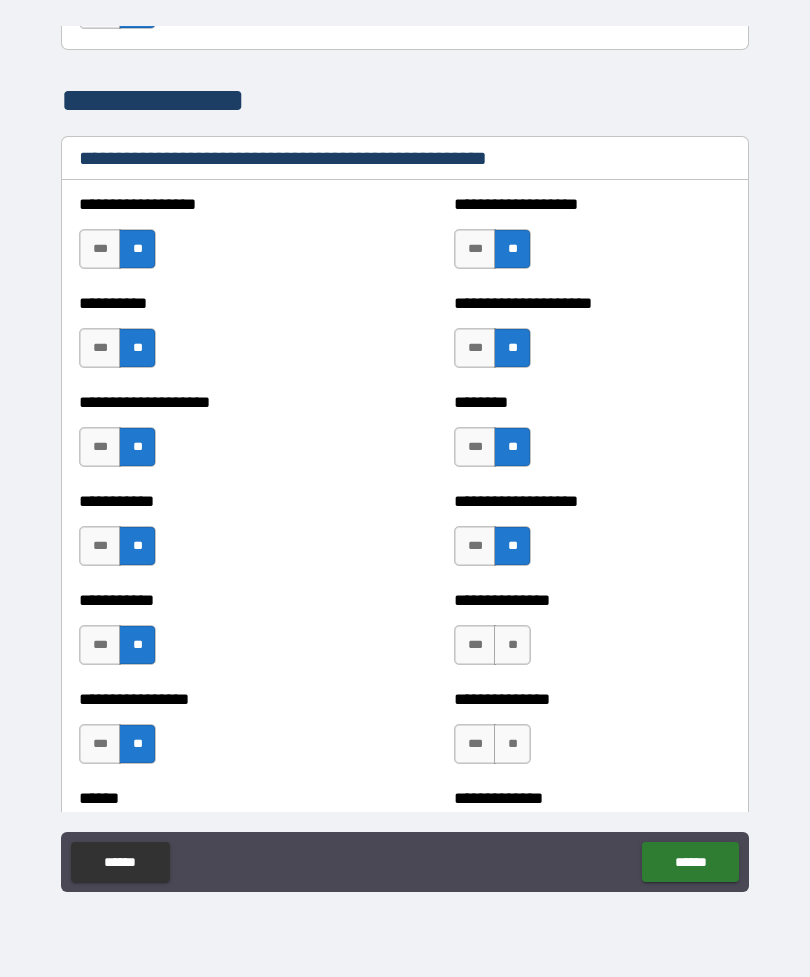 click on "**" at bounding box center (512, 645) 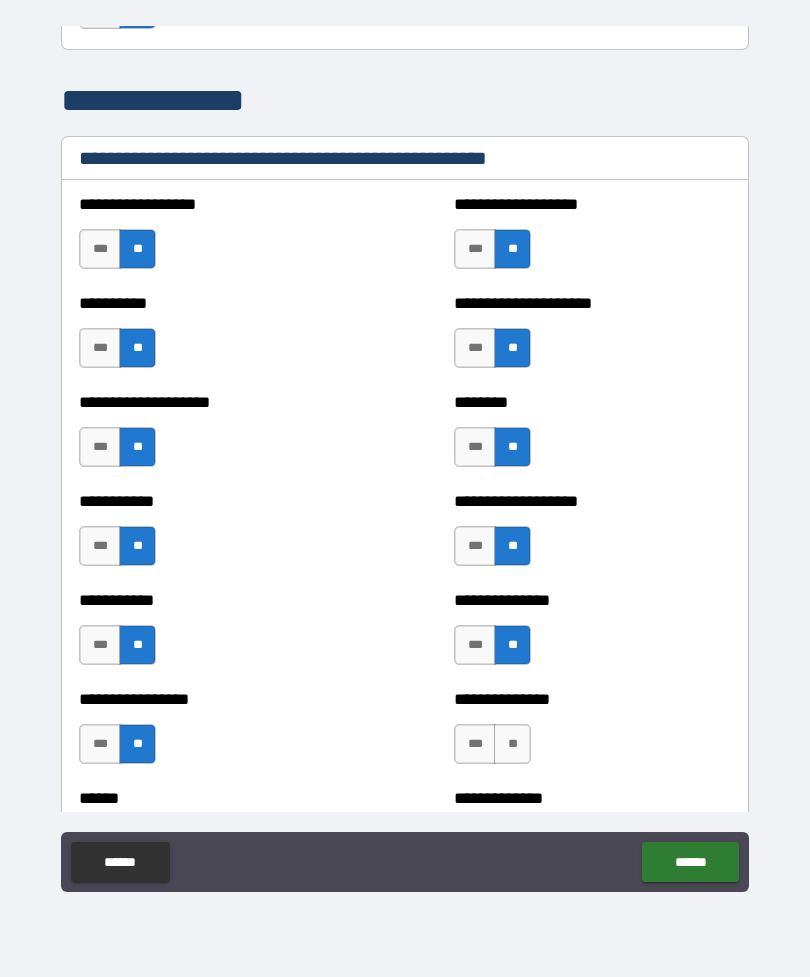 click on "**" at bounding box center (512, 744) 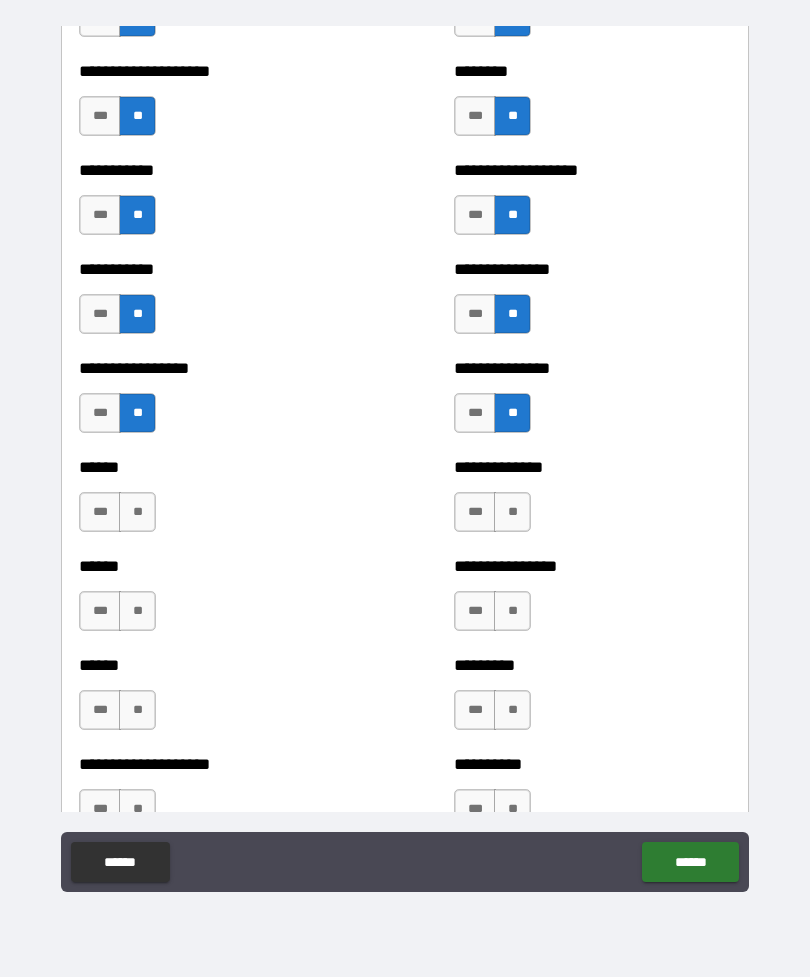 scroll, scrollTop: 2624, scrollLeft: 0, axis: vertical 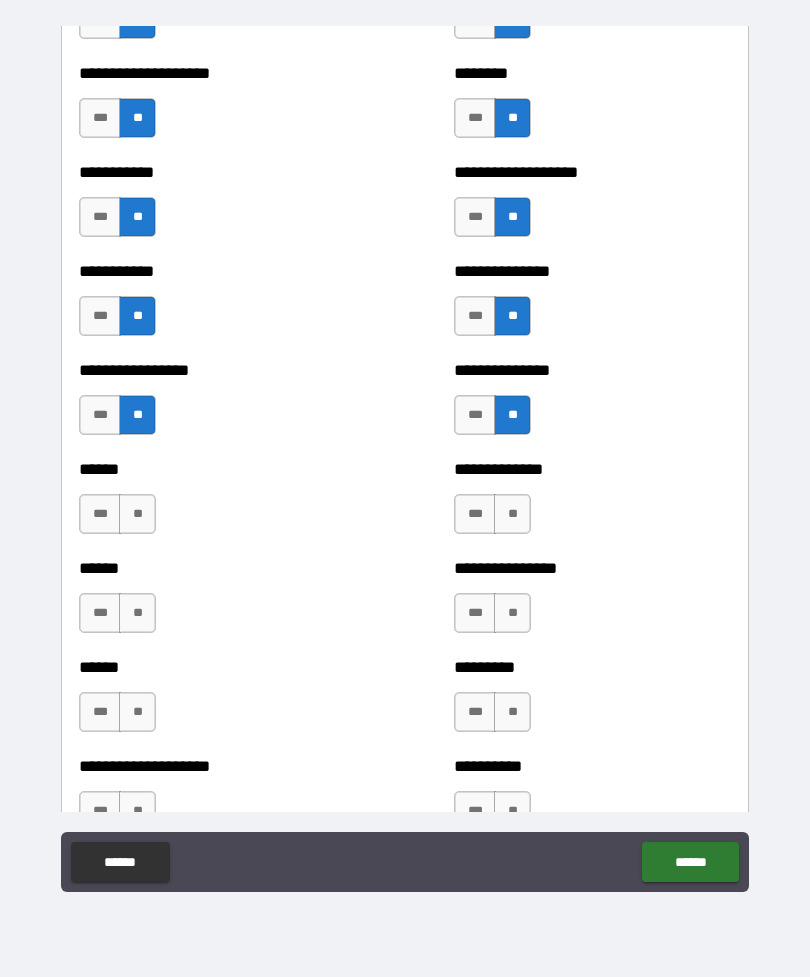 click on "**" at bounding box center (137, 514) 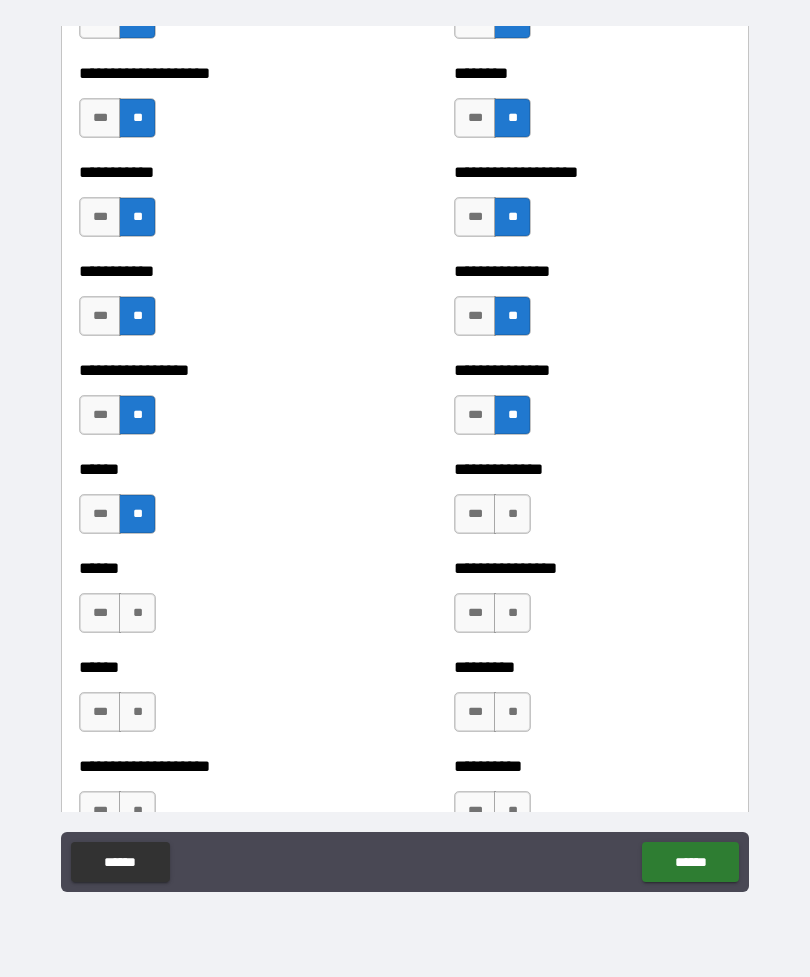 click on "**" at bounding box center [137, 613] 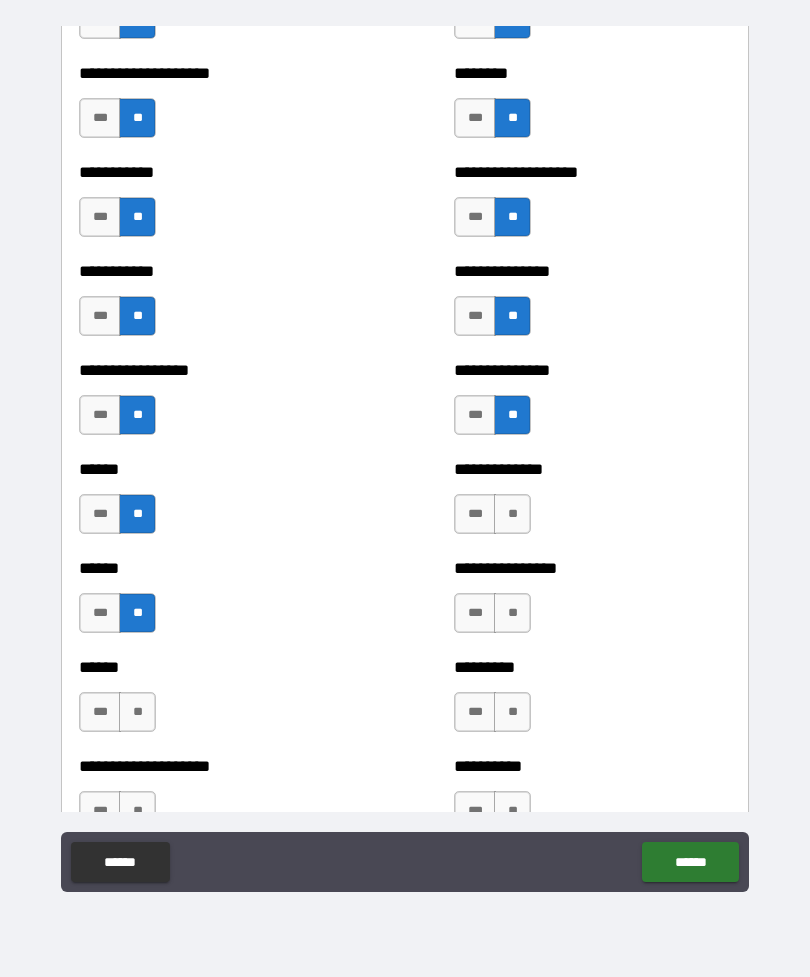click on "**" at bounding box center [137, 712] 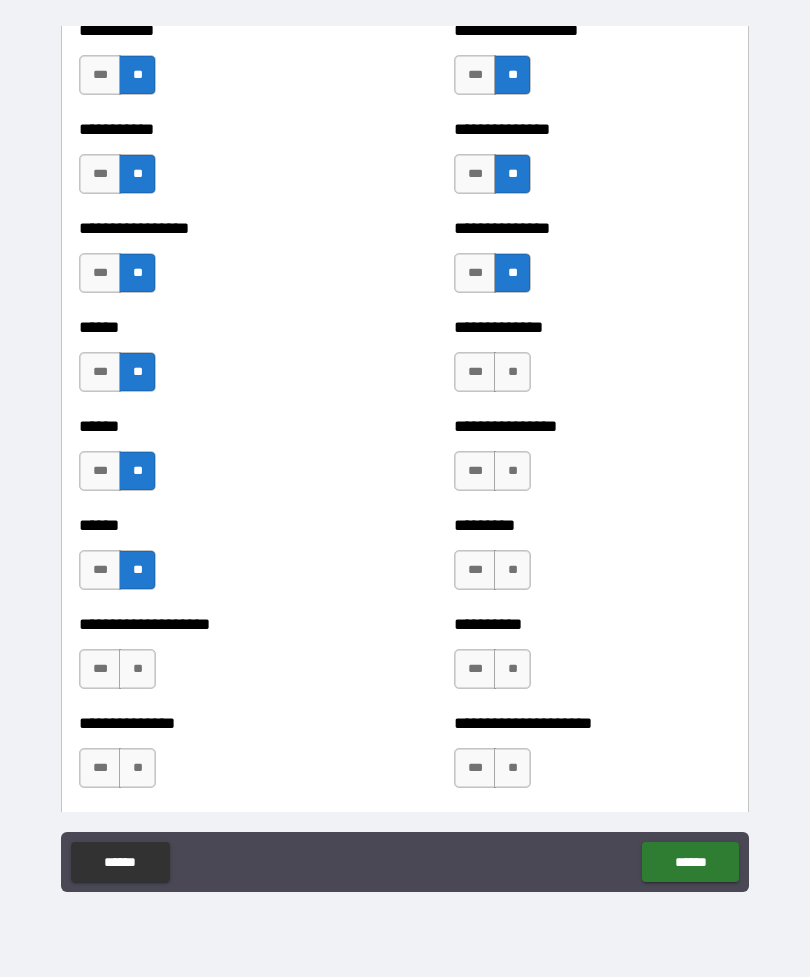 scroll, scrollTop: 2765, scrollLeft: 0, axis: vertical 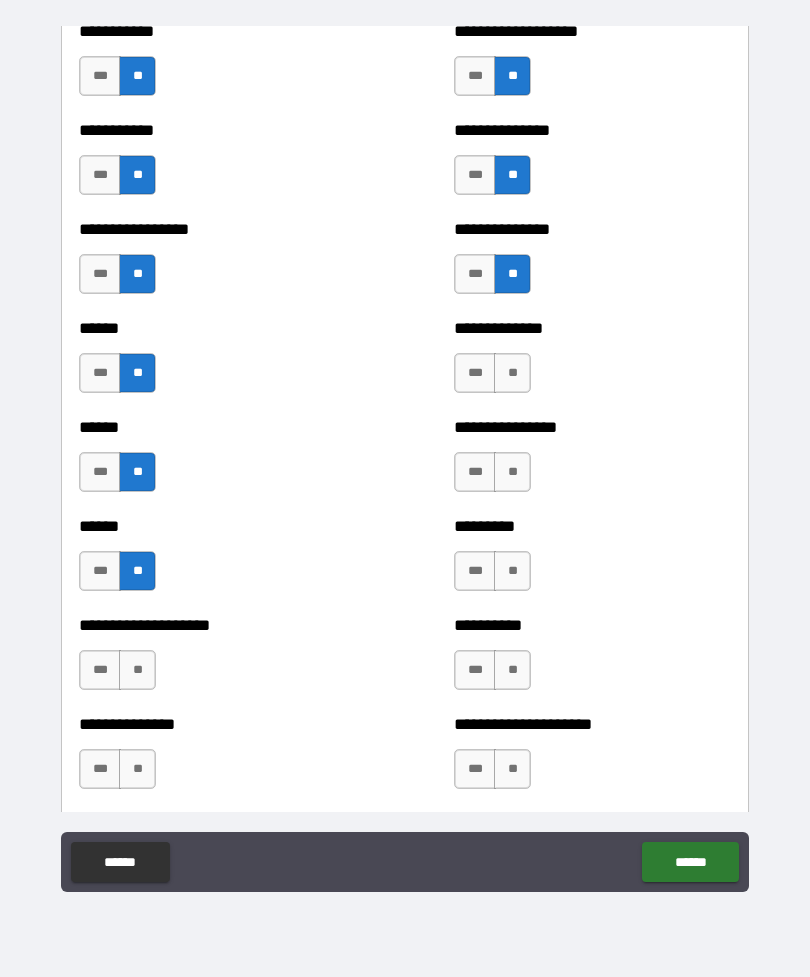 click on "**" at bounding box center [137, 670] 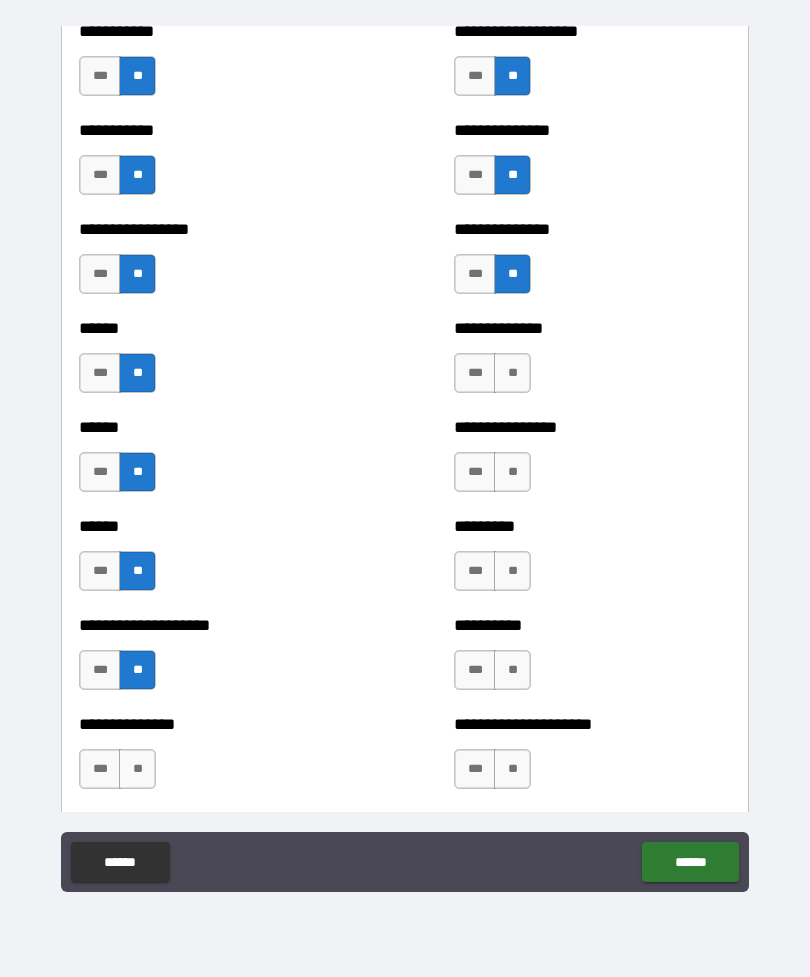 click on "**" at bounding box center [137, 769] 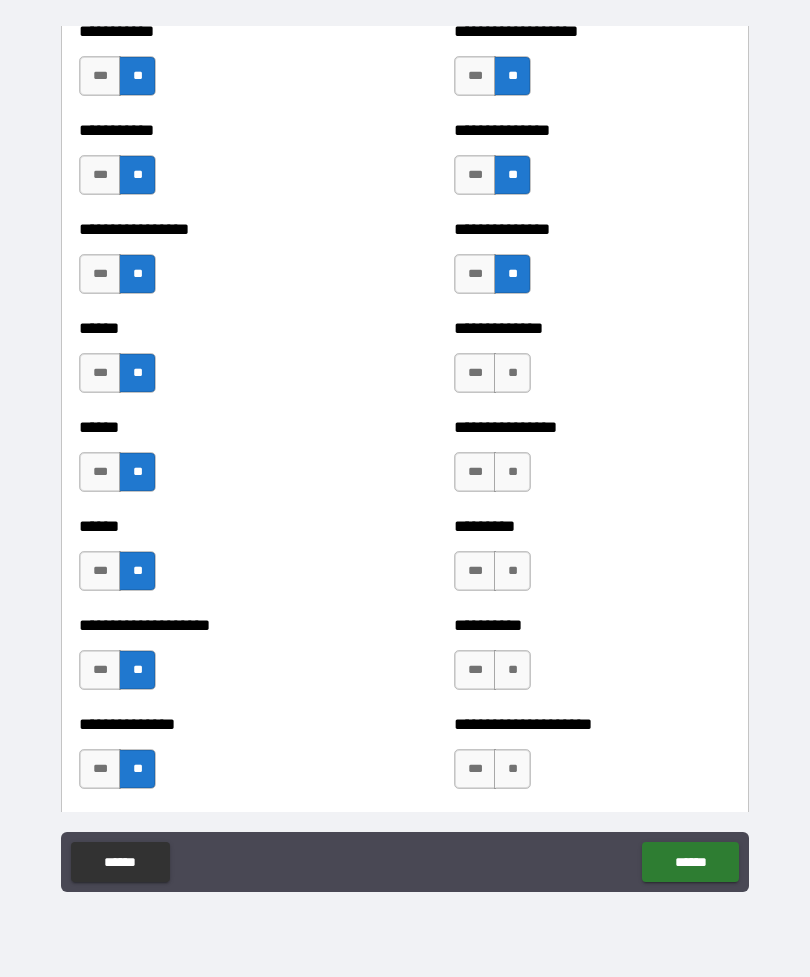 click on "**" at bounding box center (512, 373) 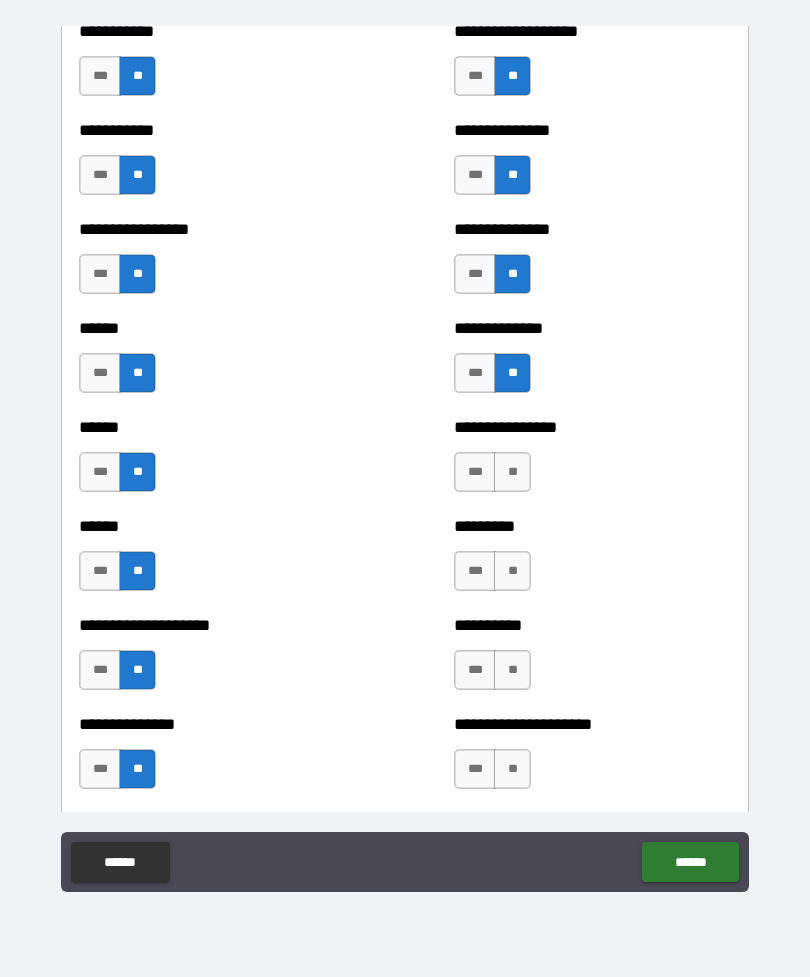 click on "**" at bounding box center (512, 472) 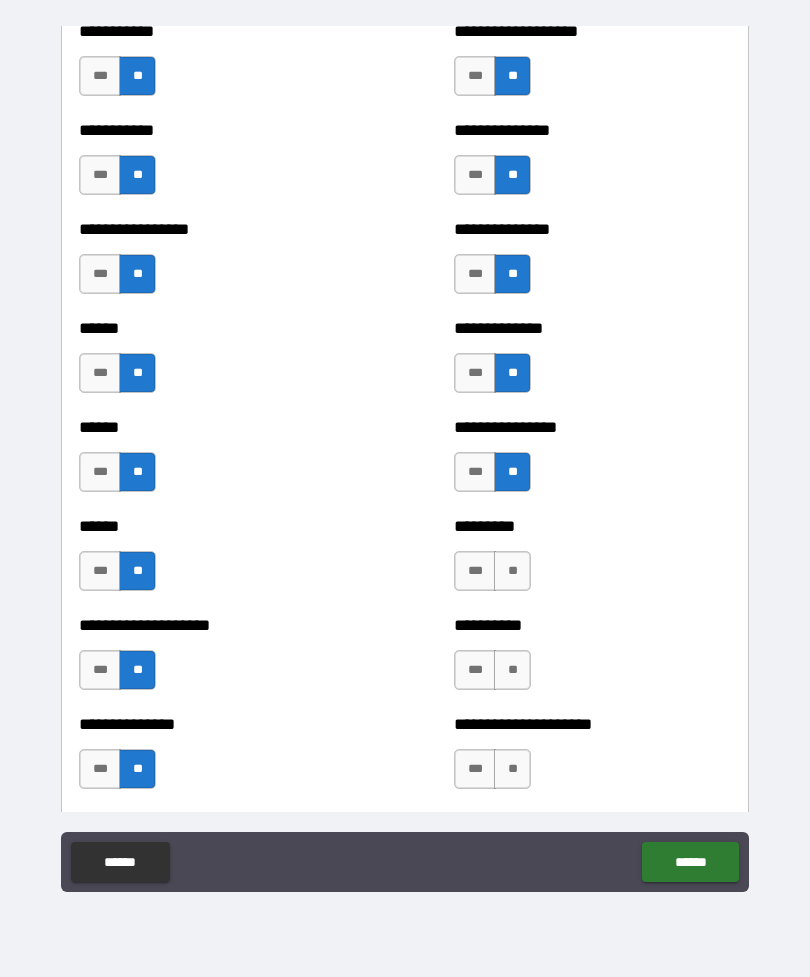 click on "**" at bounding box center (512, 571) 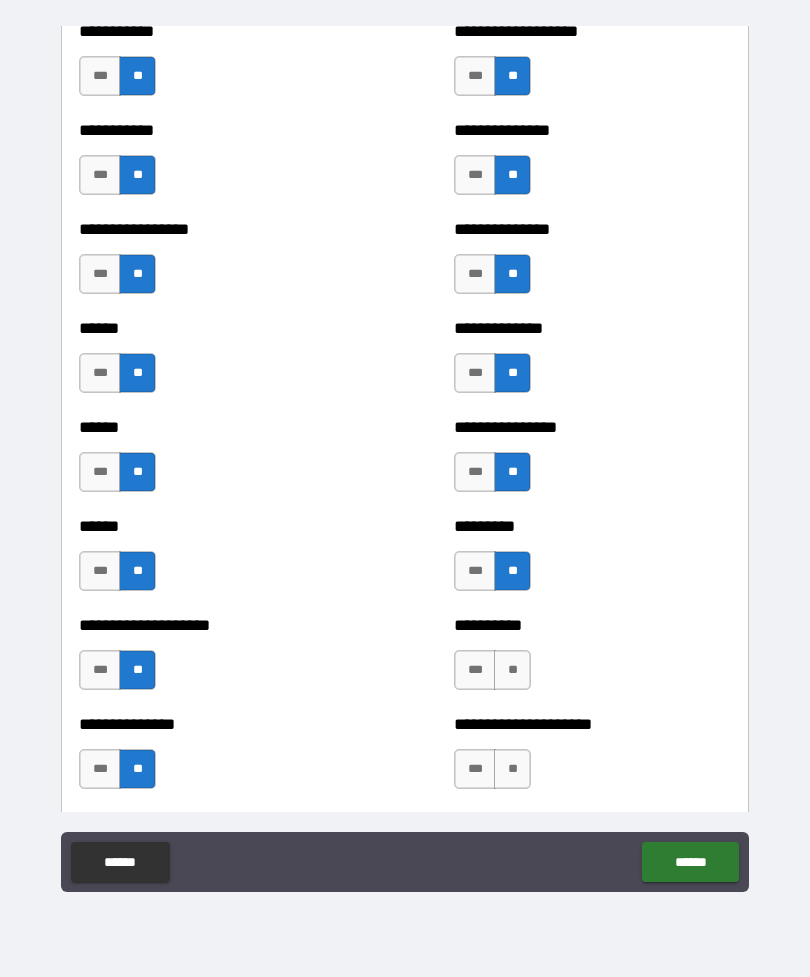 click on "**" at bounding box center (512, 670) 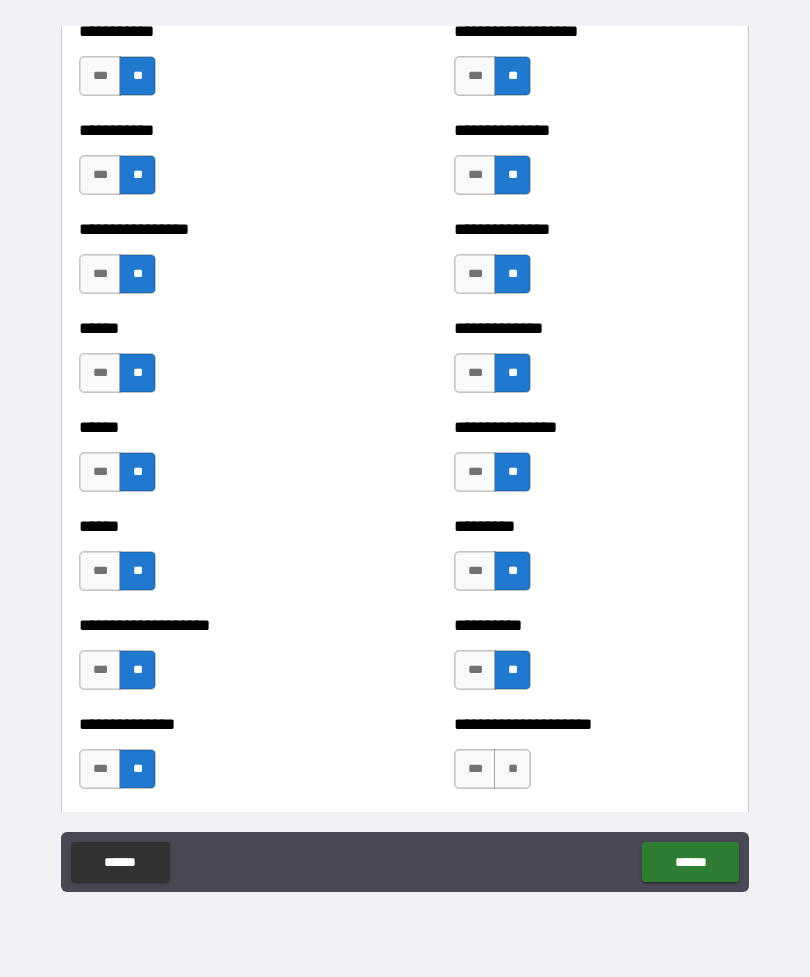 click on "**" at bounding box center (512, 769) 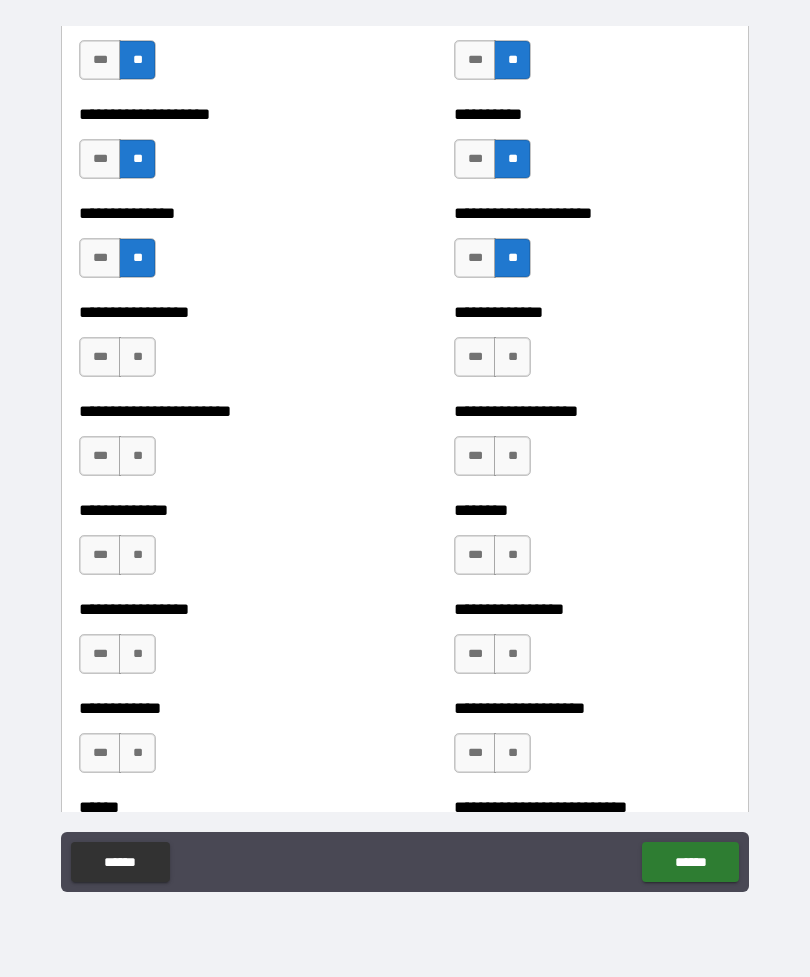 scroll, scrollTop: 3277, scrollLeft: 0, axis: vertical 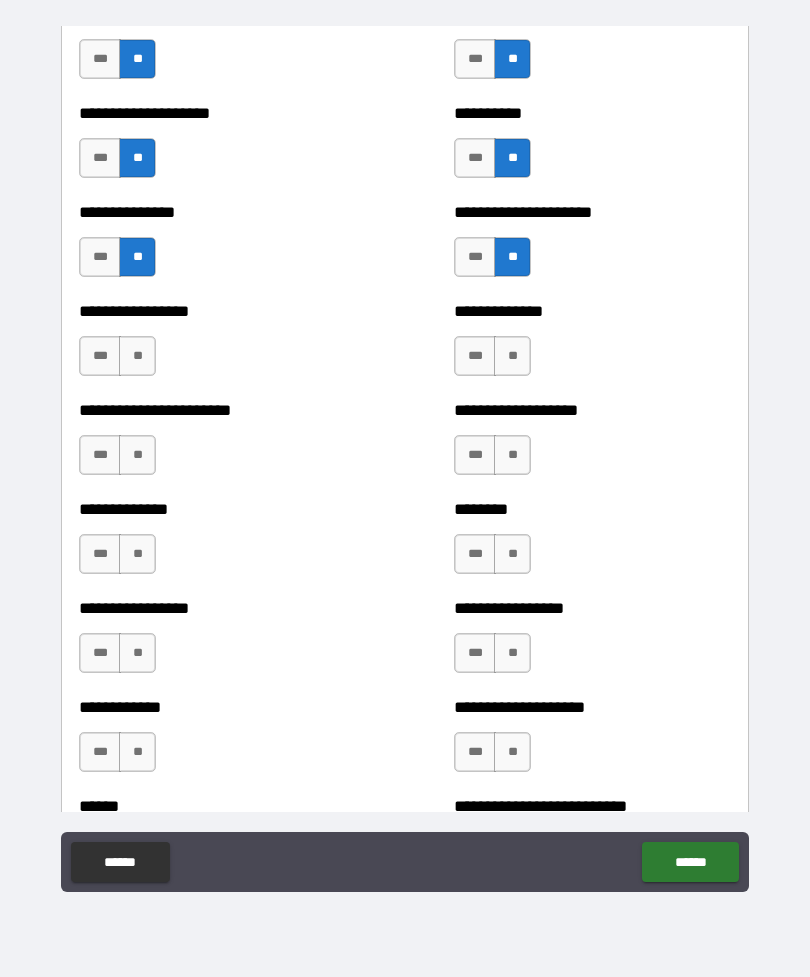 click on "**" at bounding box center [137, 356] 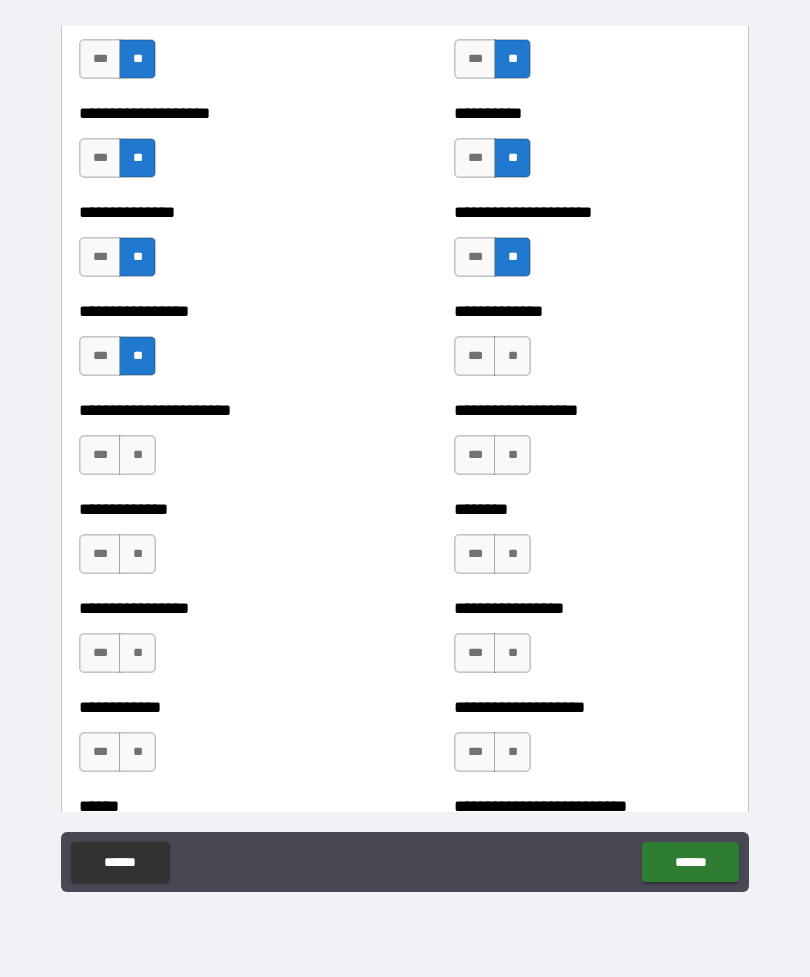 click on "**" at bounding box center [137, 455] 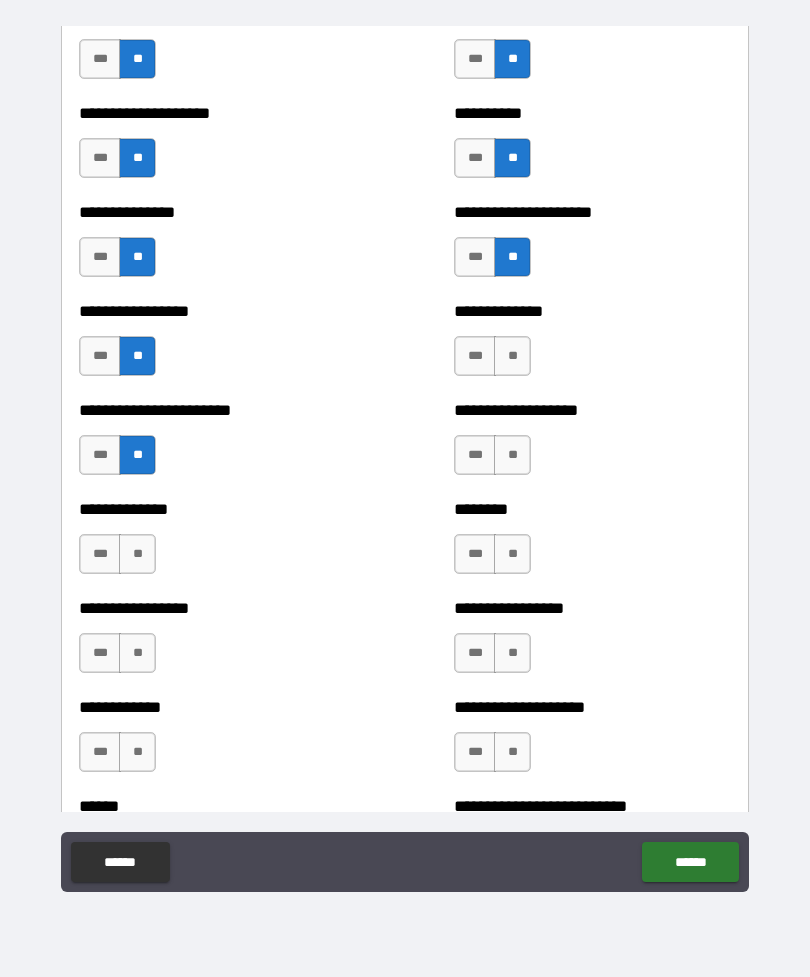 click on "**" at bounding box center (137, 554) 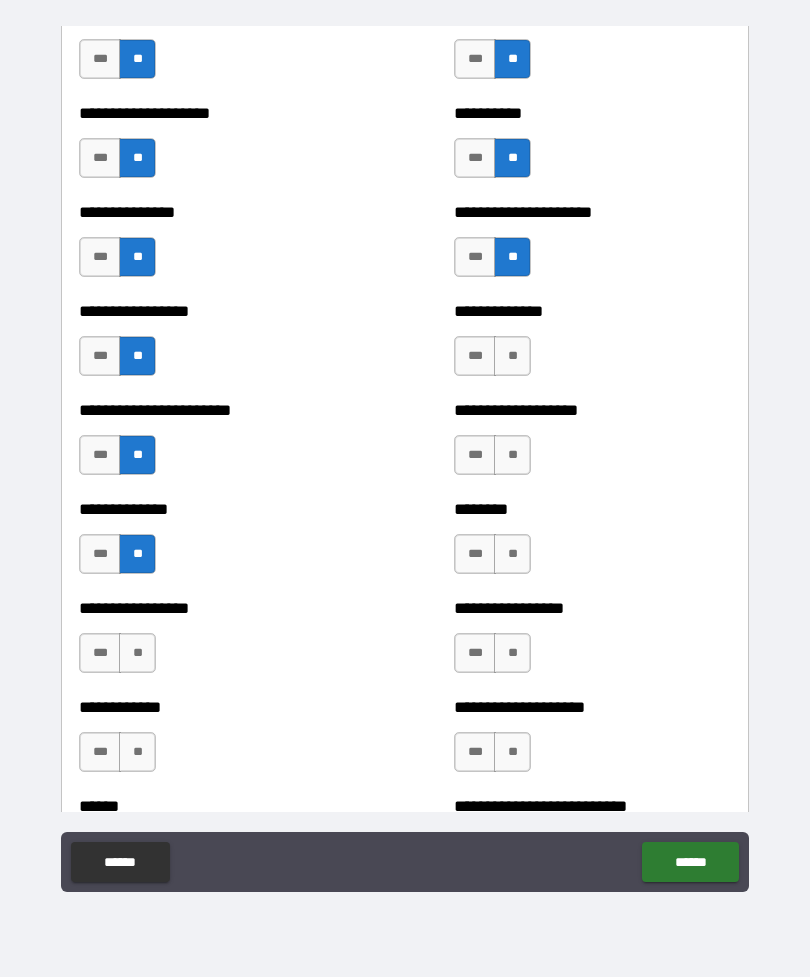 click on "**" at bounding box center (137, 653) 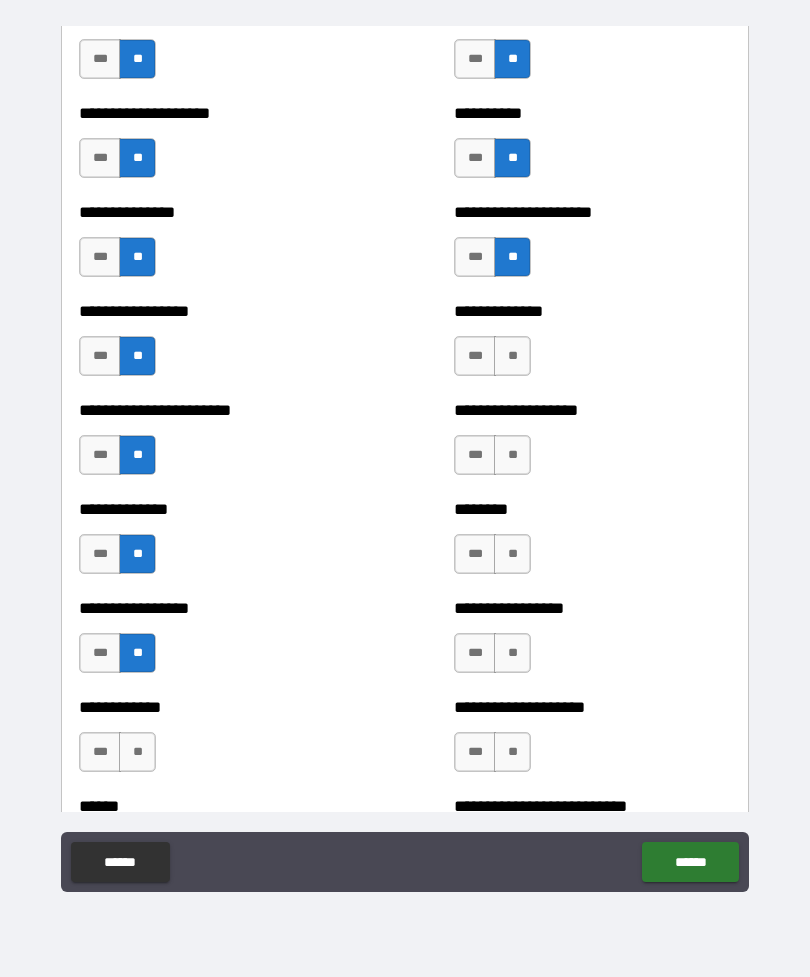 click on "**" at bounding box center [137, 752] 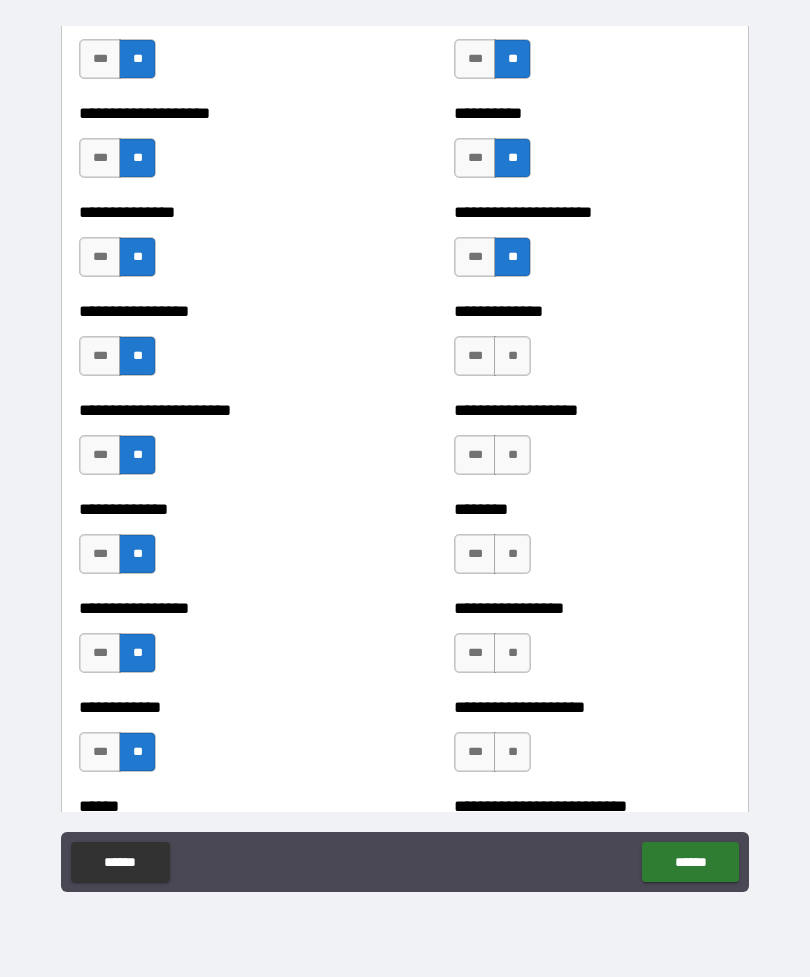 click on "**" at bounding box center (512, 356) 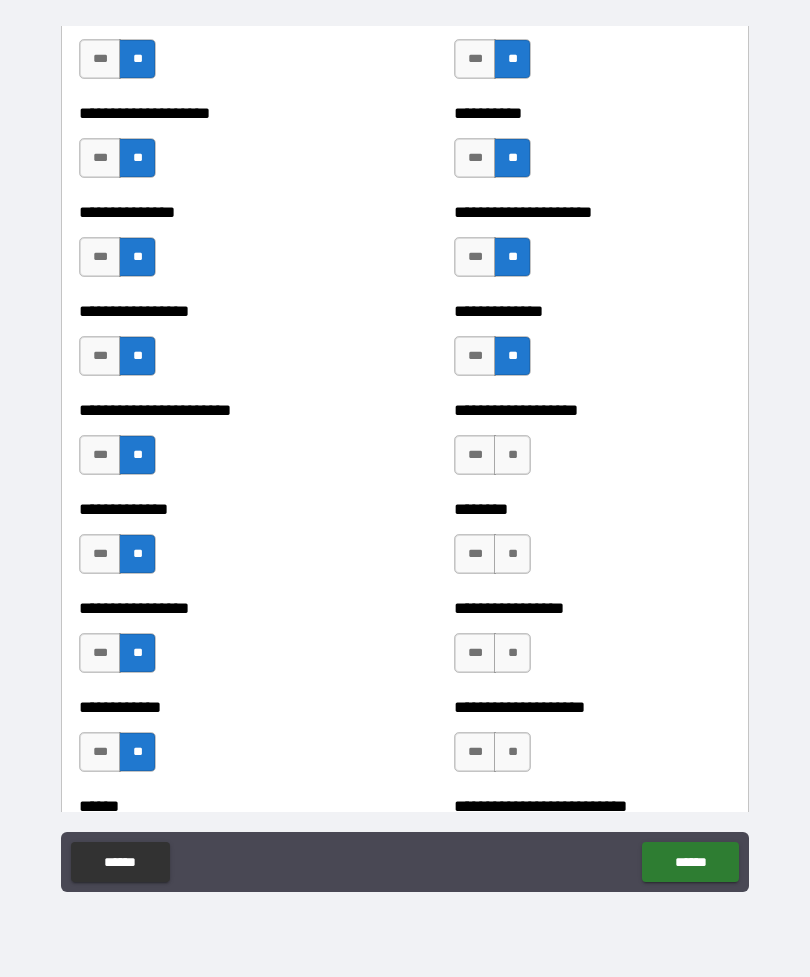 click on "**" at bounding box center [512, 455] 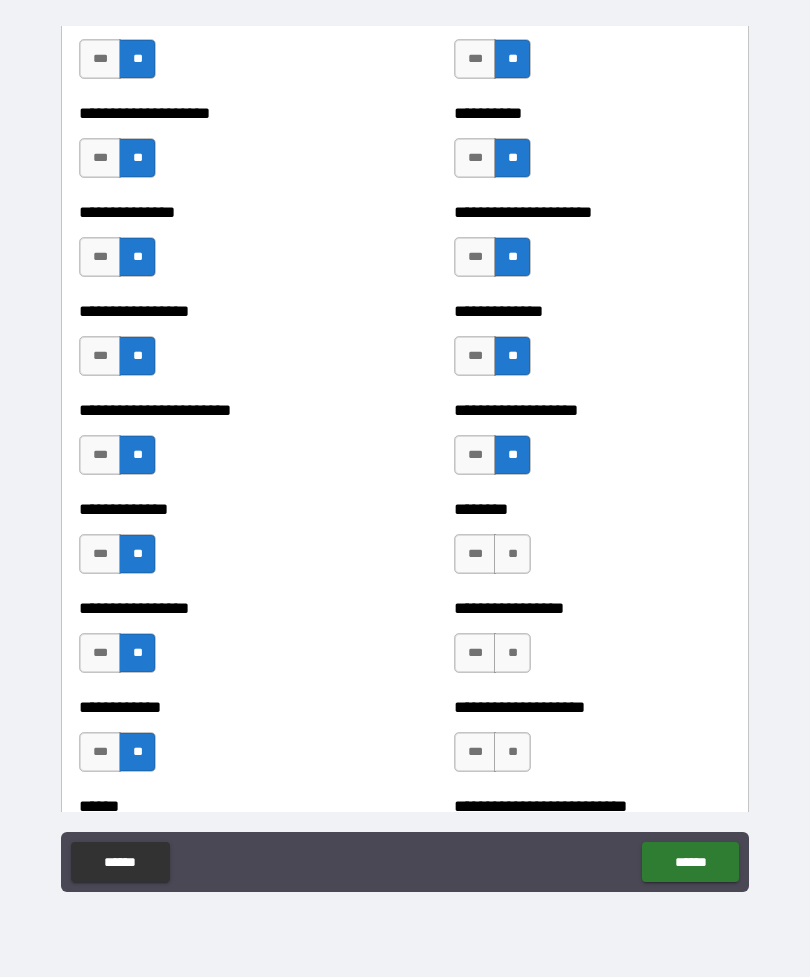 click on "**" at bounding box center (512, 554) 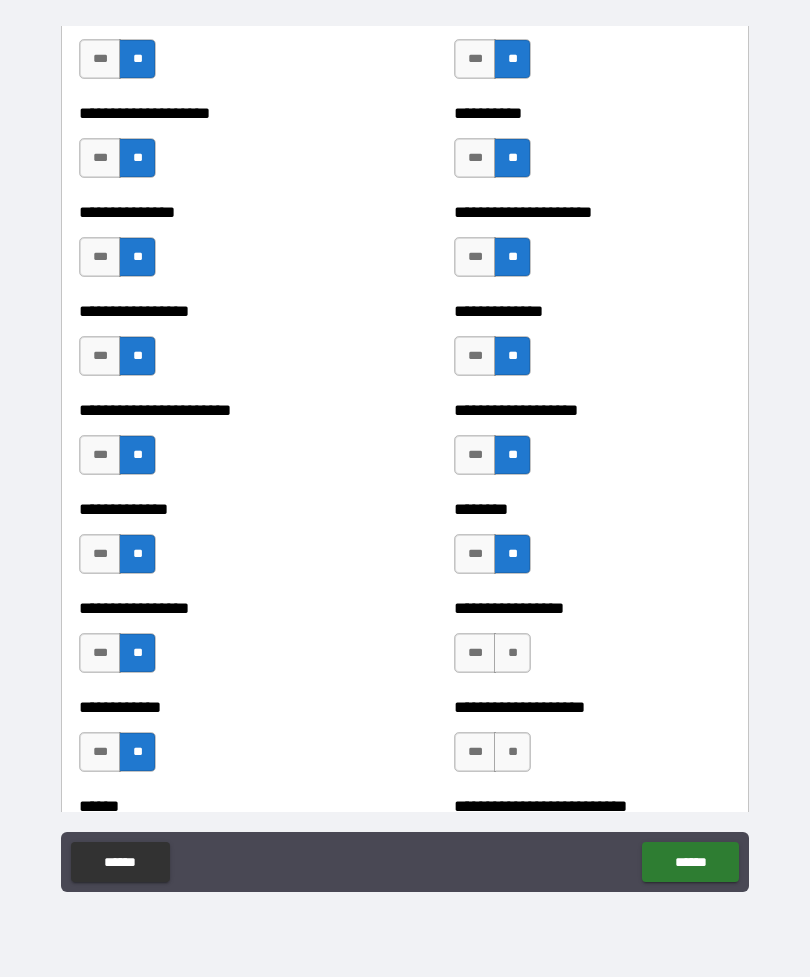 click on "**" at bounding box center (512, 653) 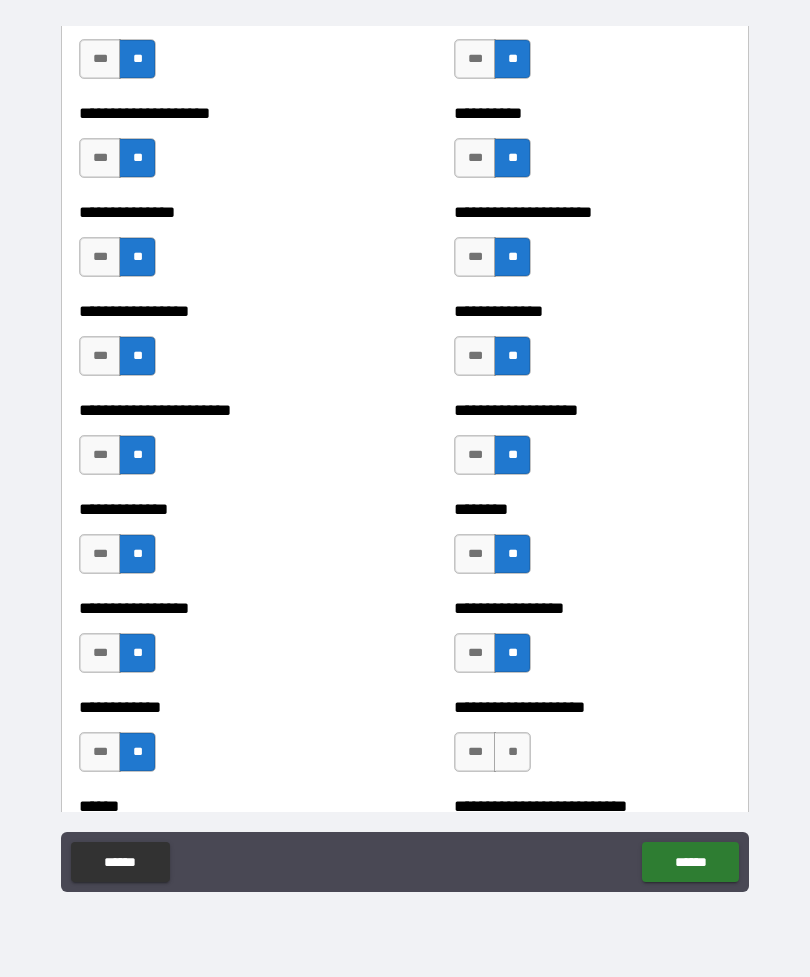 click on "**" at bounding box center (512, 752) 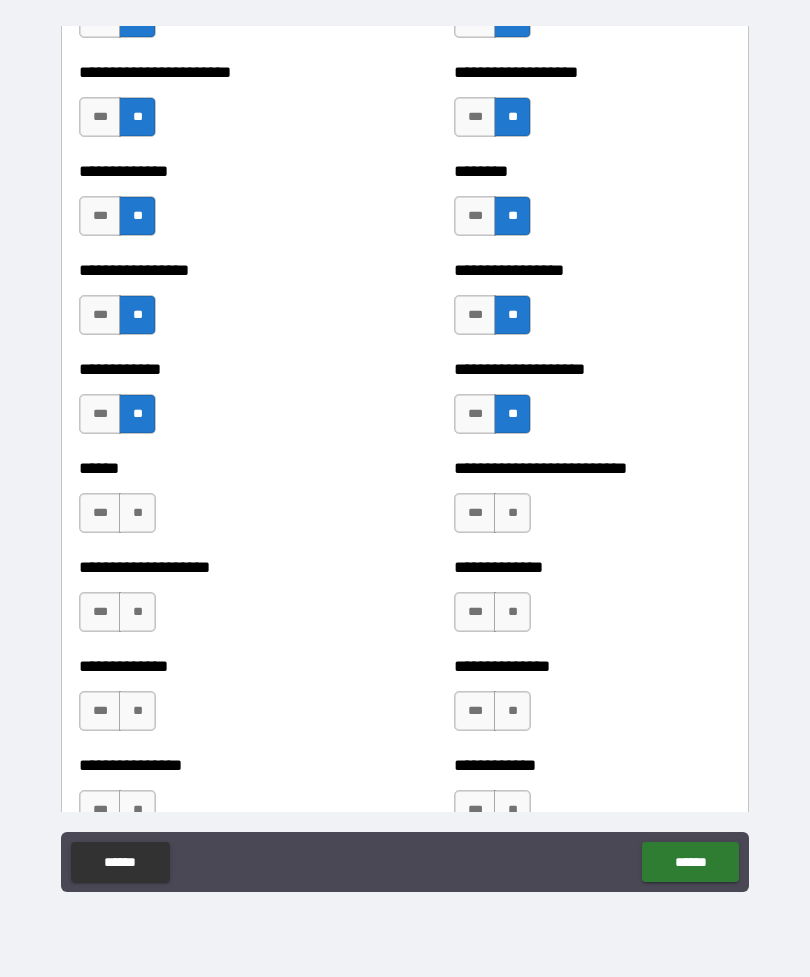 scroll, scrollTop: 3618, scrollLeft: 0, axis: vertical 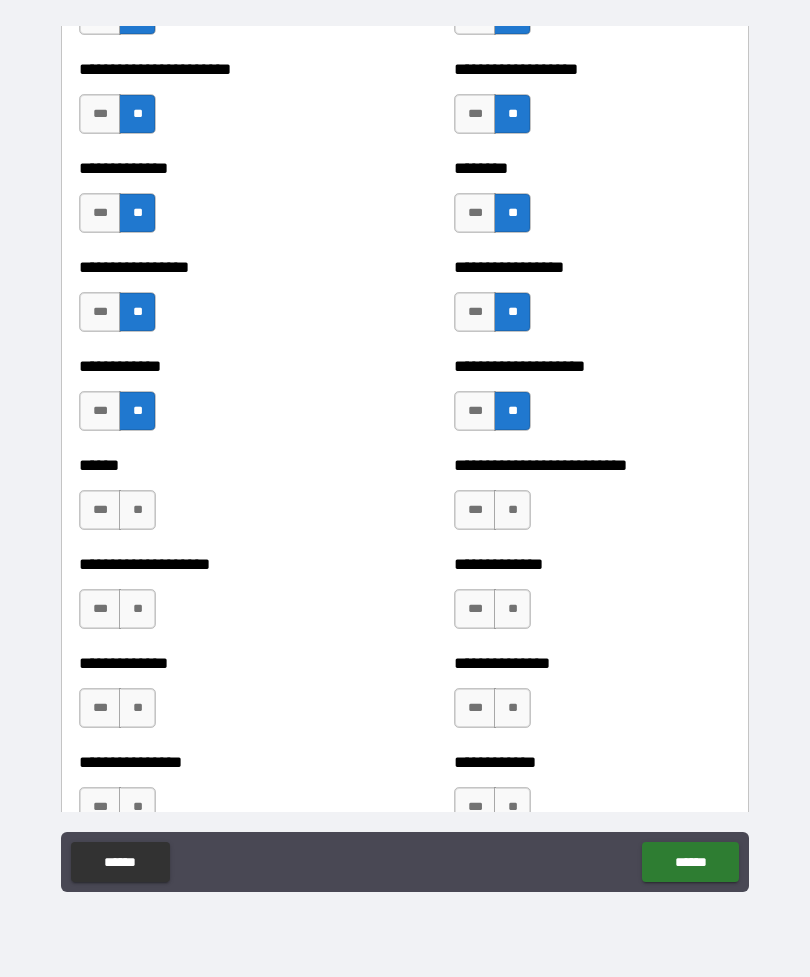 click on "**" at bounding box center (137, 510) 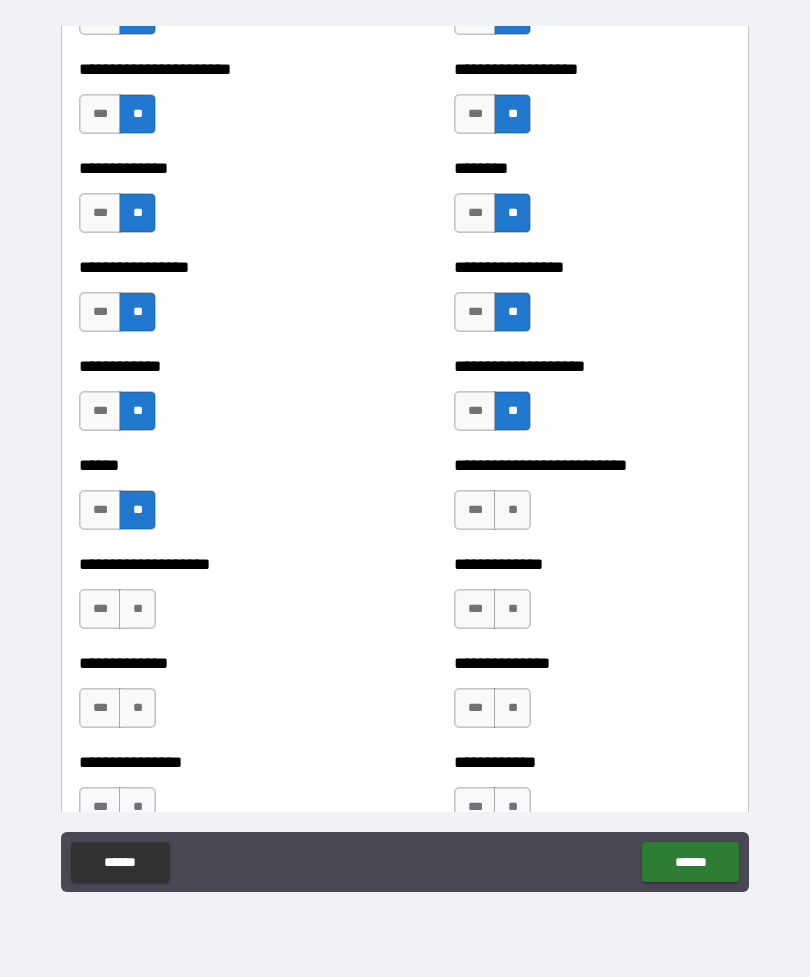 click on "**" at bounding box center (137, 609) 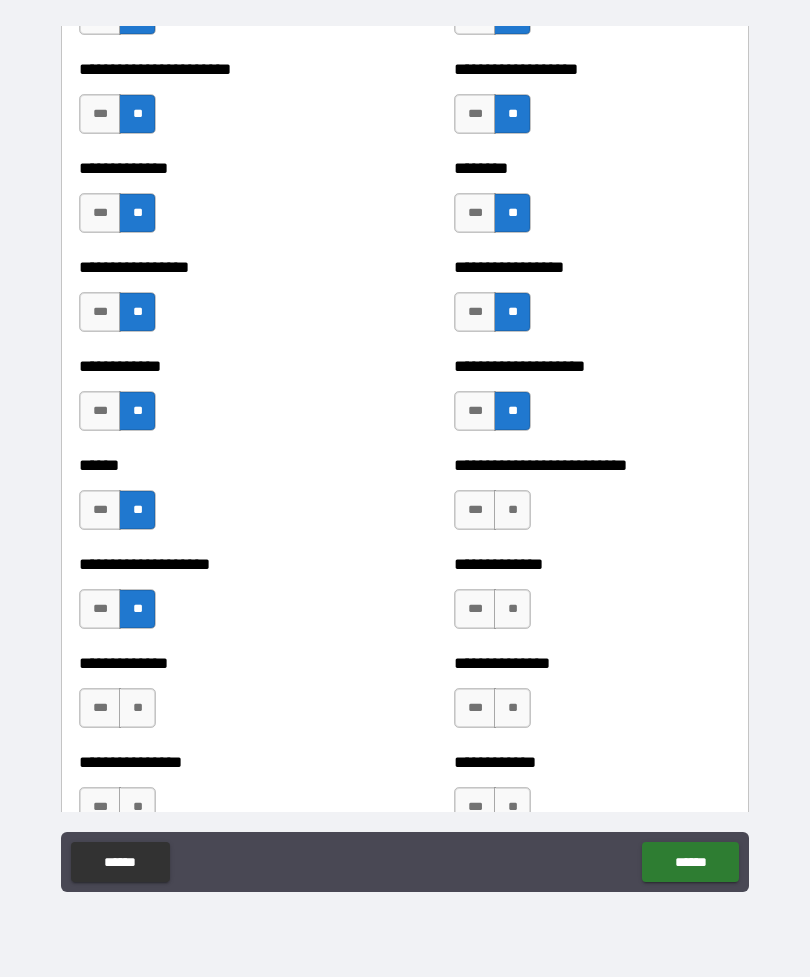 click on "**" at bounding box center (137, 708) 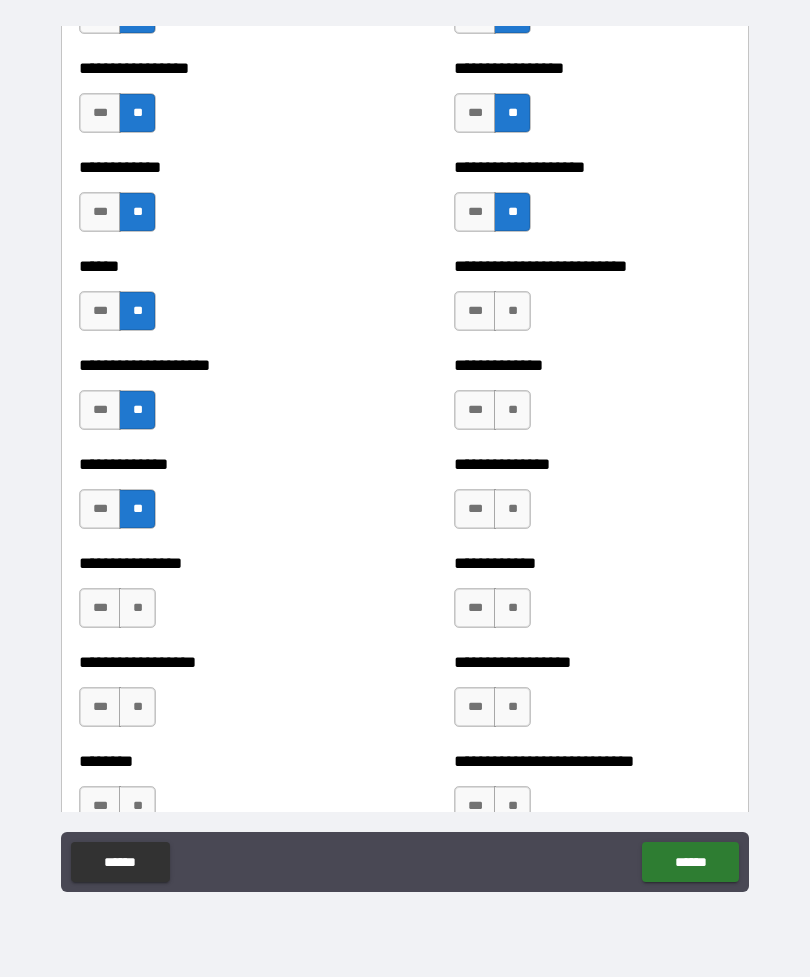 scroll, scrollTop: 3822, scrollLeft: 0, axis: vertical 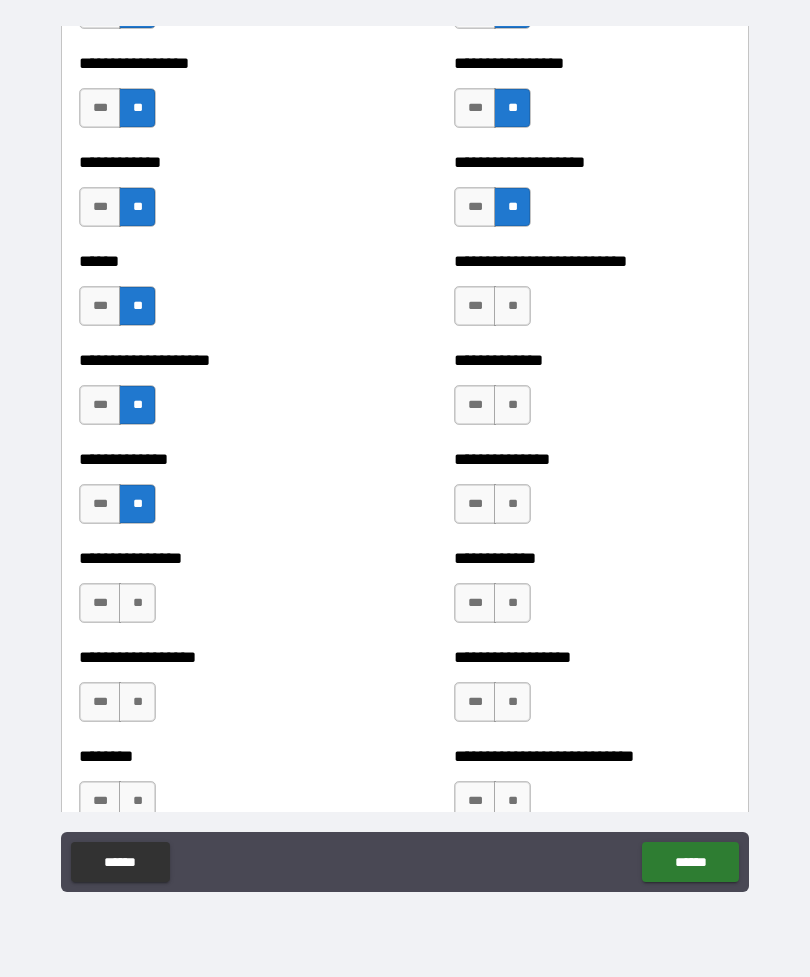 click on "**" at bounding box center [137, 603] 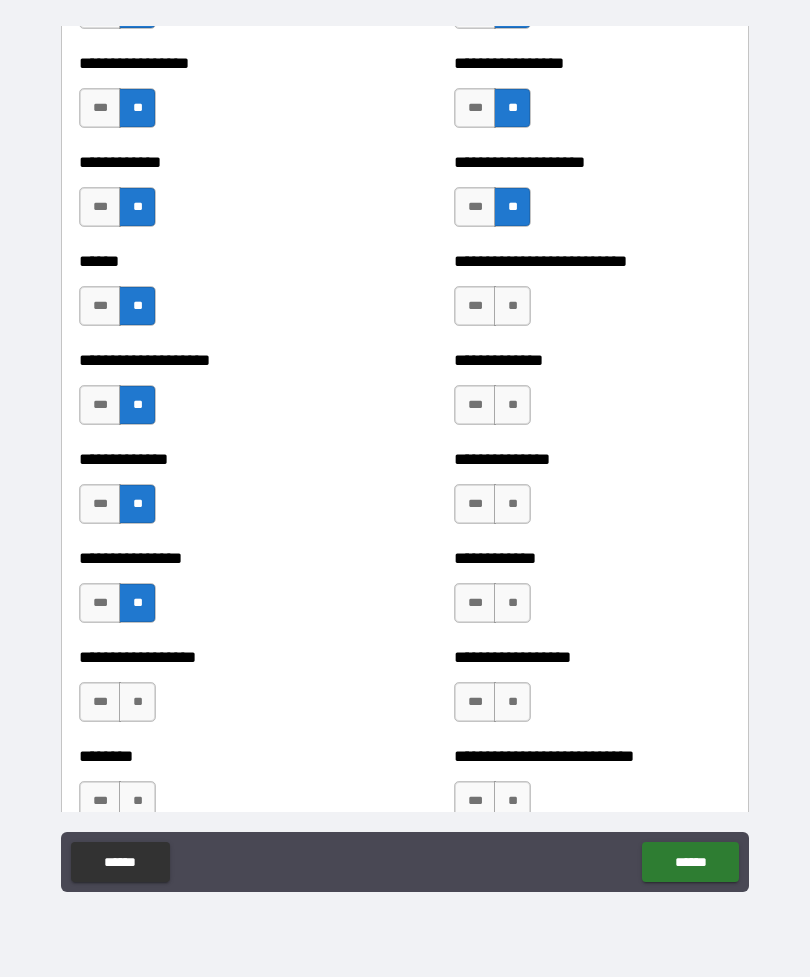 click on "**" at bounding box center [137, 702] 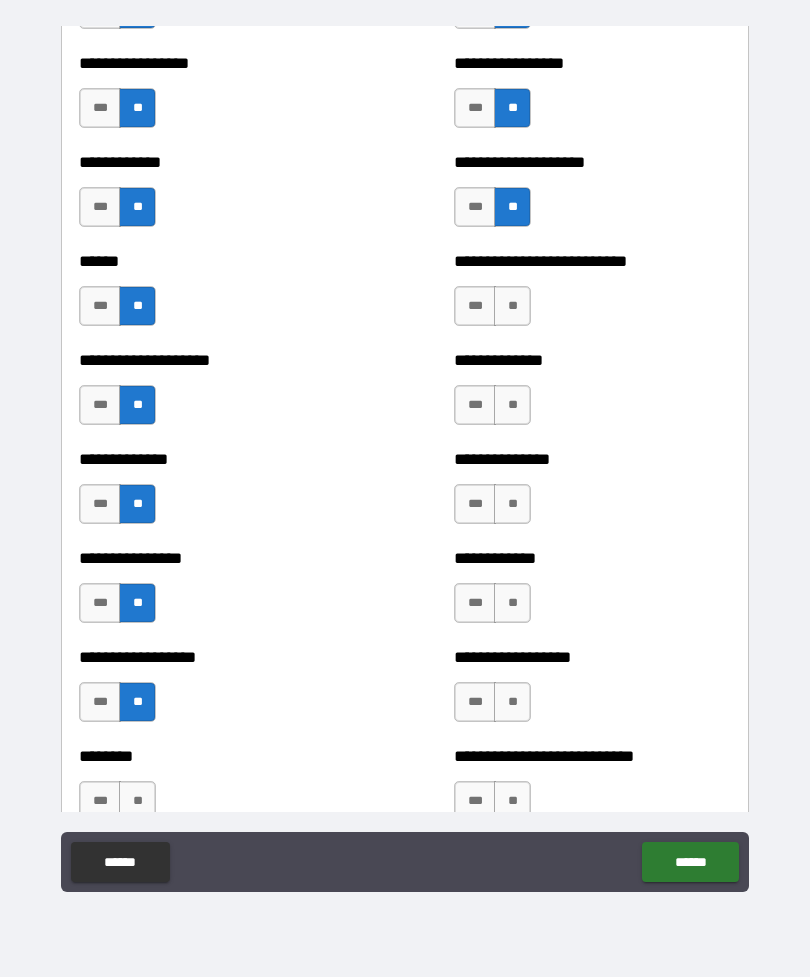click on "**" at bounding box center (512, 306) 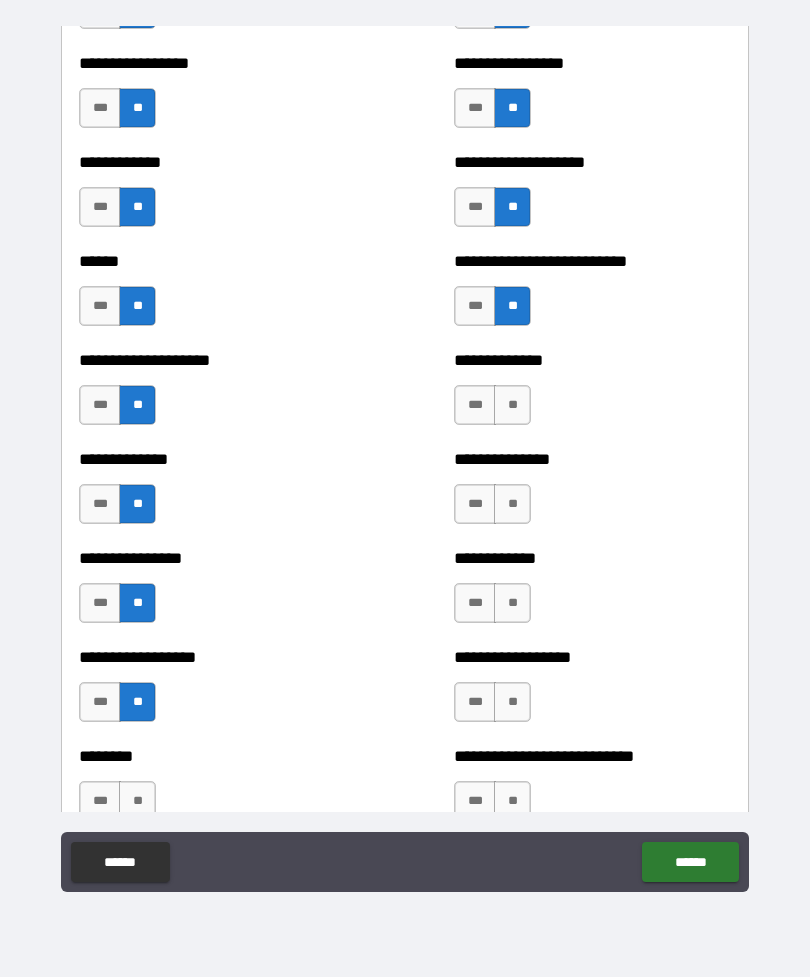 click on "**" at bounding box center (512, 405) 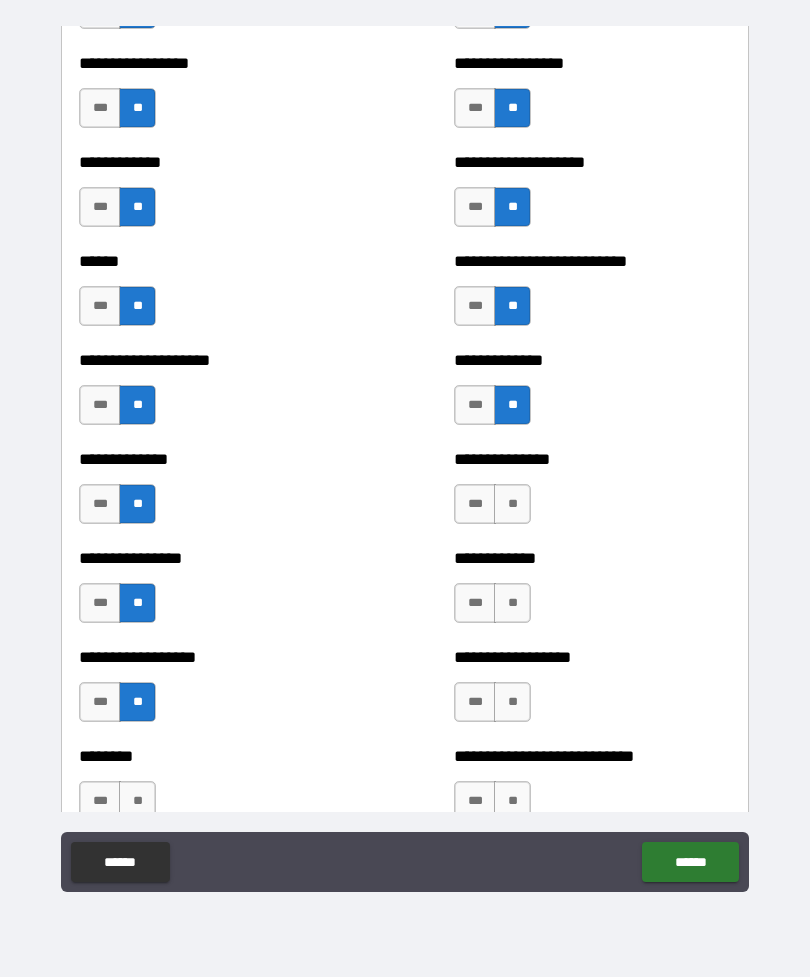 click on "**" at bounding box center [512, 504] 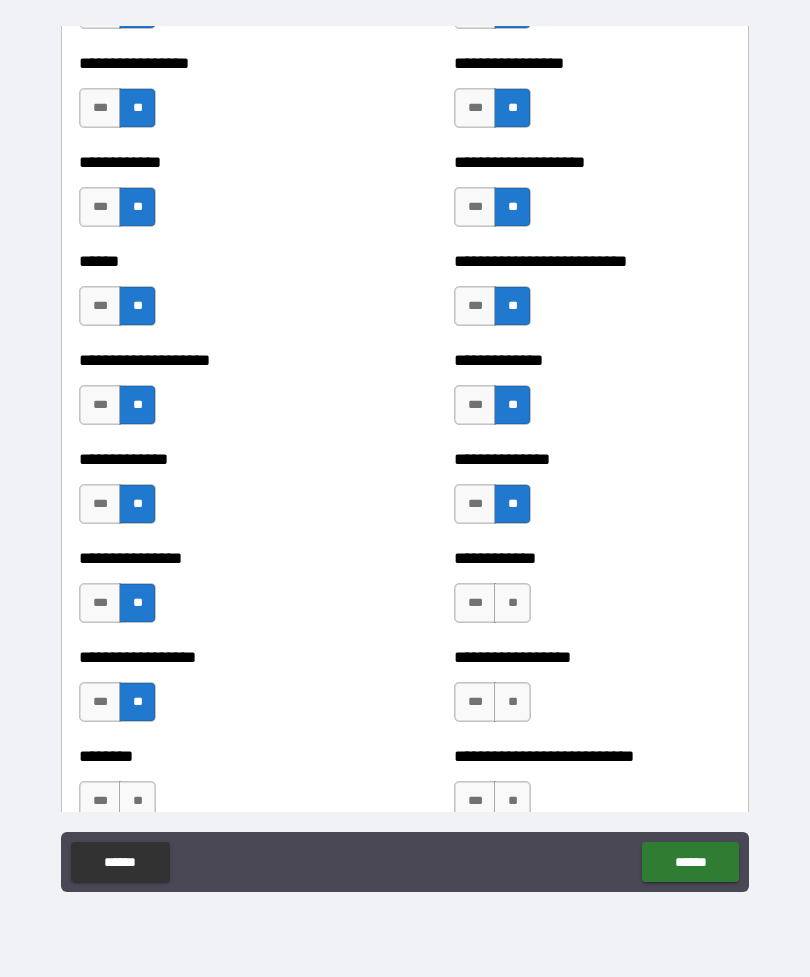 click on "**" at bounding box center (512, 603) 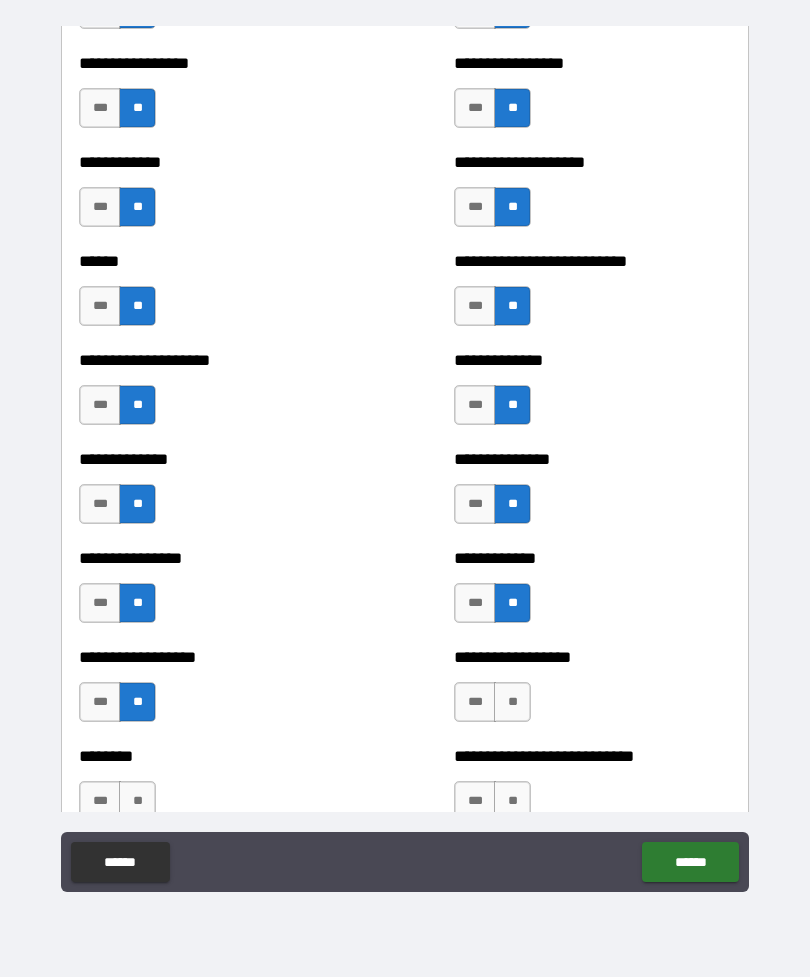 click on "**" at bounding box center (512, 702) 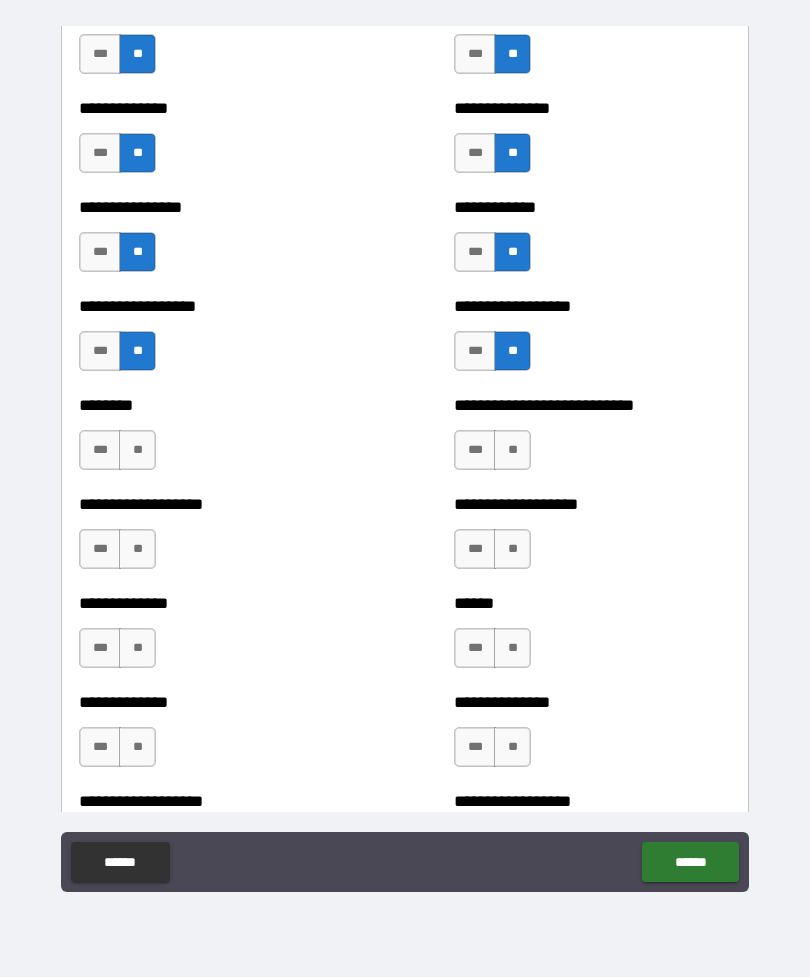 scroll, scrollTop: 4188, scrollLeft: 0, axis: vertical 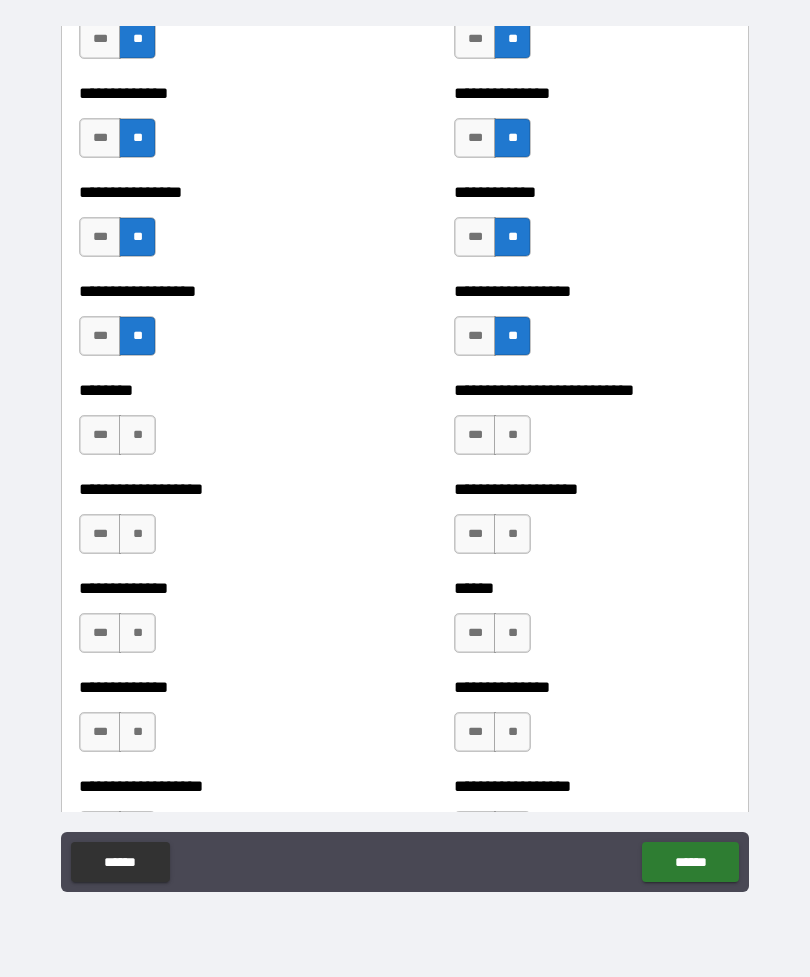 click on "**" at bounding box center (137, 435) 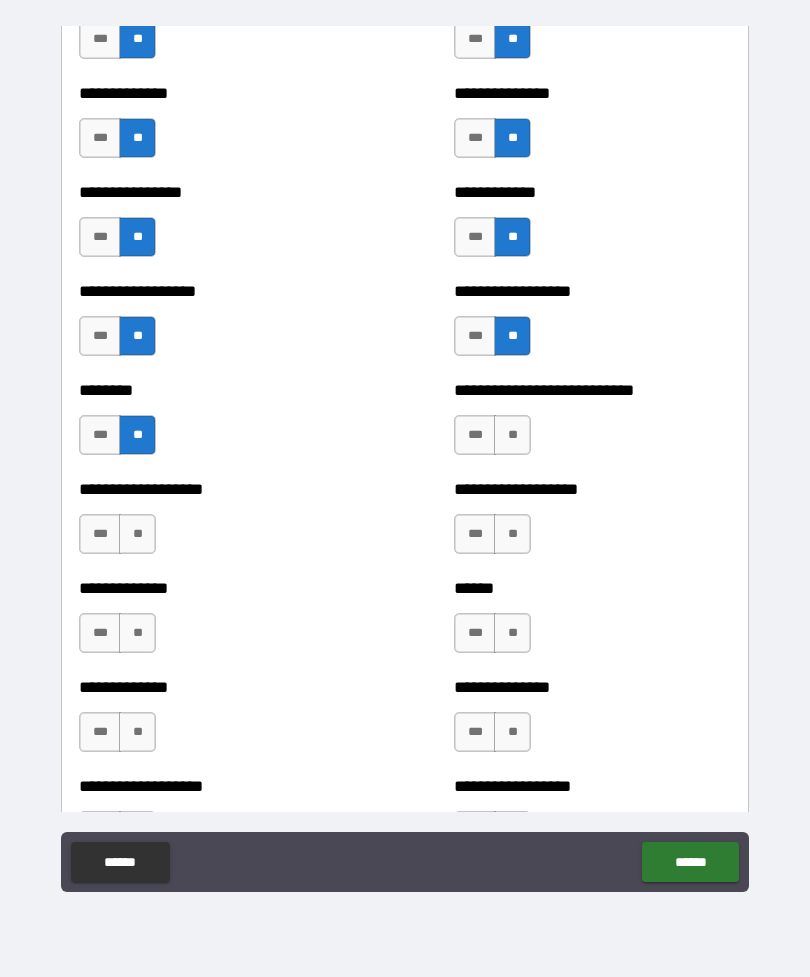click on "**" at bounding box center (137, 534) 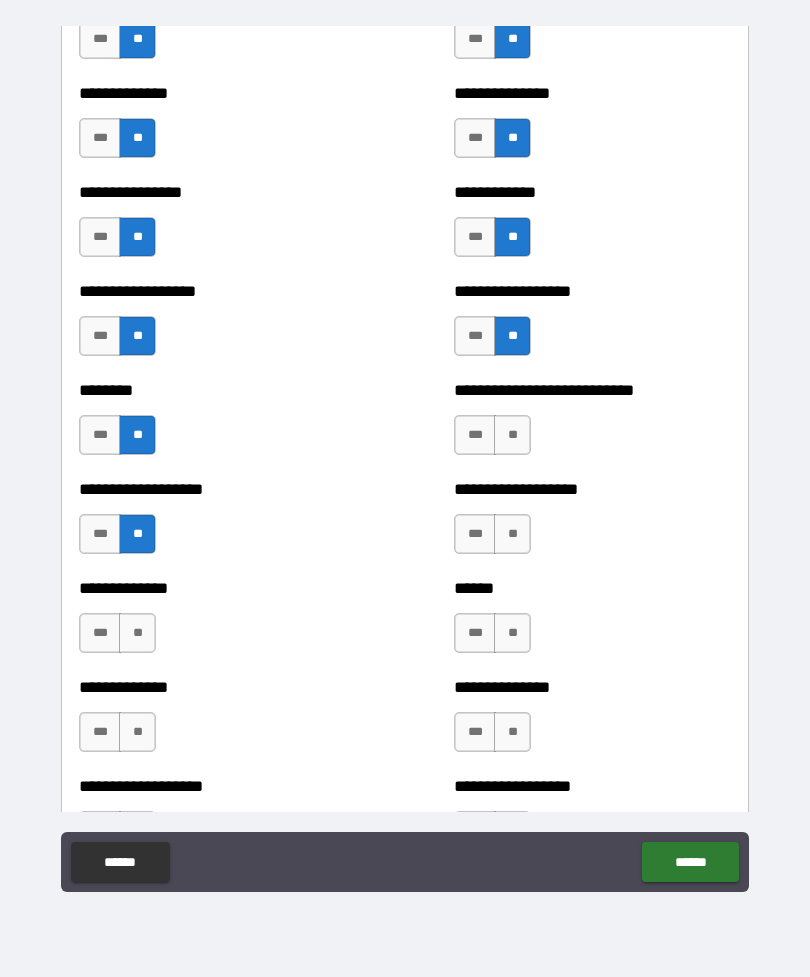 click on "**" at bounding box center (137, 633) 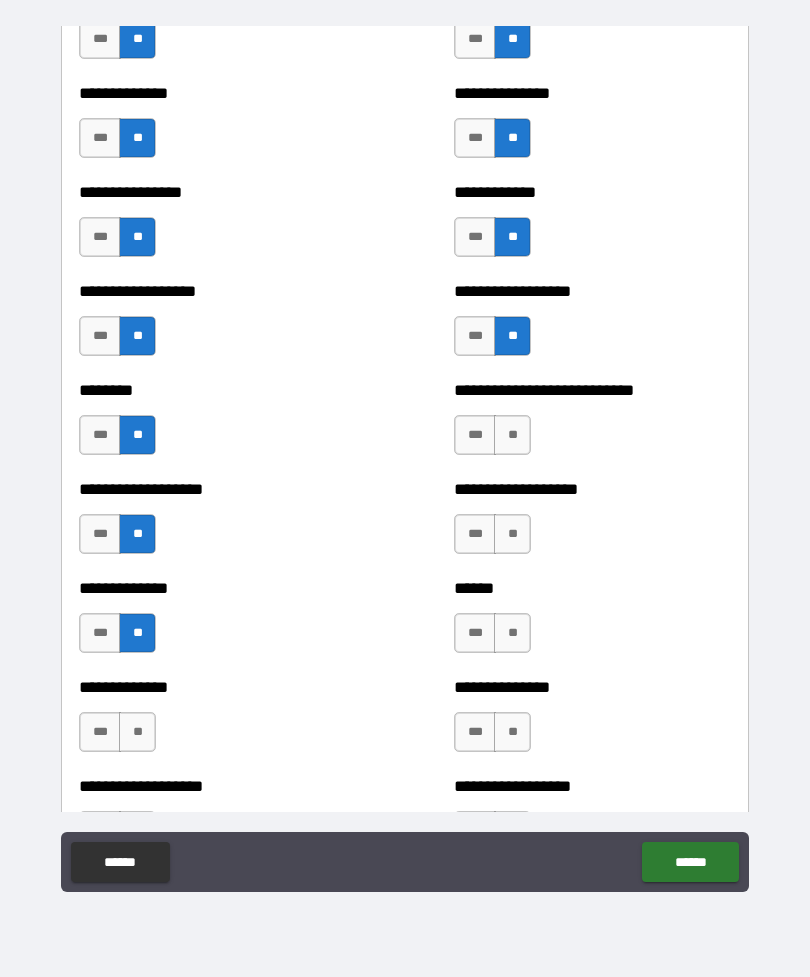 click on "**********" at bounding box center [217, 722] 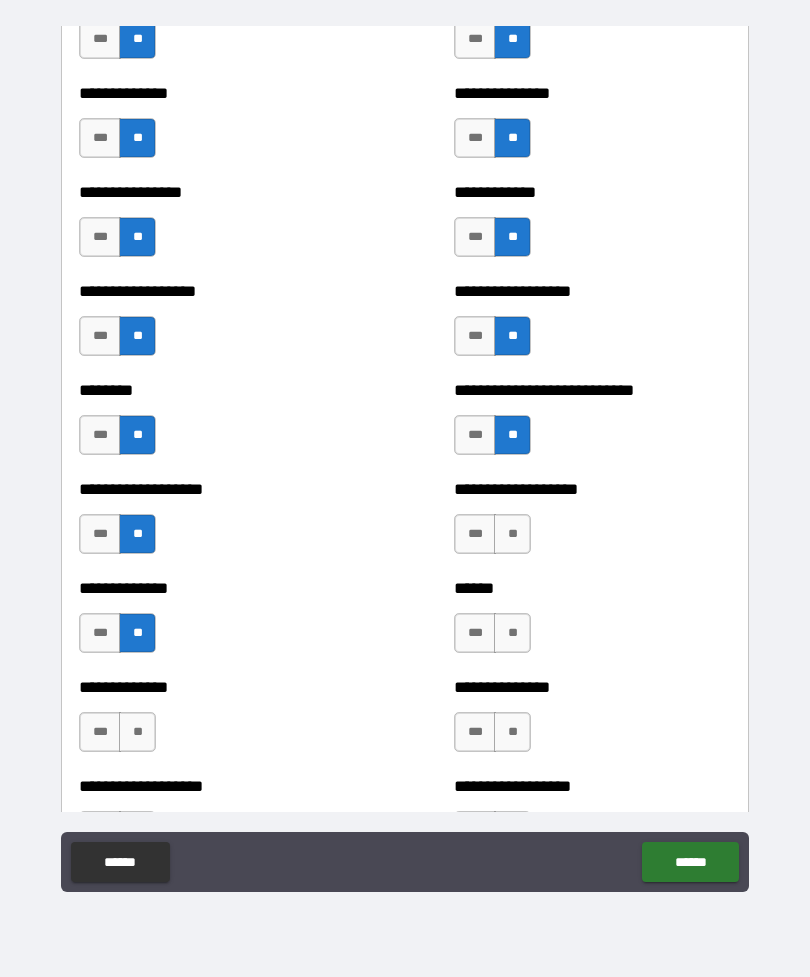 click on "**" at bounding box center (512, 534) 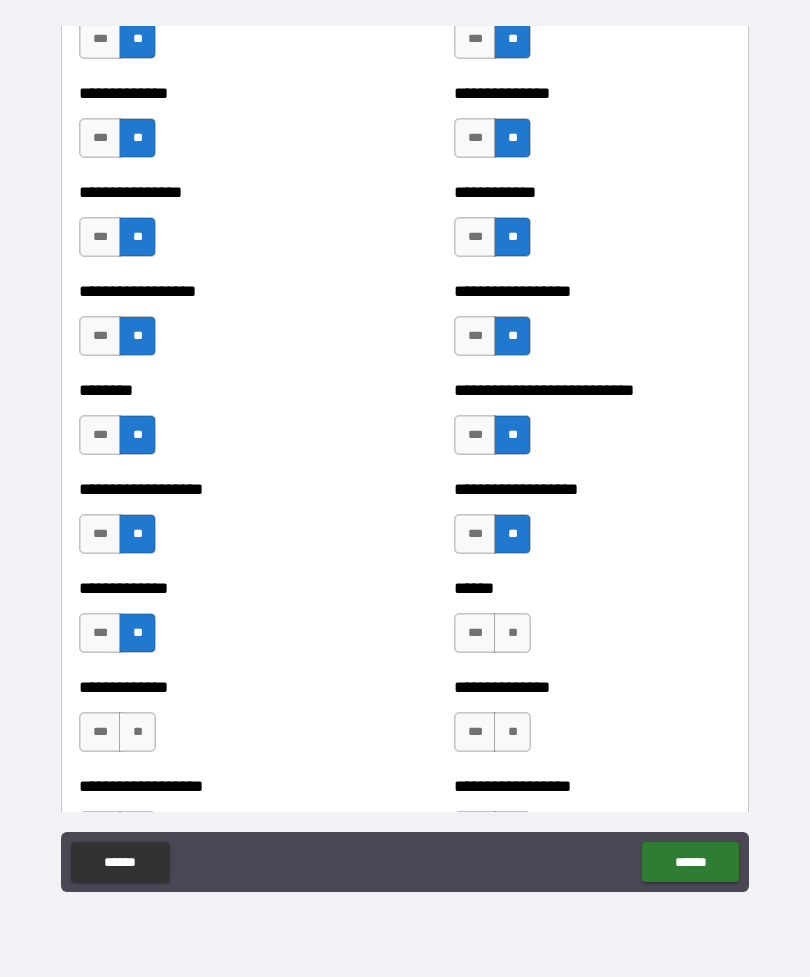 click on "**" at bounding box center (512, 633) 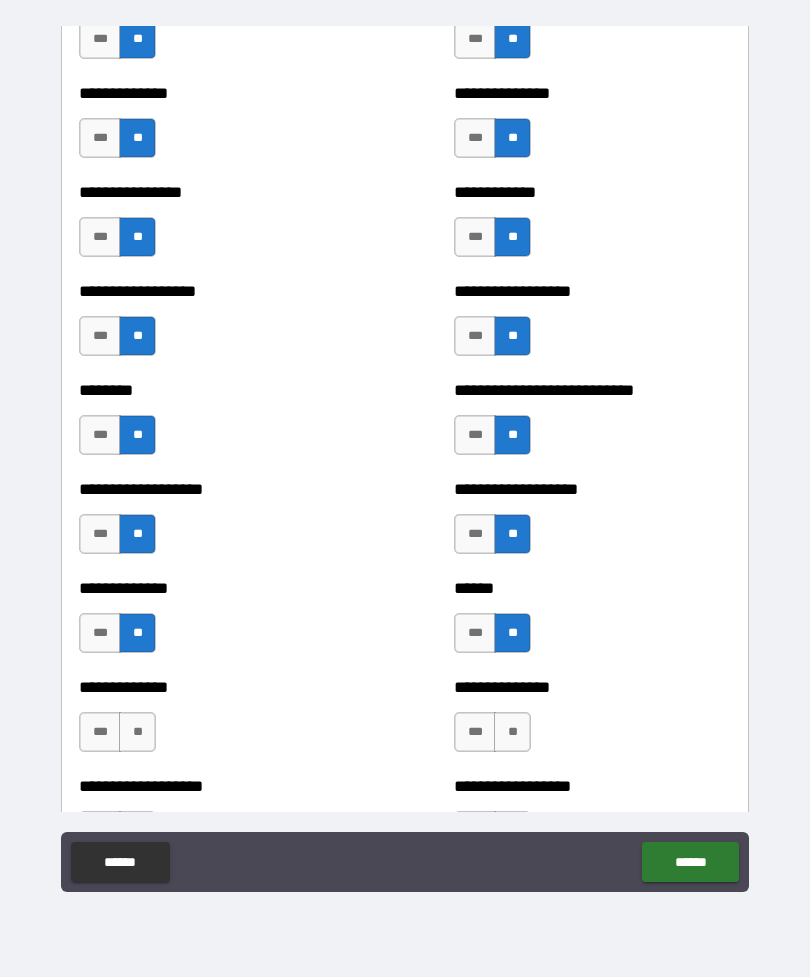 click on "**" at bounding box center [512, 732] 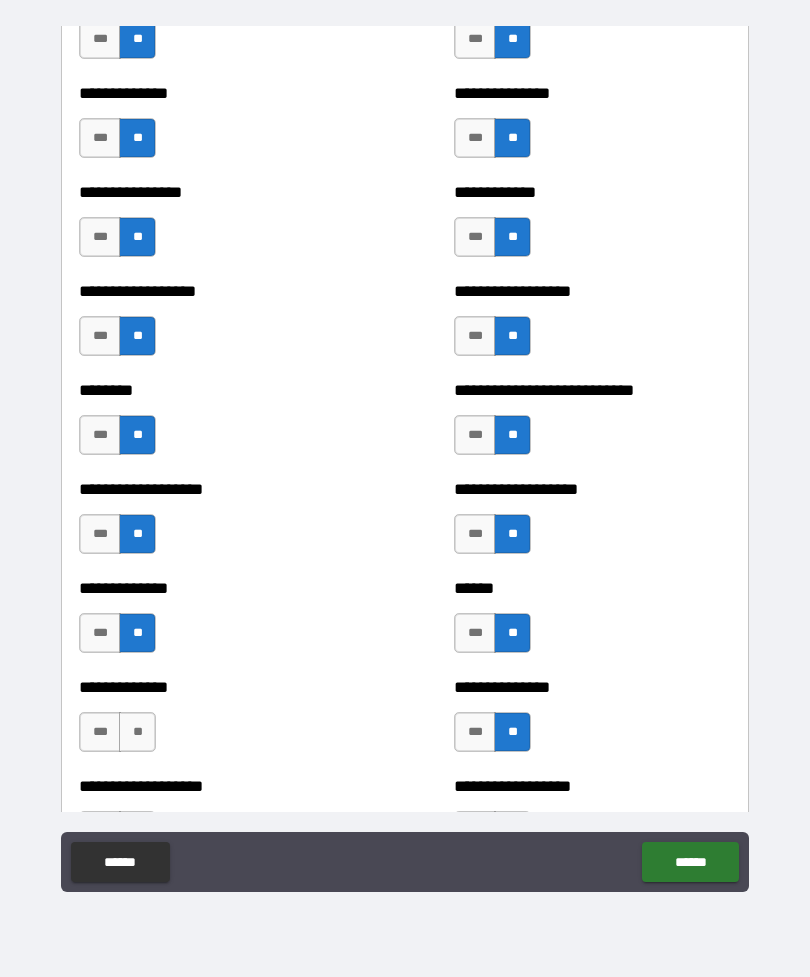 click on "**" at bounding box center (137, 732) 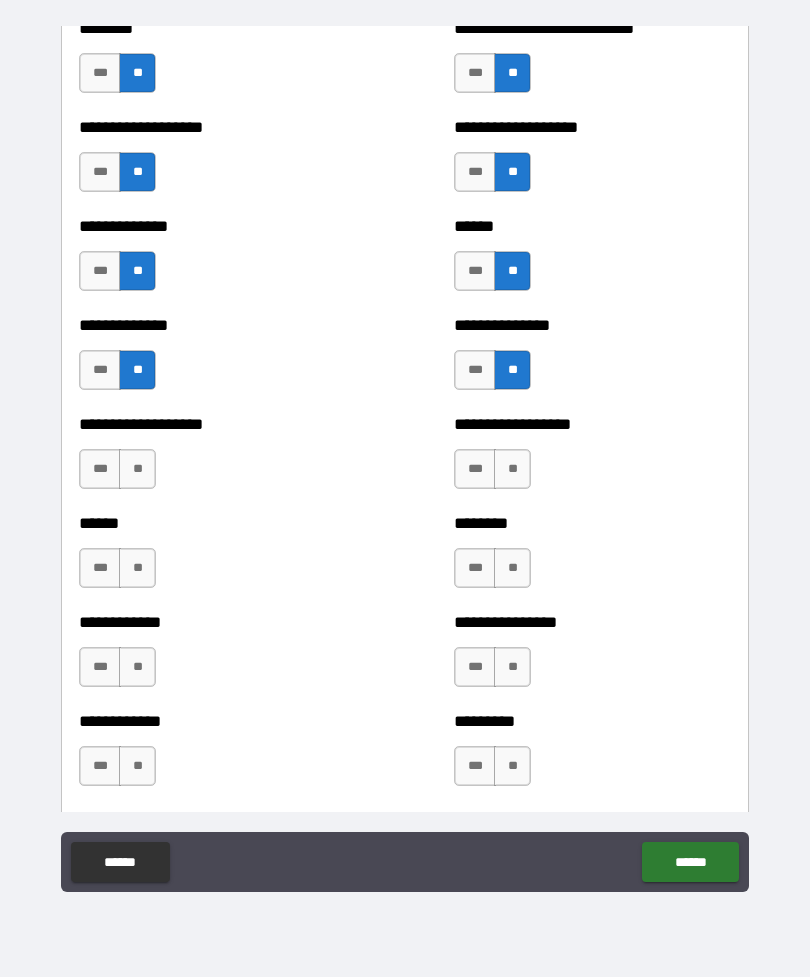 scroll, scrollTop: 4549, scrollLeft: 0, axis: vertical 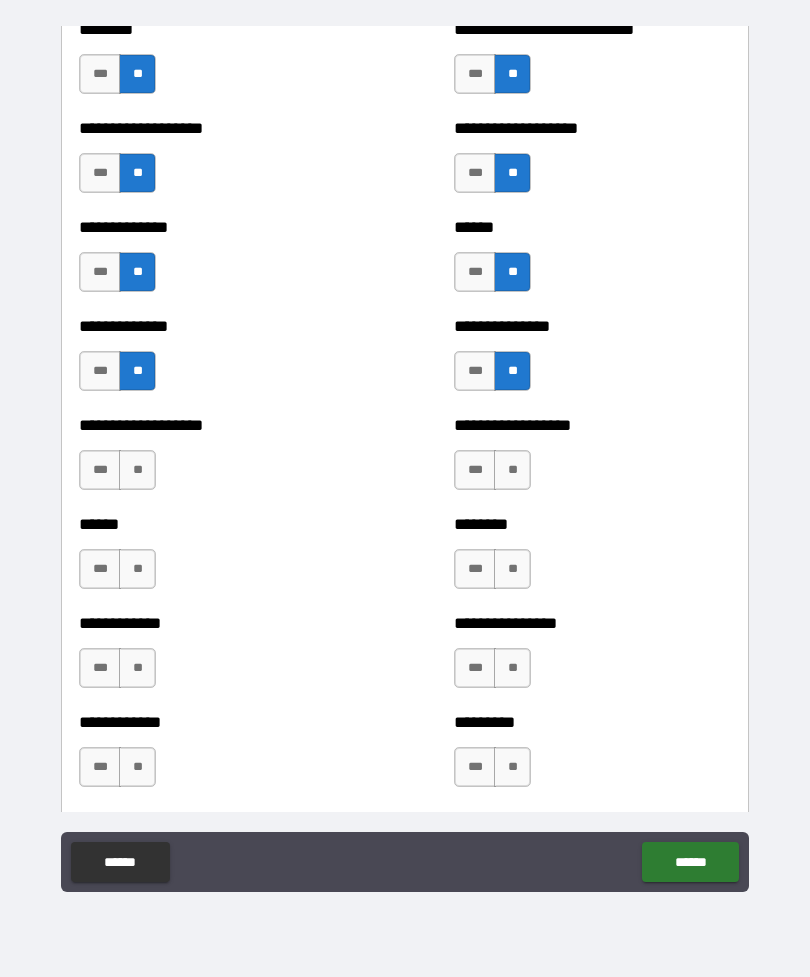 click on "**" at bounding box center (137, 470) 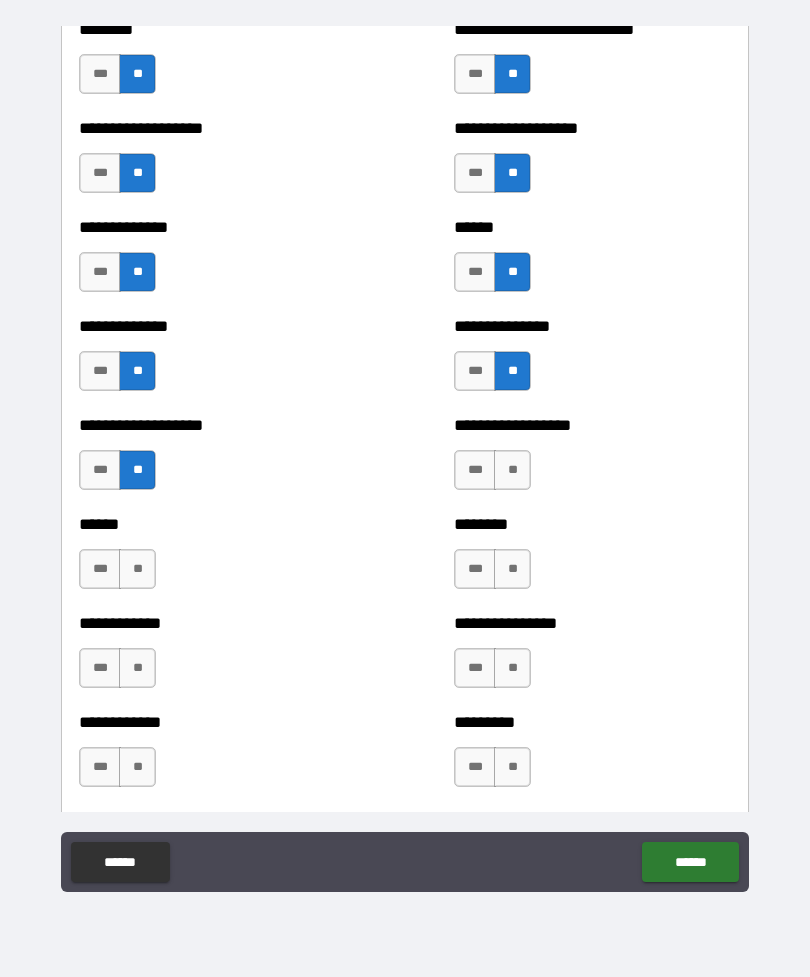 click on "**" at bounding box center [512, 470] 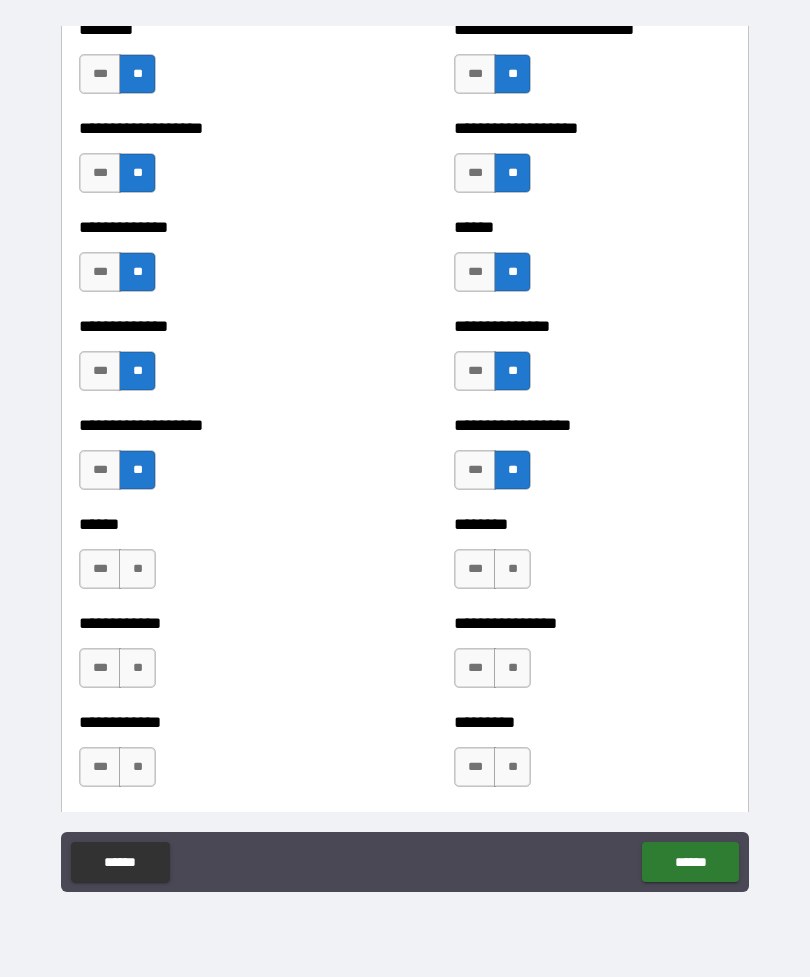 click on "**" at bounding box center (512, 569) 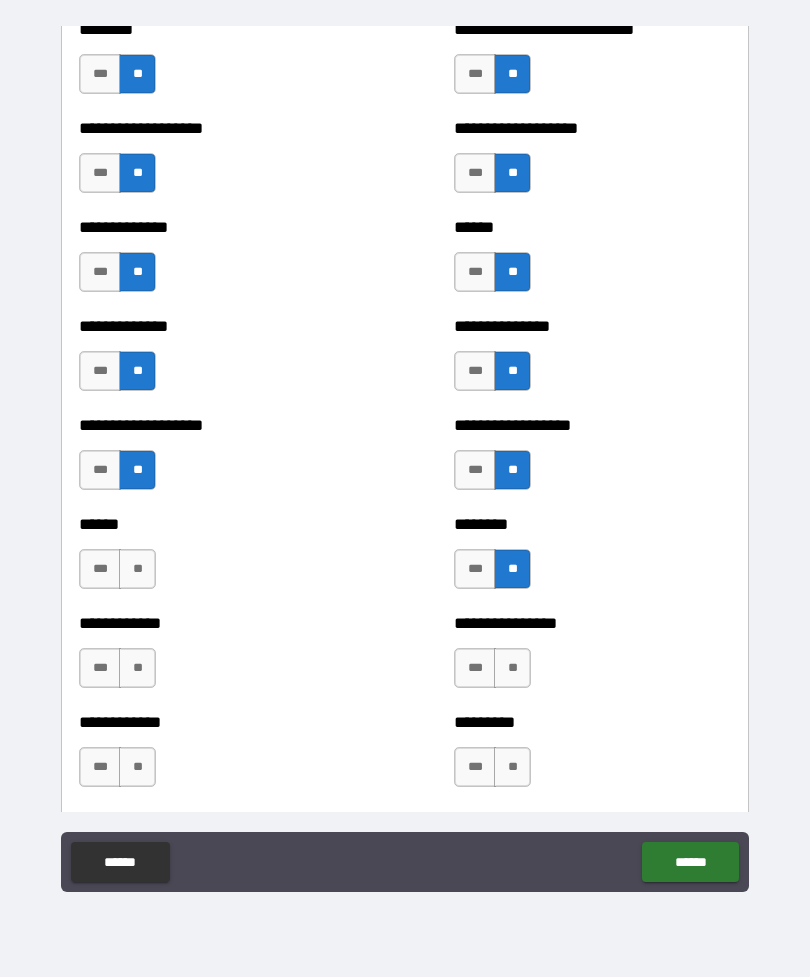 click on "**" at bounding box center (137, 569) 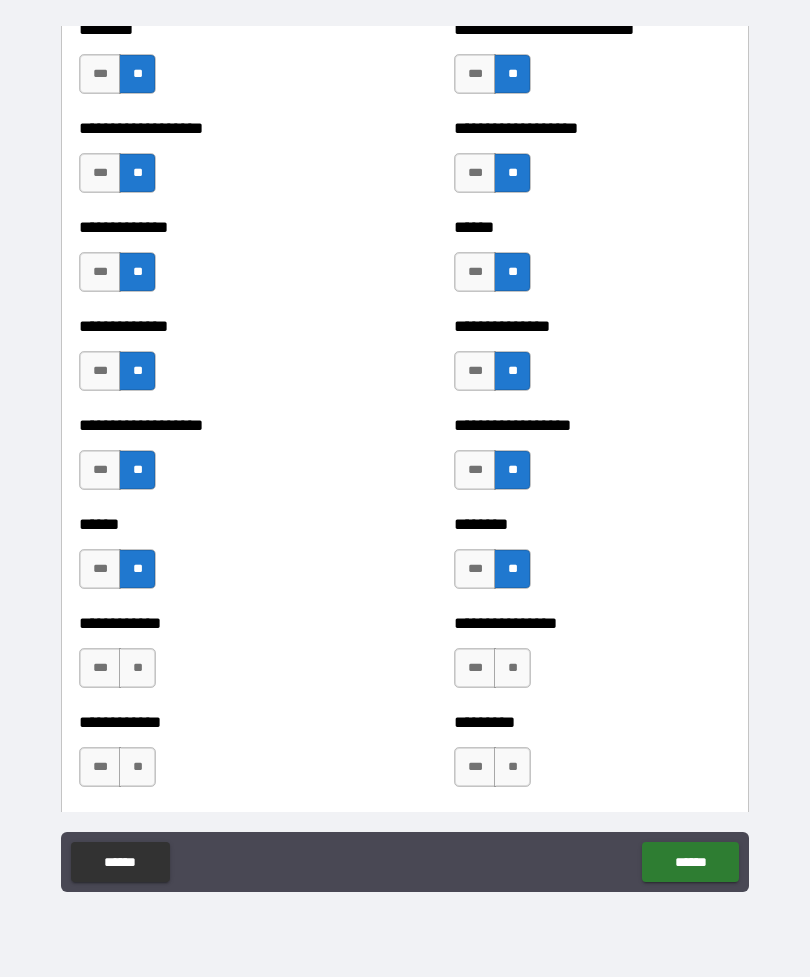 click on "**" at bounding box center [137, 668] 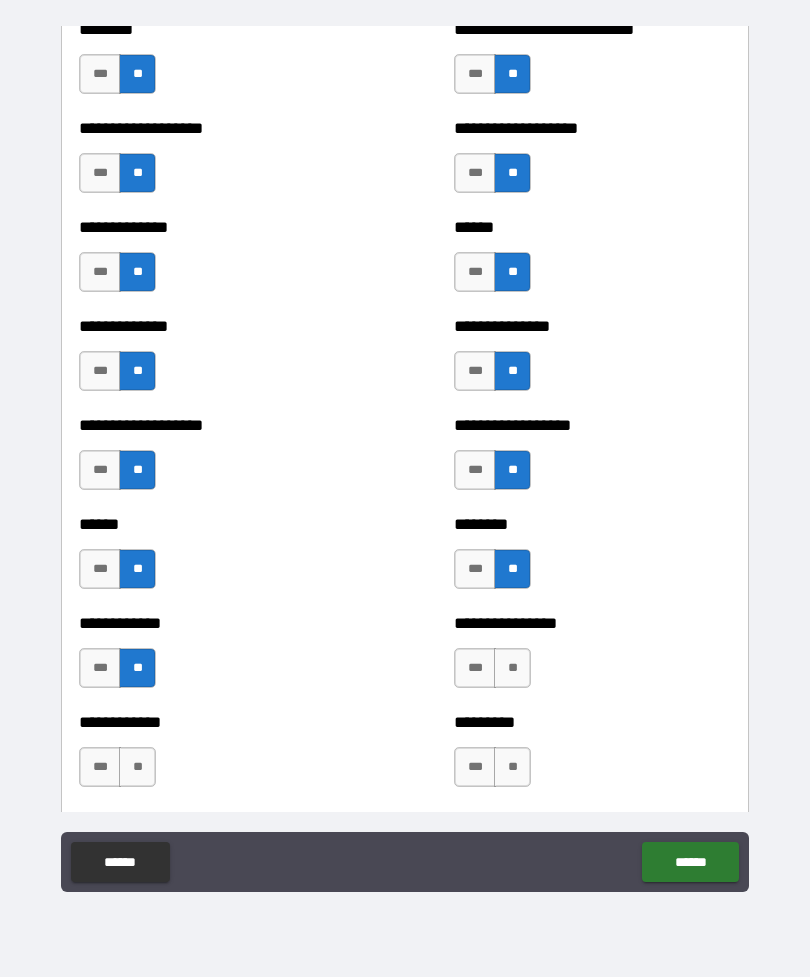 click on "**" at bounding box center (512, 668) 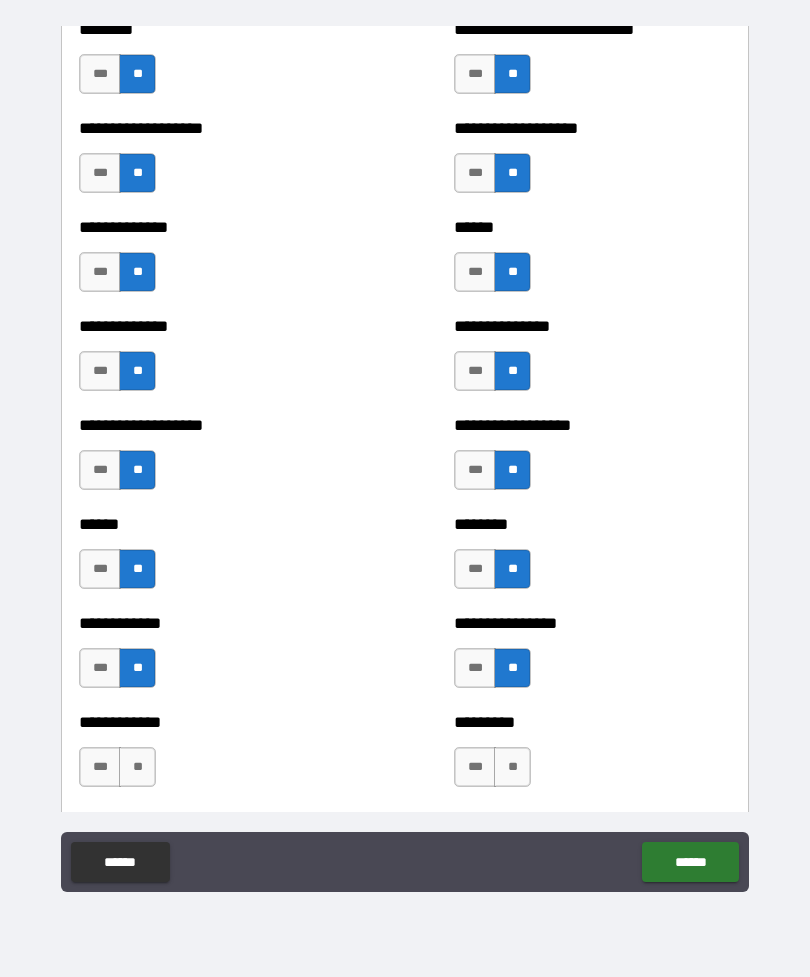 click on "**" at bounding box center (137, 767) 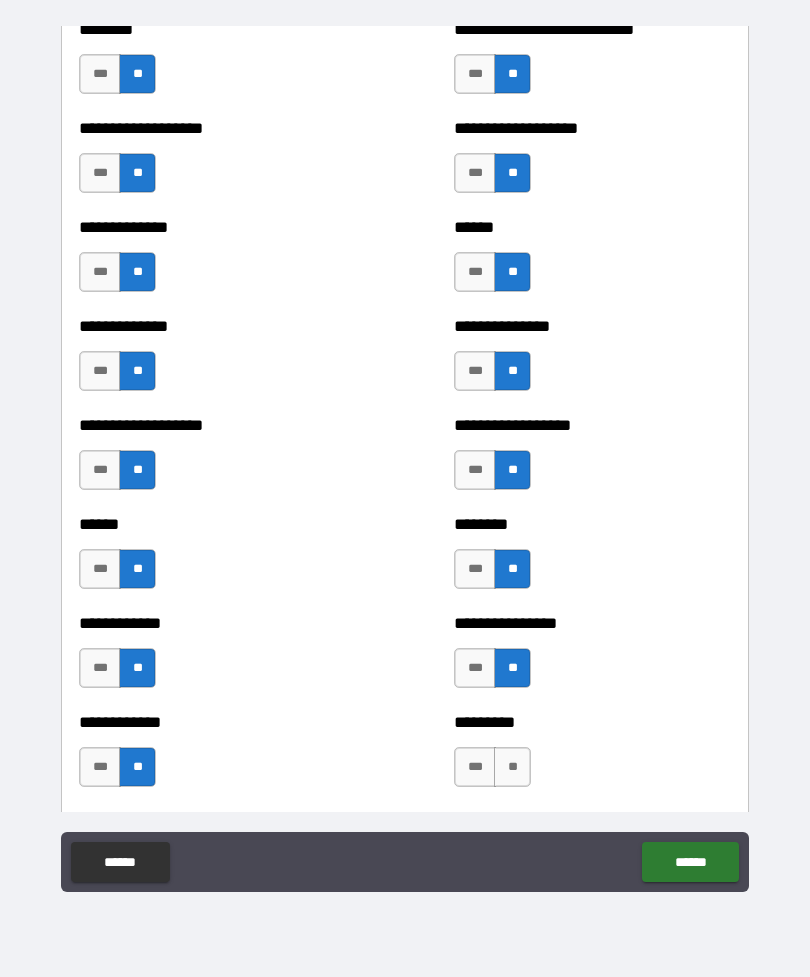 click on "**" at bounding box center [512, 767] 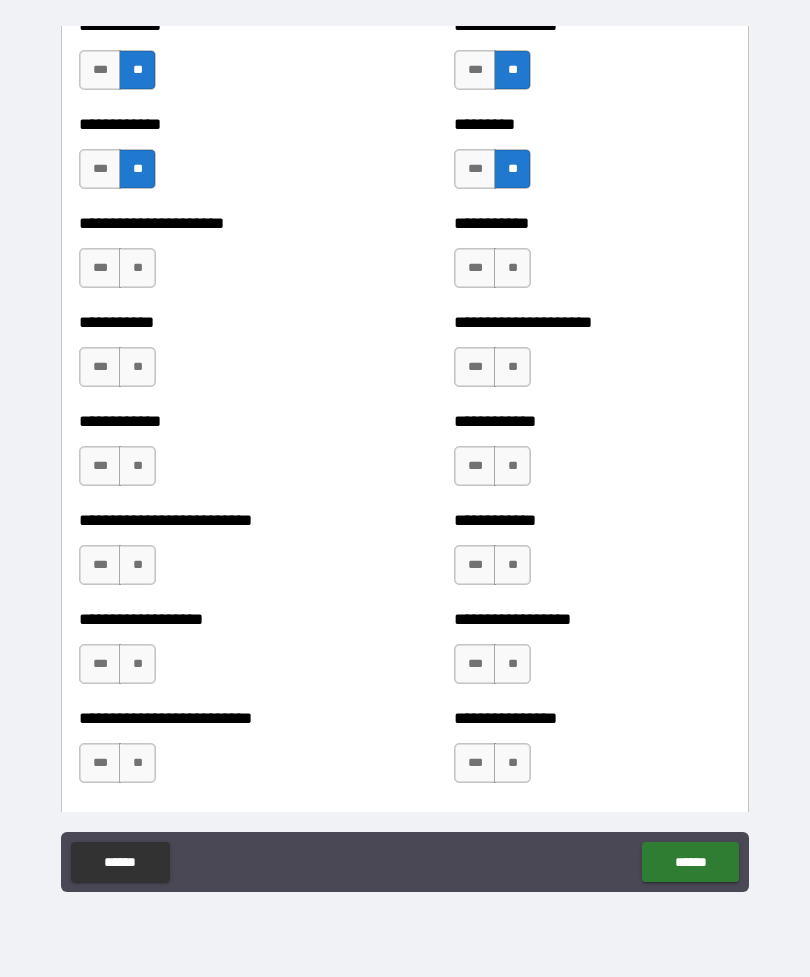 scroll, scrollTop: 5198, scrollLeft: 0, axis: vertical 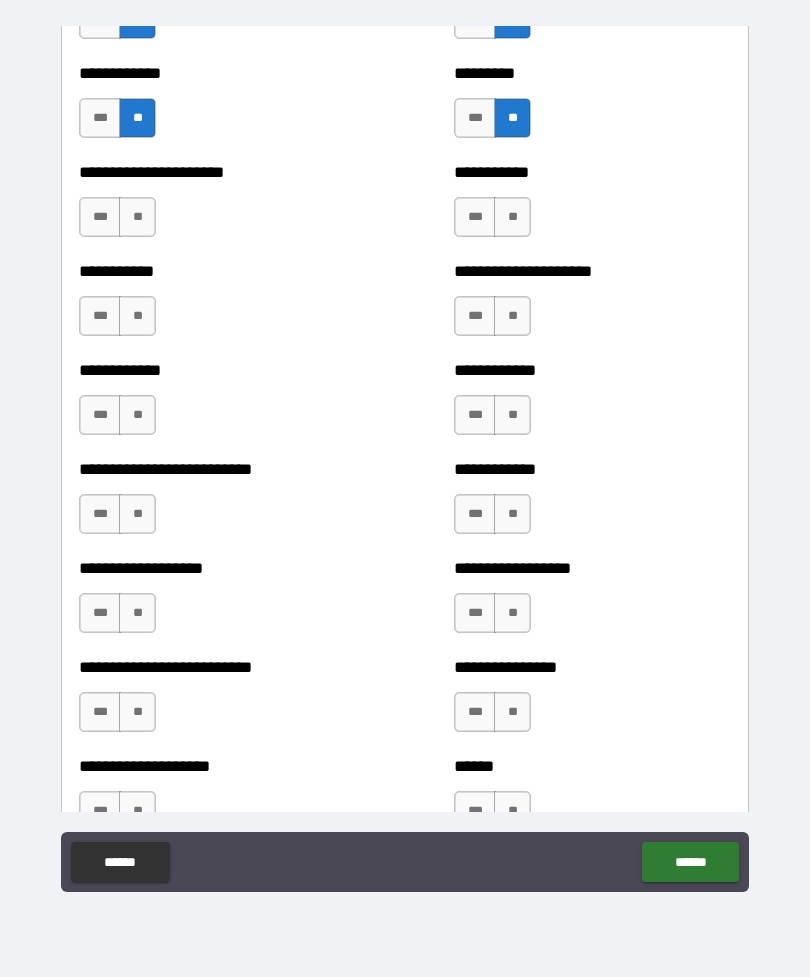 click on "**" at bounding box center [137, 217] 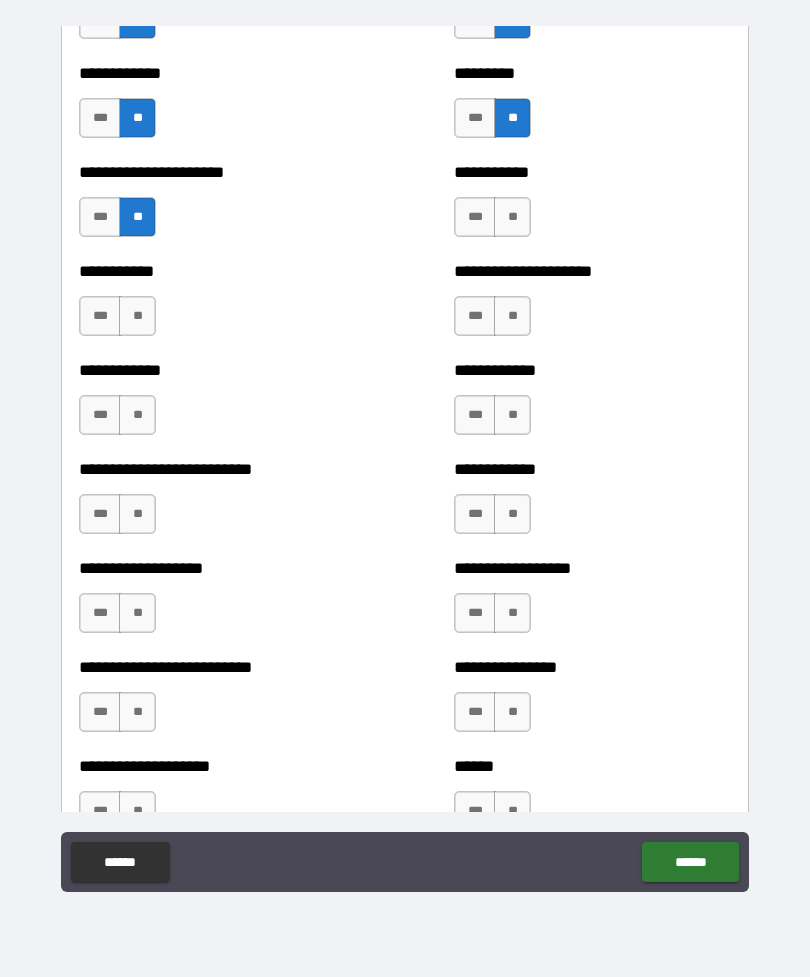 click on "**" at bounding box center [137, 316] 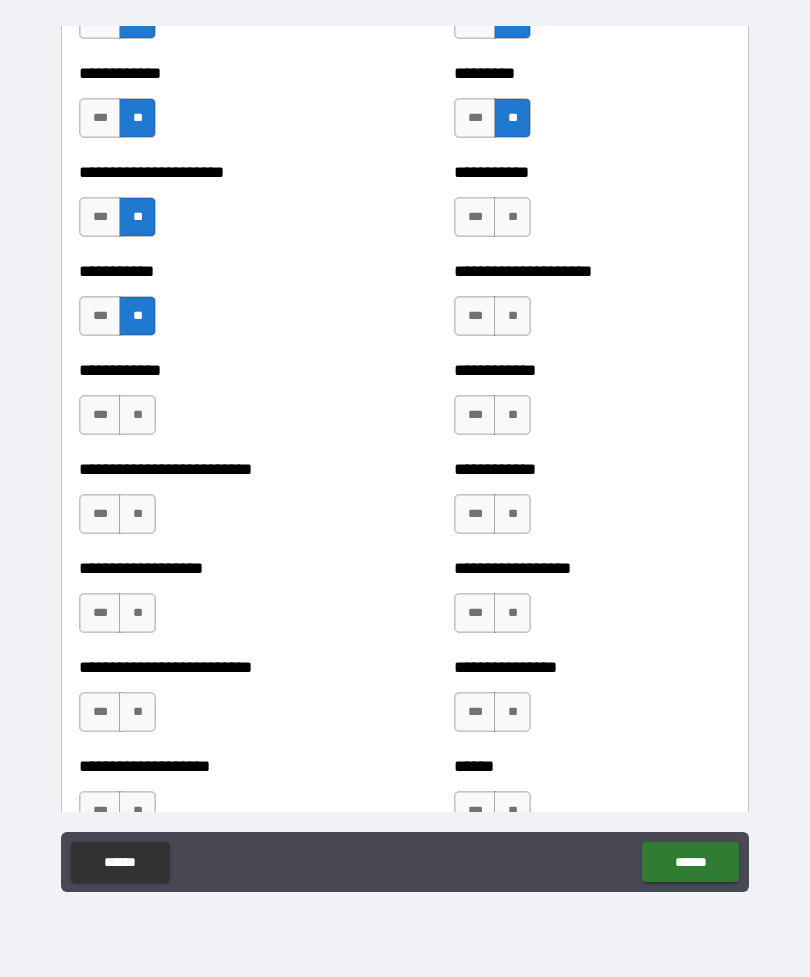 click on "**" at bounding box center [137, 415] 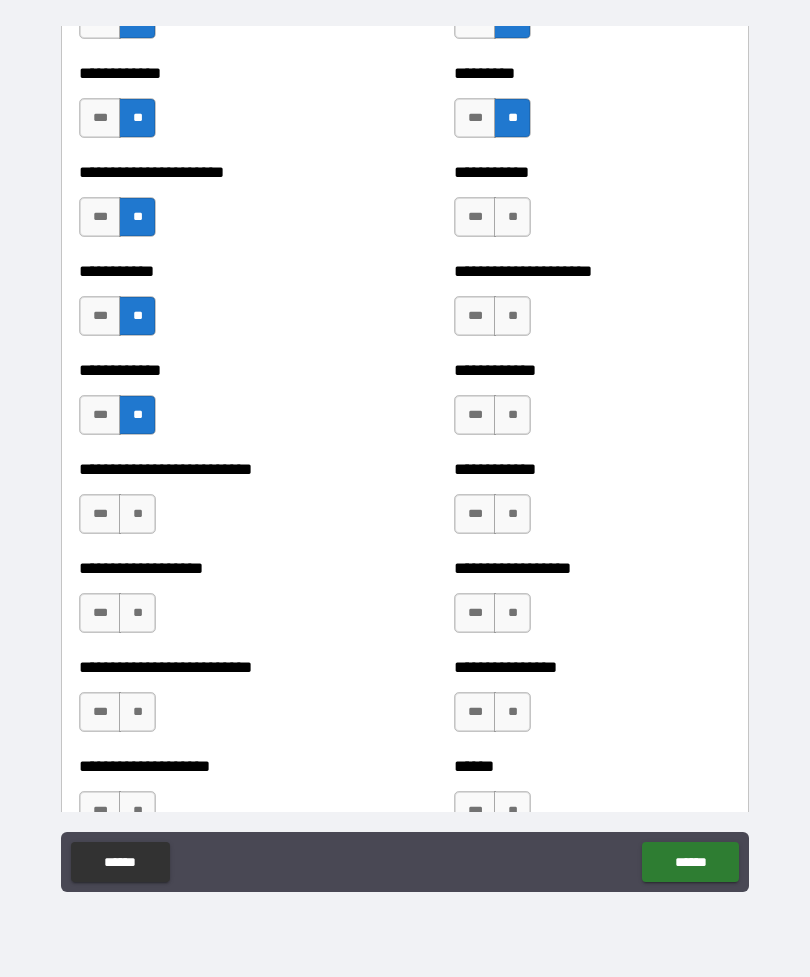 click on "**" at bounding box center (137, 514) 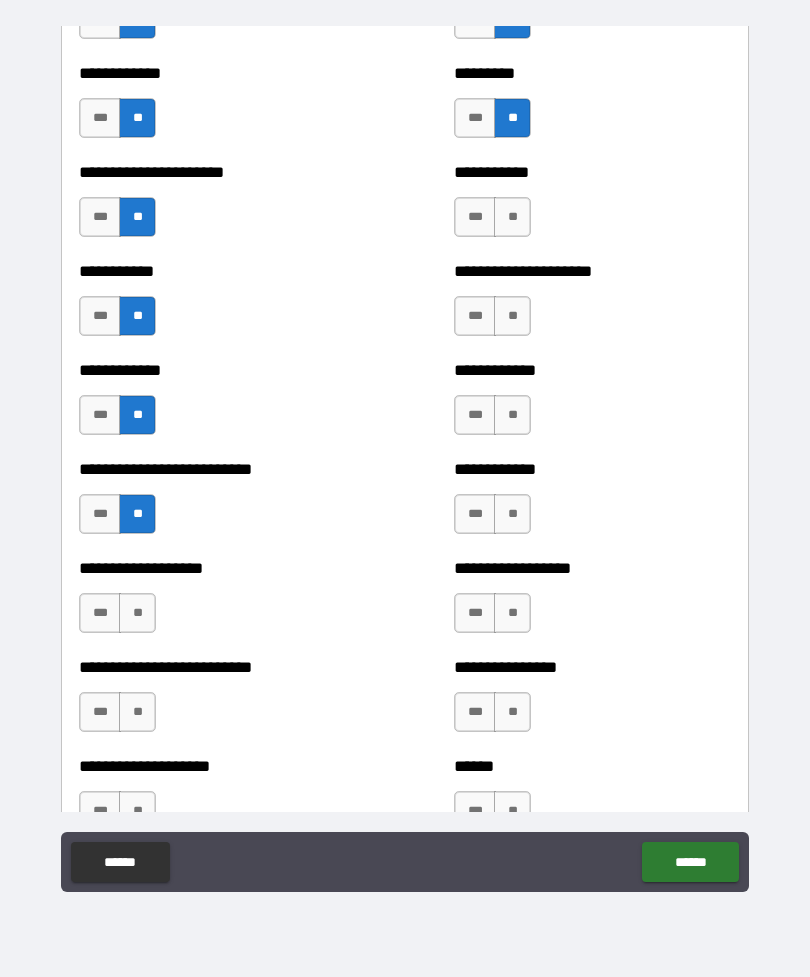 click on "**********" at bounding box center (217, 603) 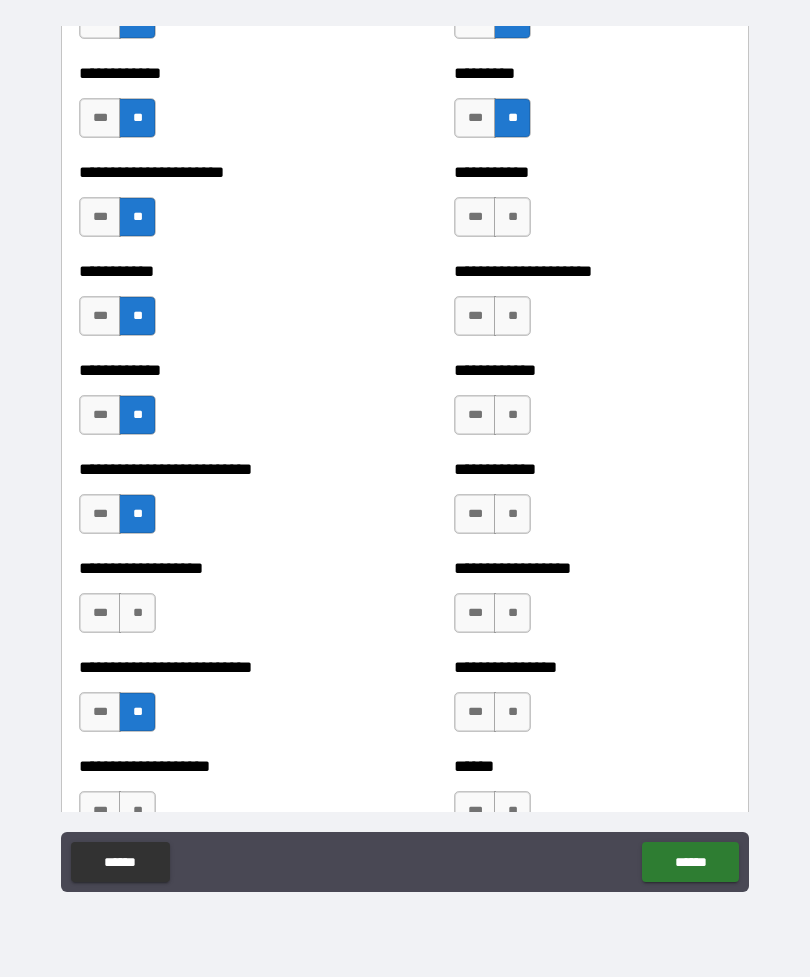 click on "**" at bounding box center (512, 217) 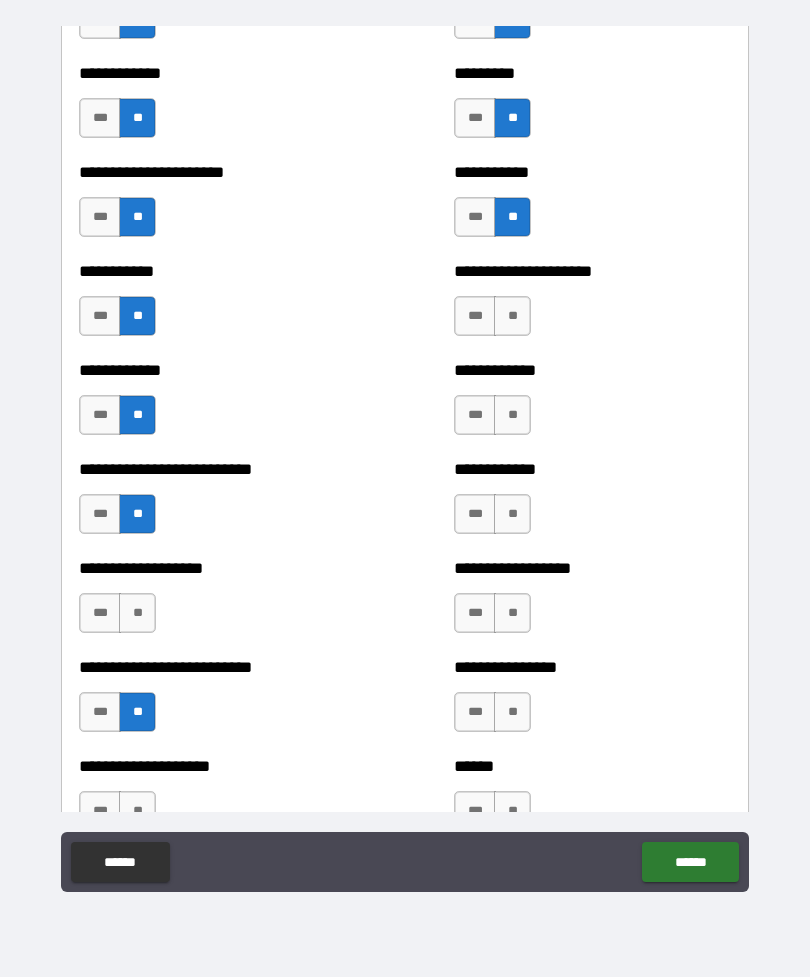 click on "**" at bounding box center (512, 316) 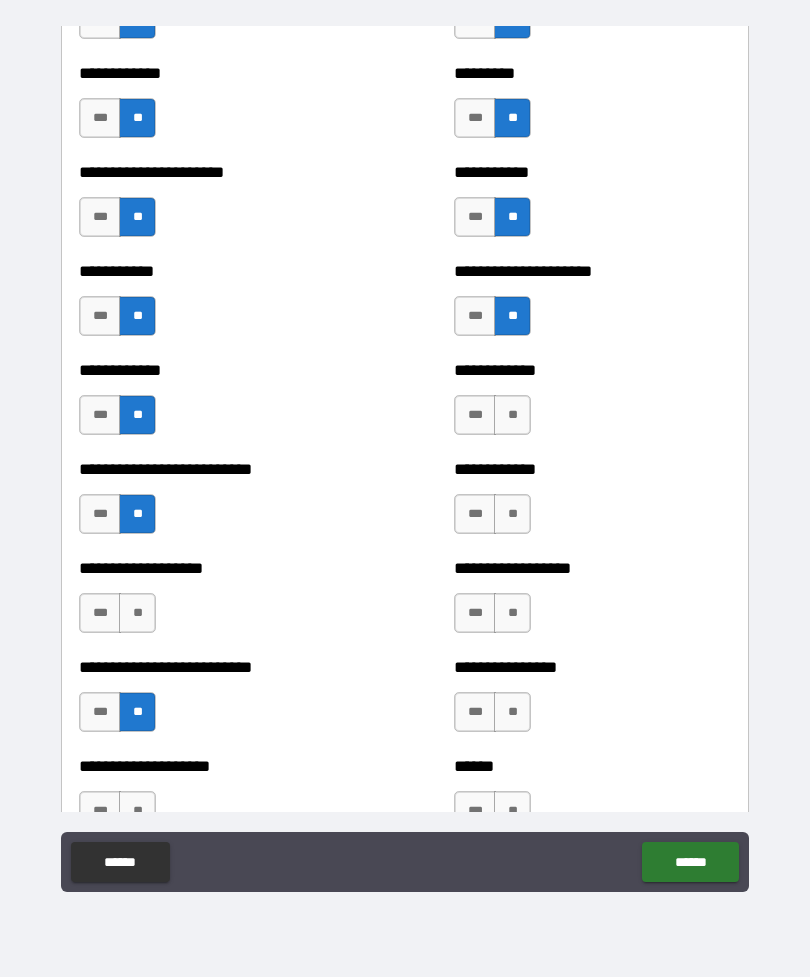 click on "**" at bounding box center (512, 415) 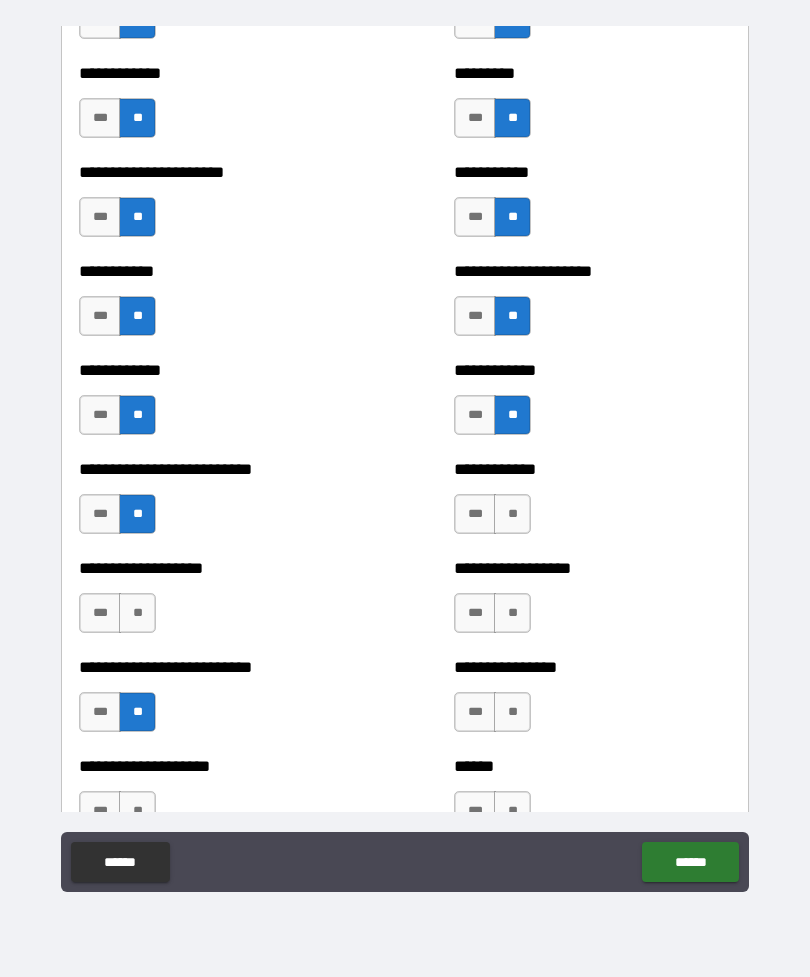 click on "**" at bounding box center (512, 514) 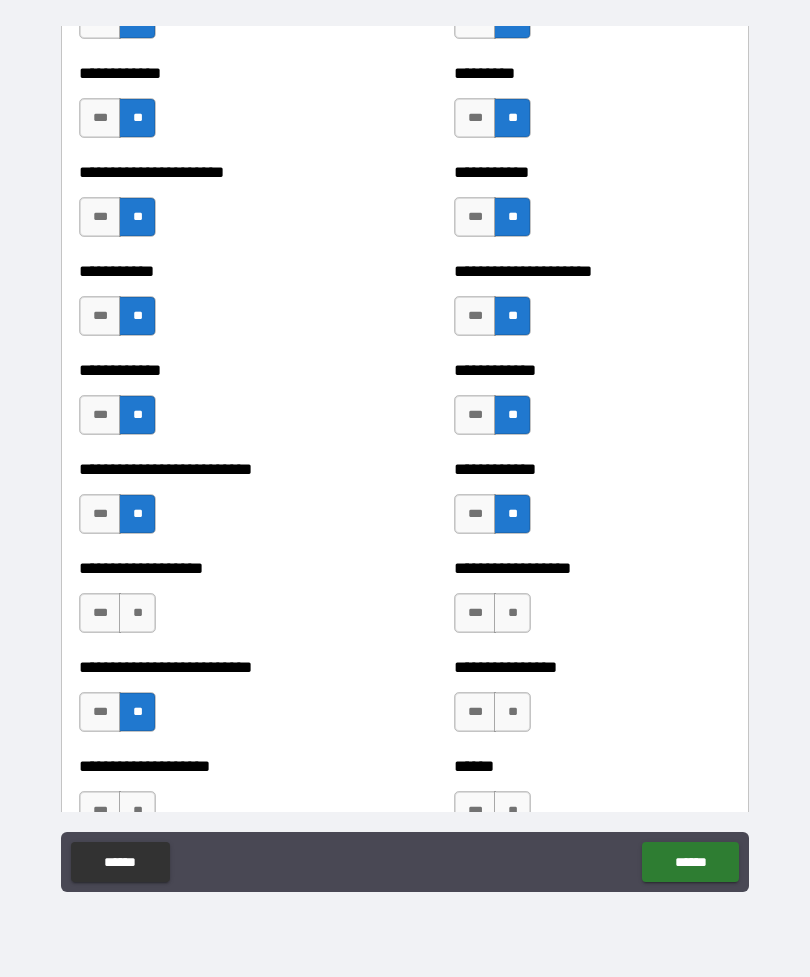 click on "**" at bounding box center (512, 613) 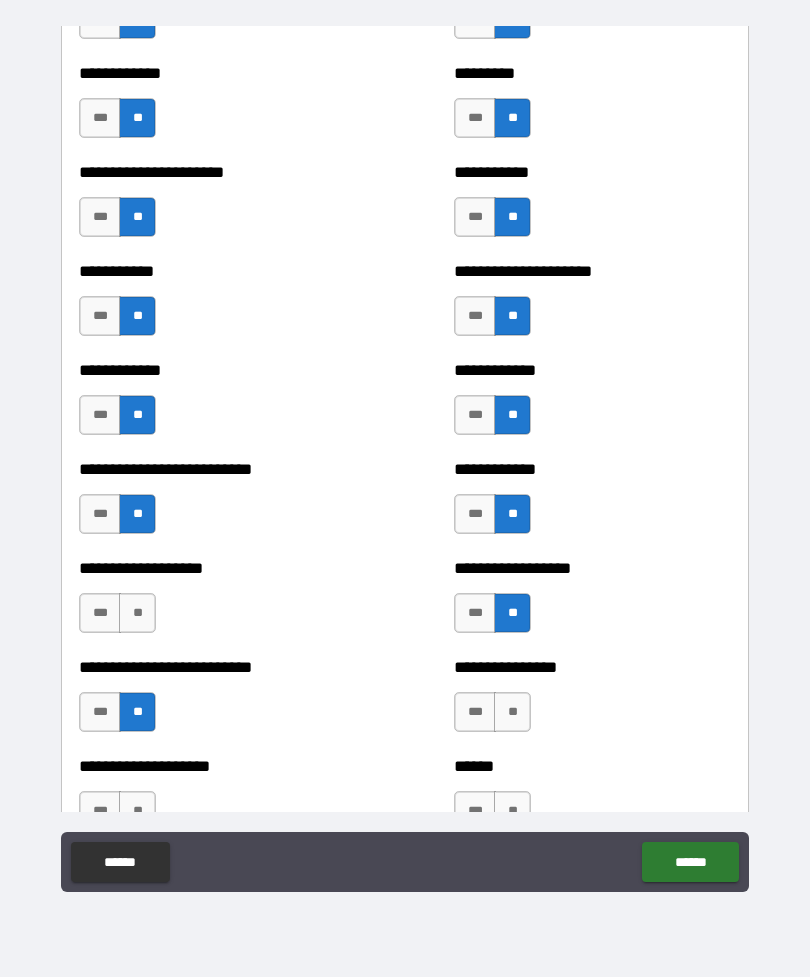 click on "**" at bounding box center [512, 712] 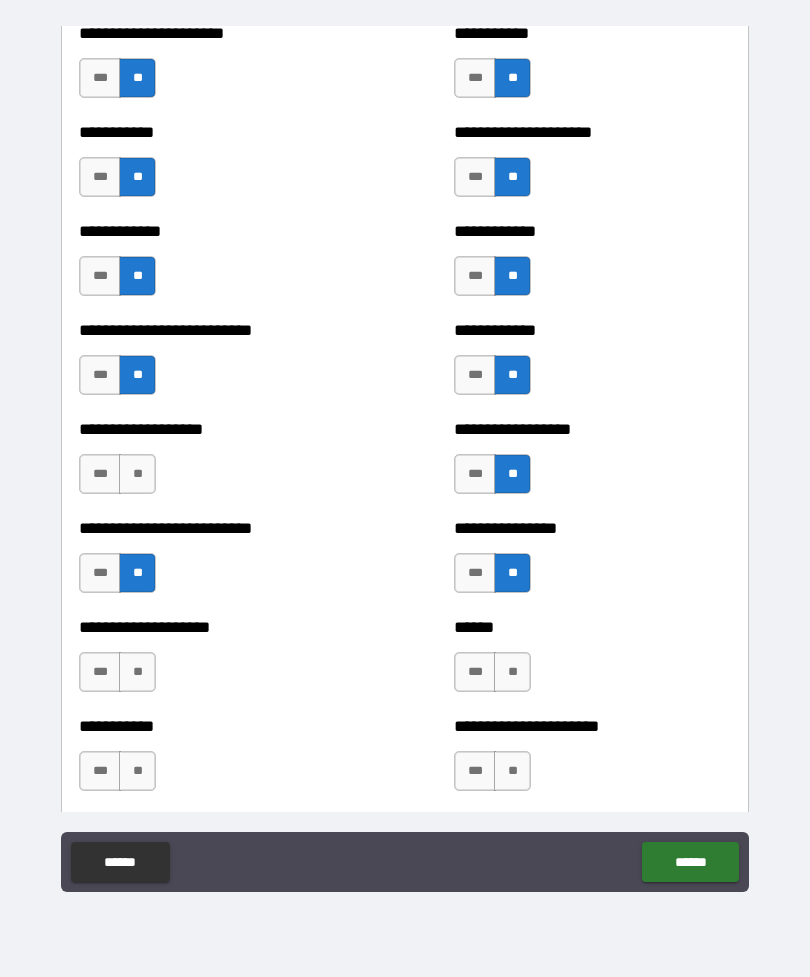 scroll, scrollTop: 5341, scrollLeft: 0, axis: vertical 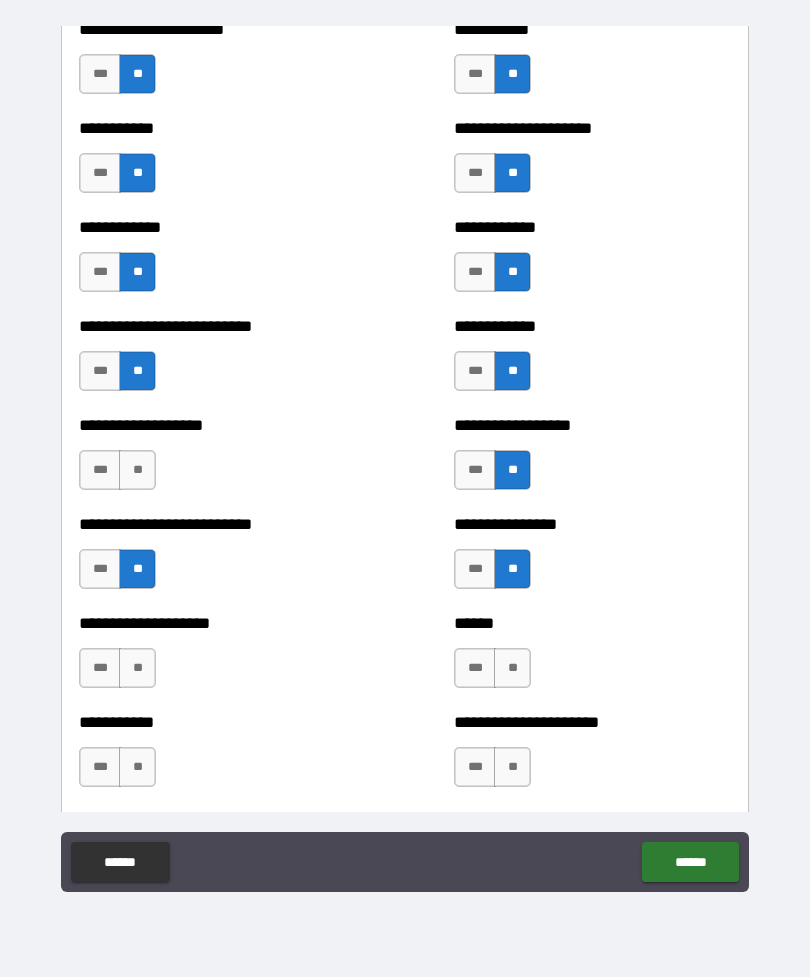 click on "**" at bounding box center [137, 470] 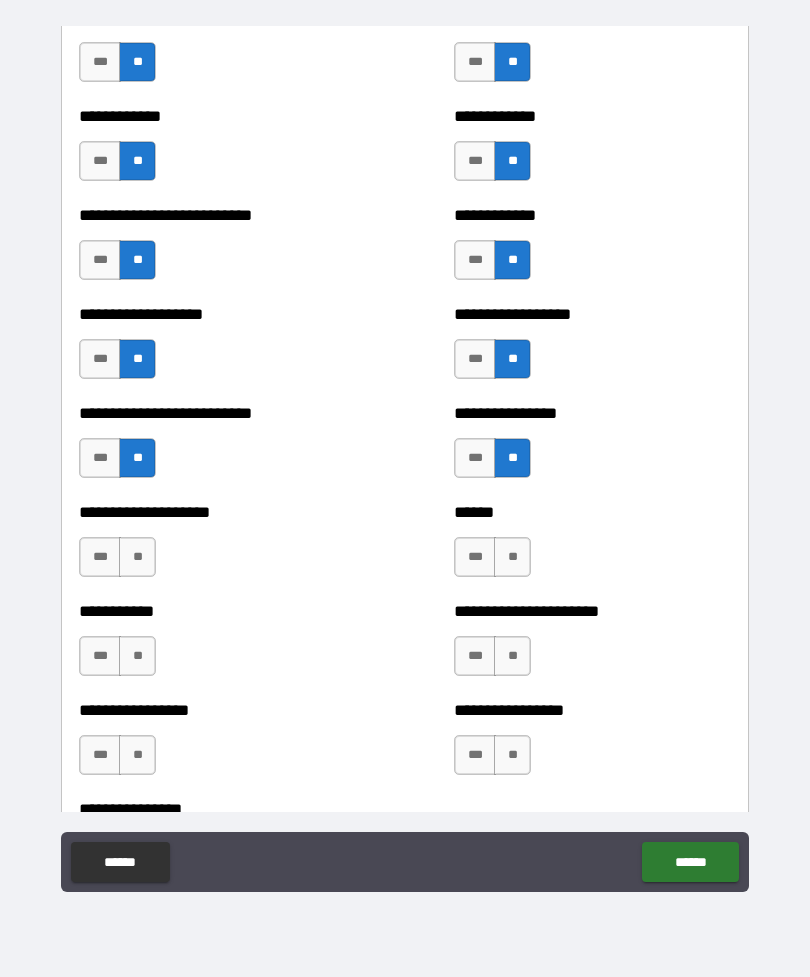 scroll, scrollTop: 5516, scrollLeft: 0, axis: vertical 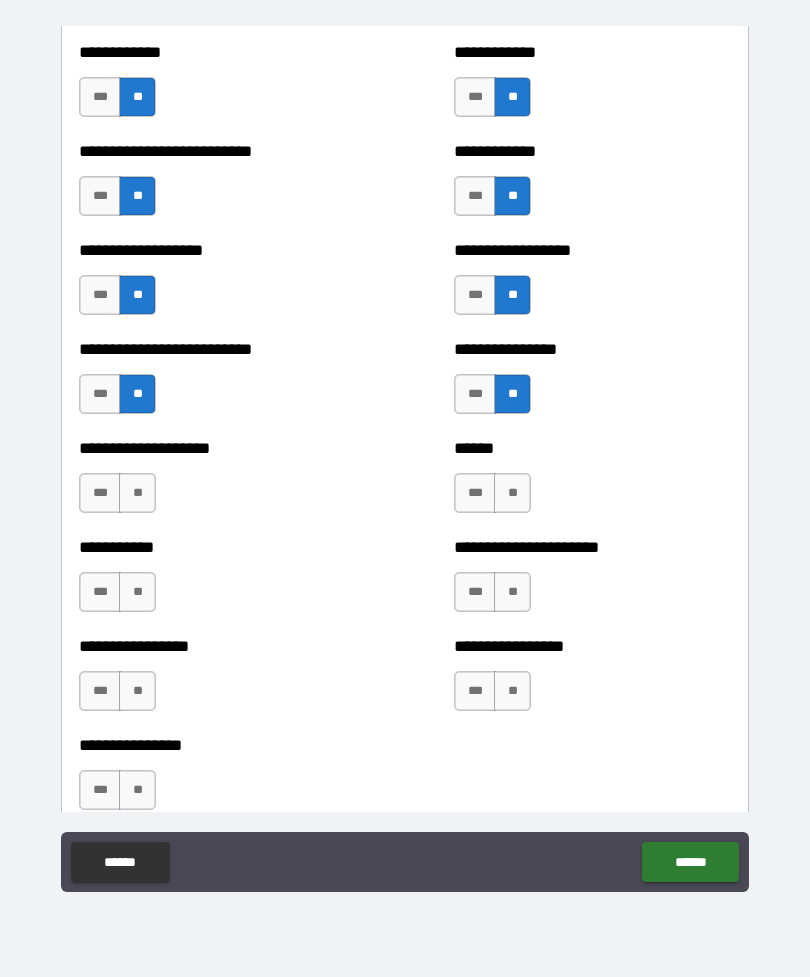 click on "**" at bounding box center [137, 493] 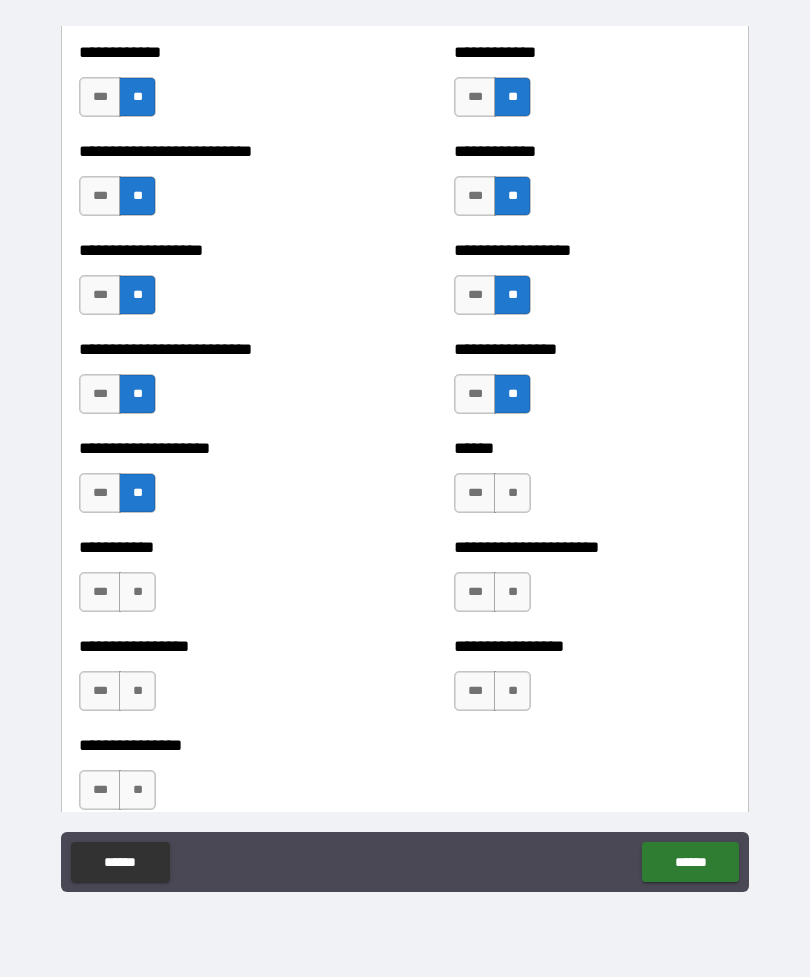 click on "**" at bounding box center (137, 592) 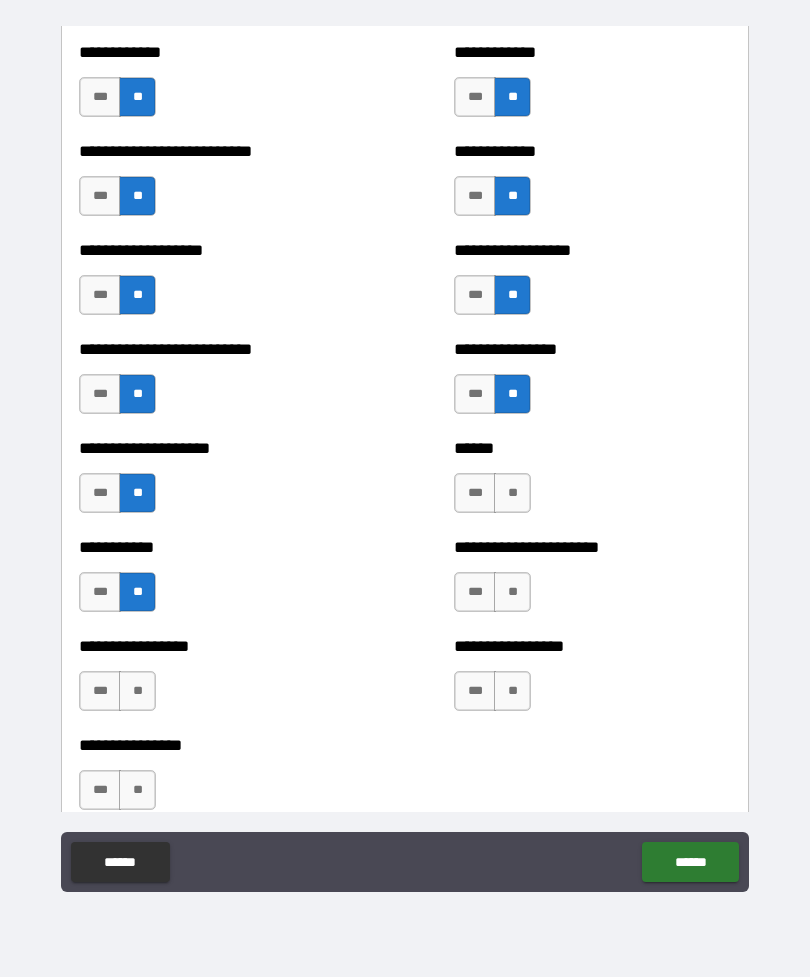 click on "***" at bounding box center [100, 691] 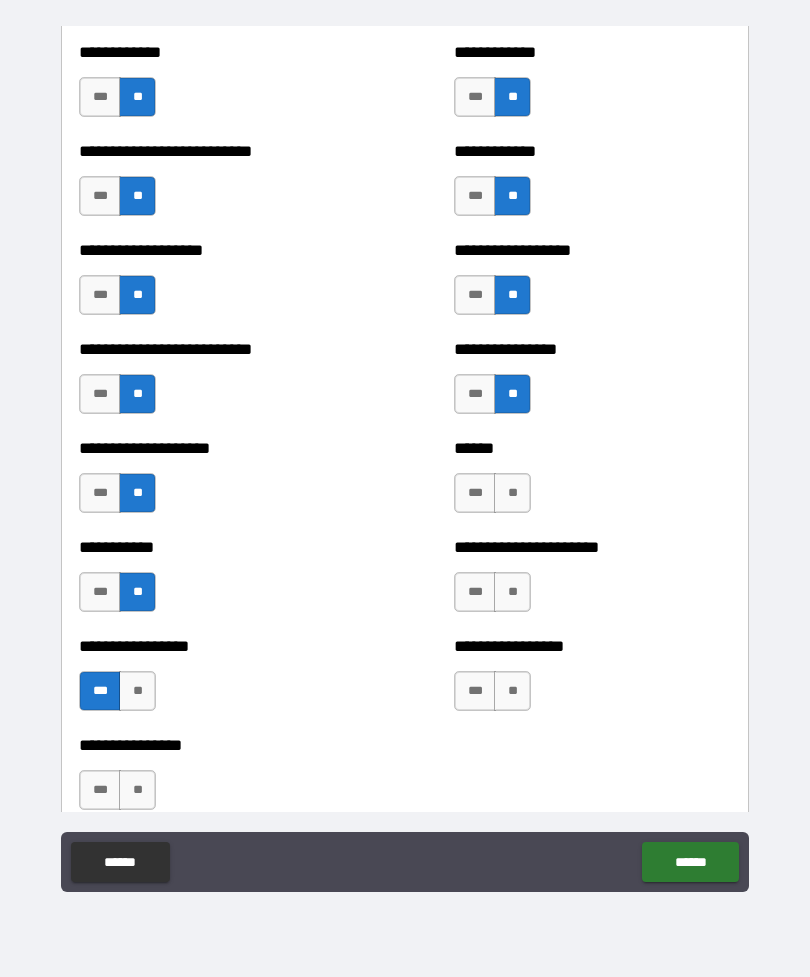 click on "**" at bounding box center [512, 493] 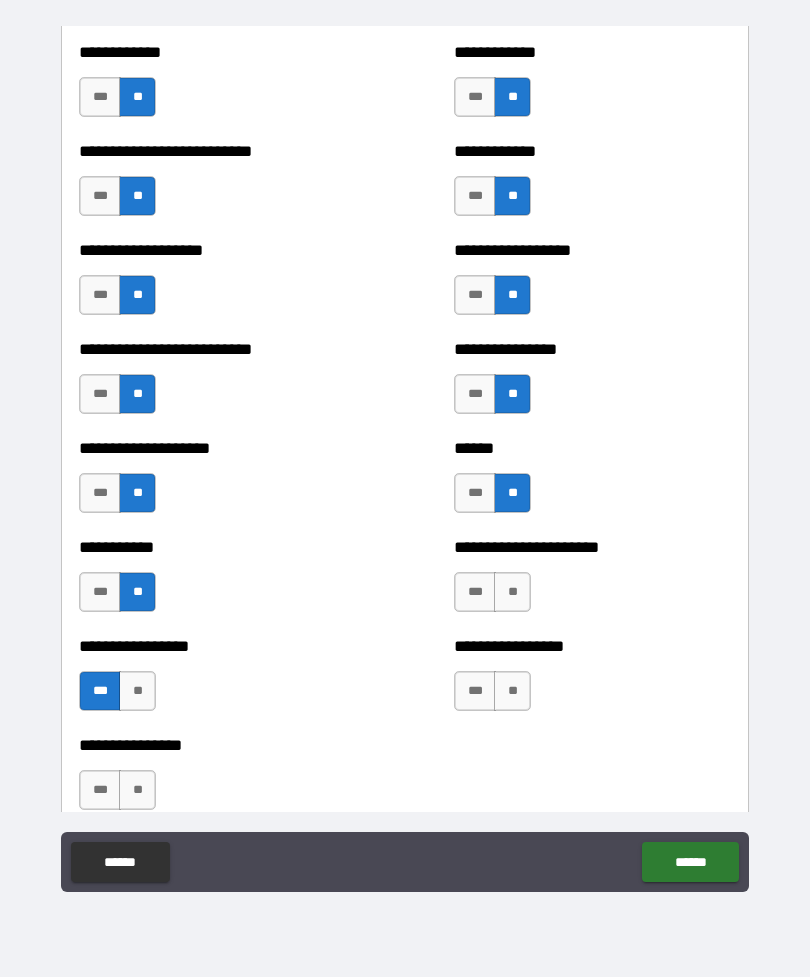 click on "**" at bounding box center (512, 592) 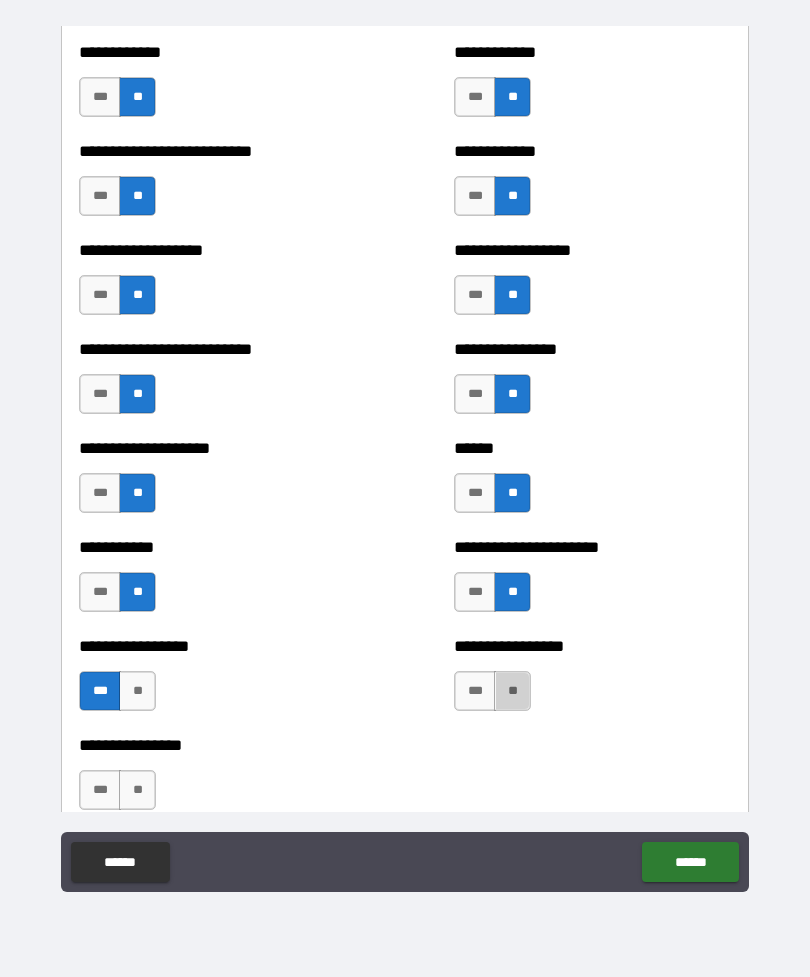 click on "**" at bounding box center [512, 691] 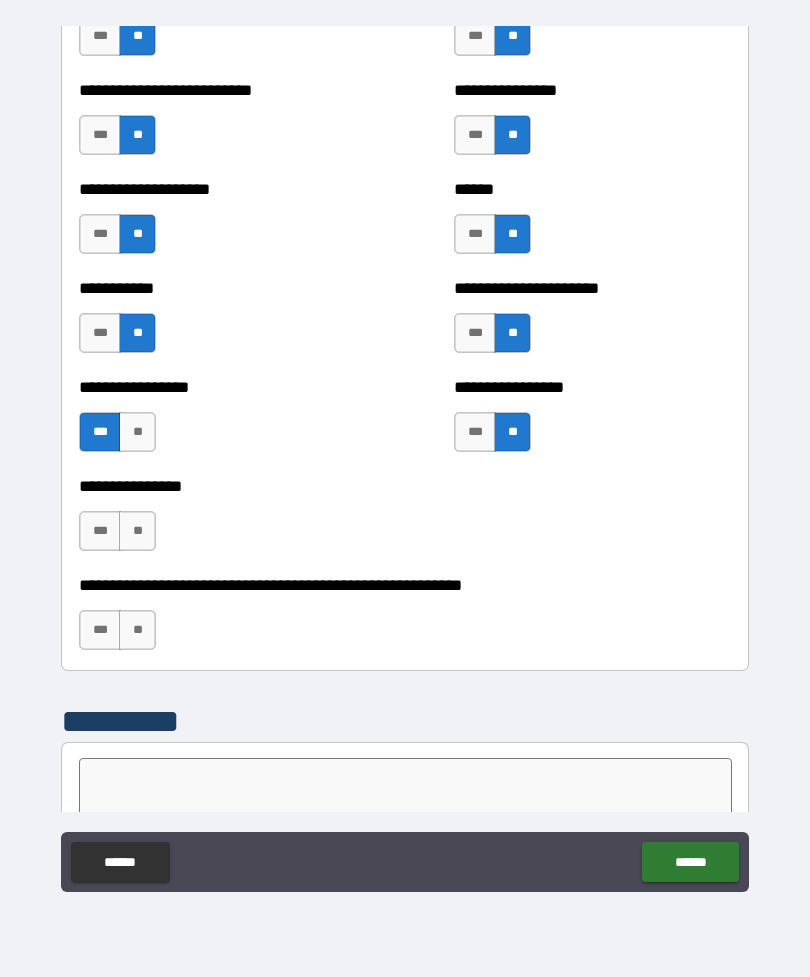 scroll, scrollTop: 5812, scrollLeft: 0, axis: vertical 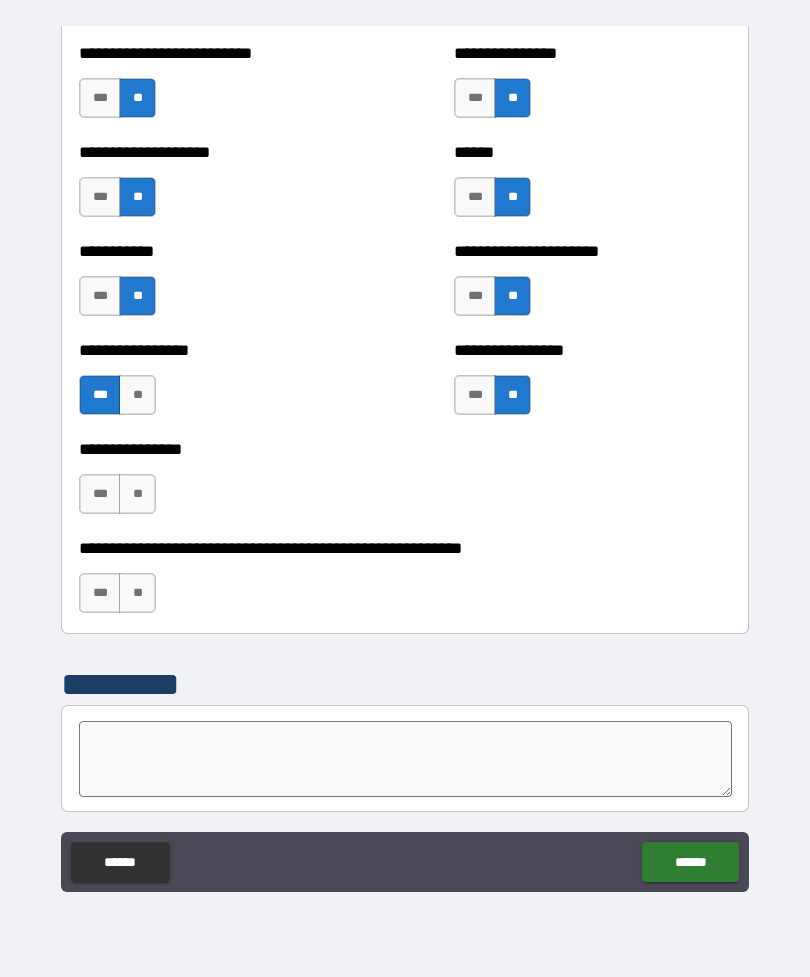 click on "**" at bounding box center [137, 494] 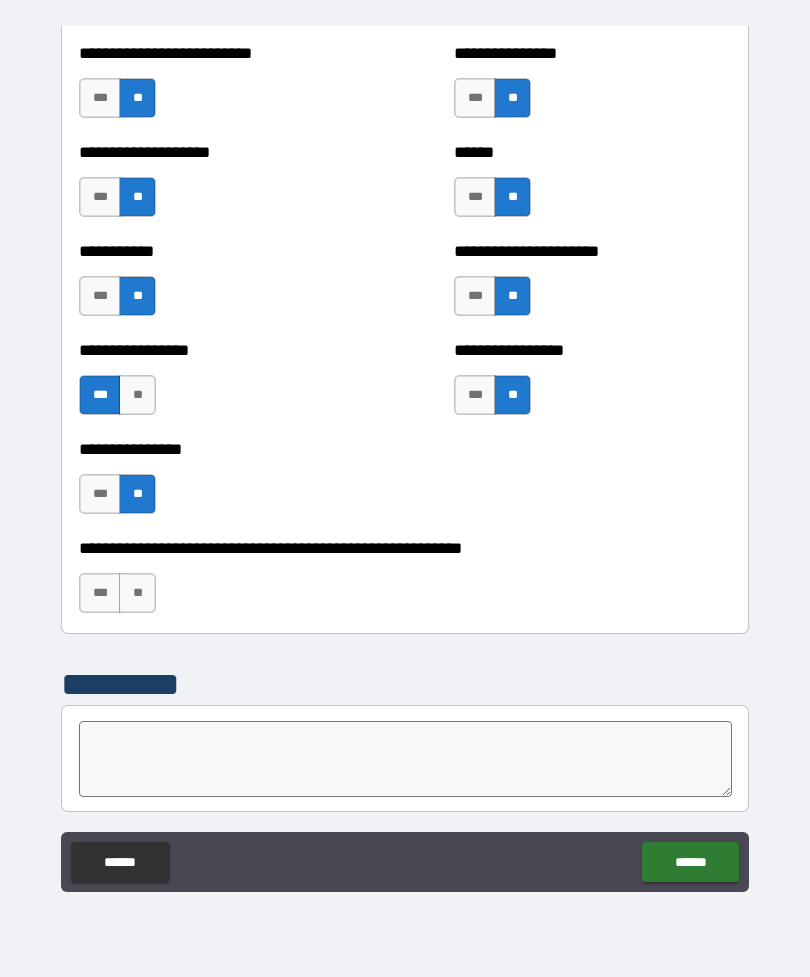 click on "**" at bounding box center [137, 593] 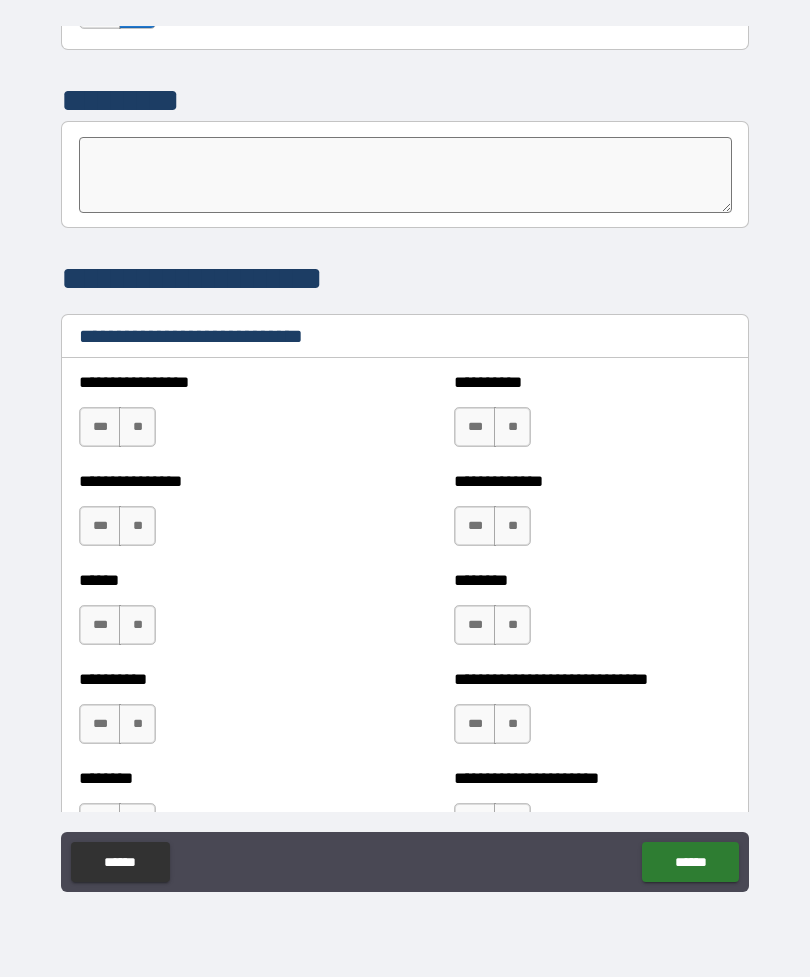 scroll, scrollTop: 6411, scrollLeft: 0, axis: vertical 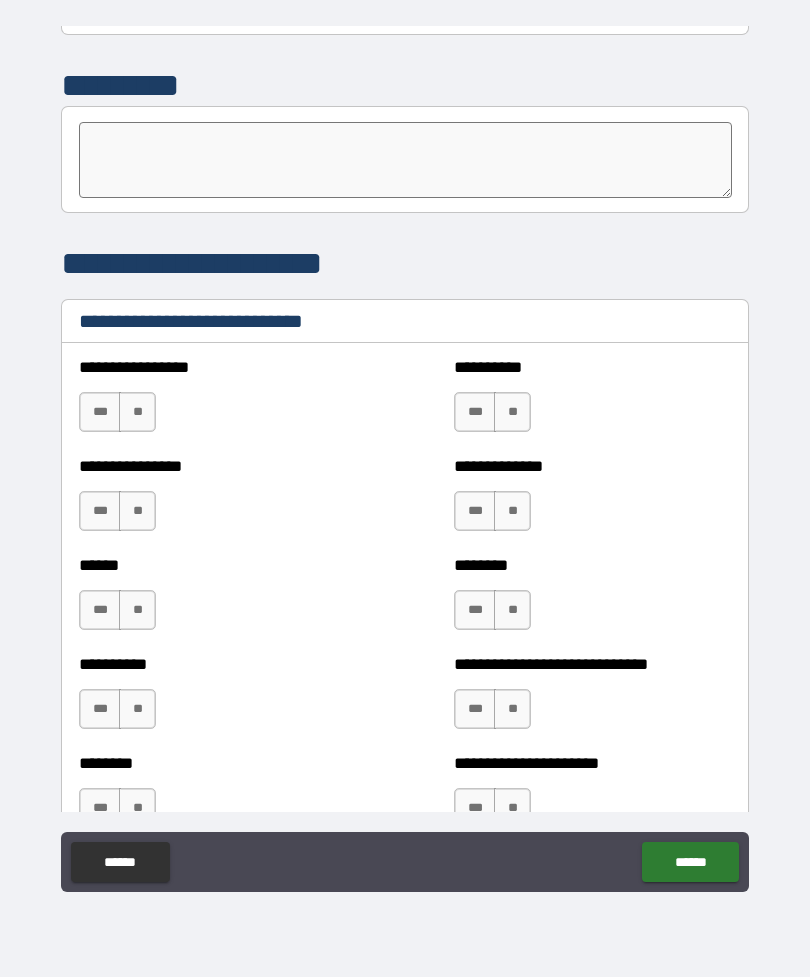 click on "***" at bounding box center (100, 412) 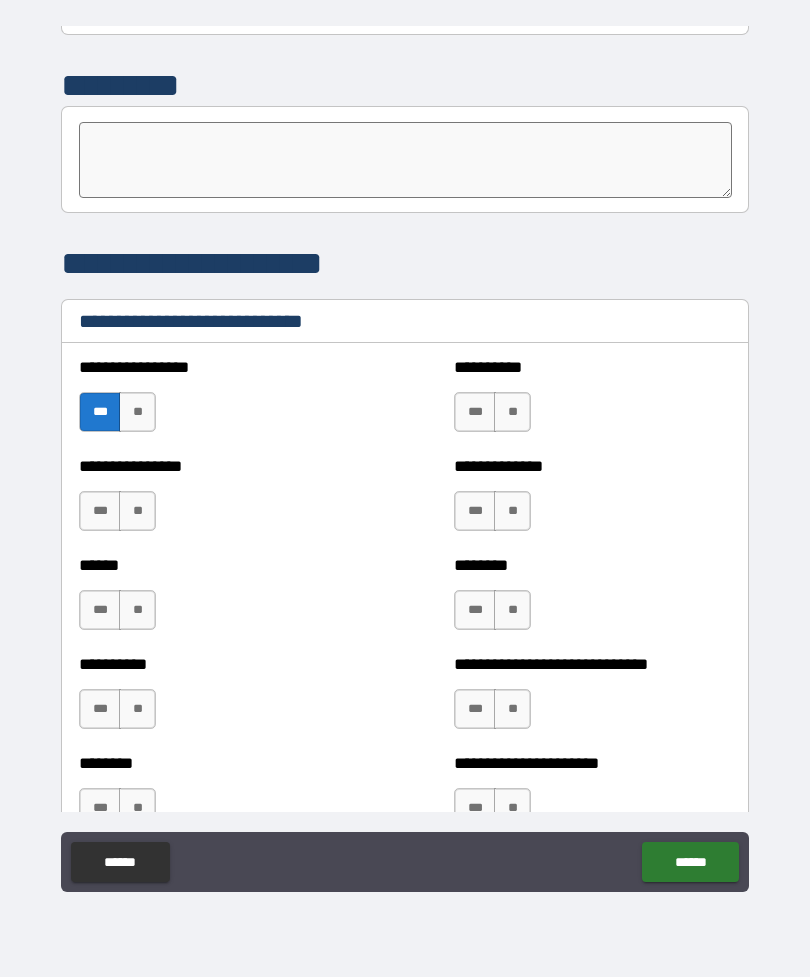 click on "**" at bounding box center (512, 412) 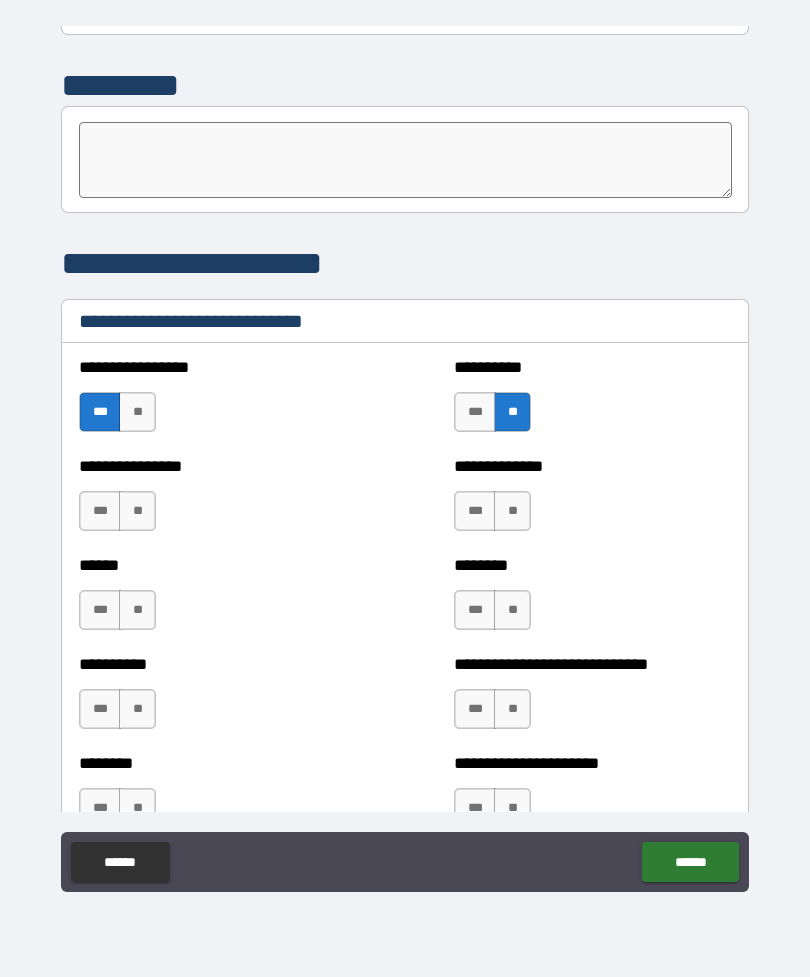 click on "***" at bounding box center [475, 511] 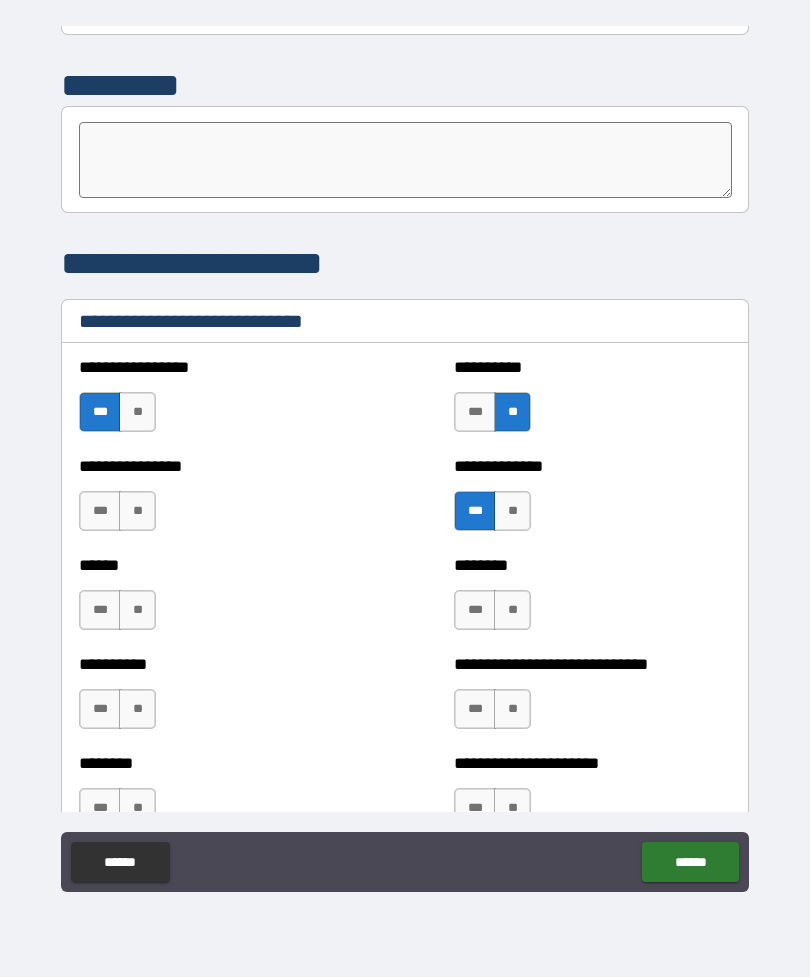 click on "***" at bounding box center [100, 511] 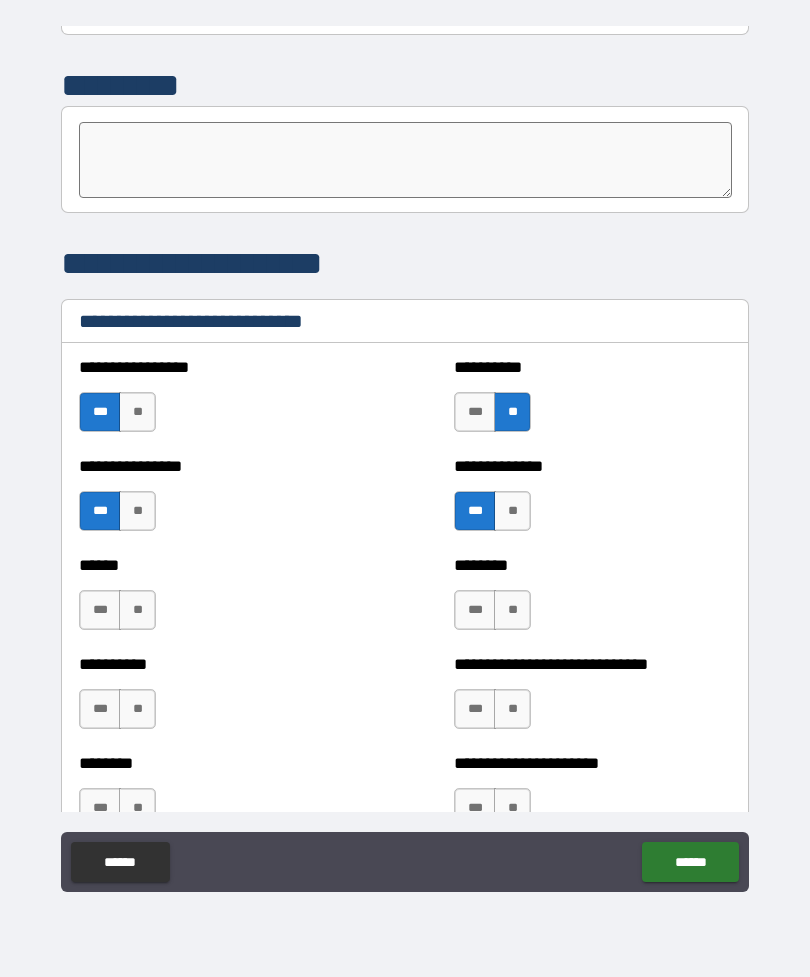 click on "**" at bounding box center (137, 610) 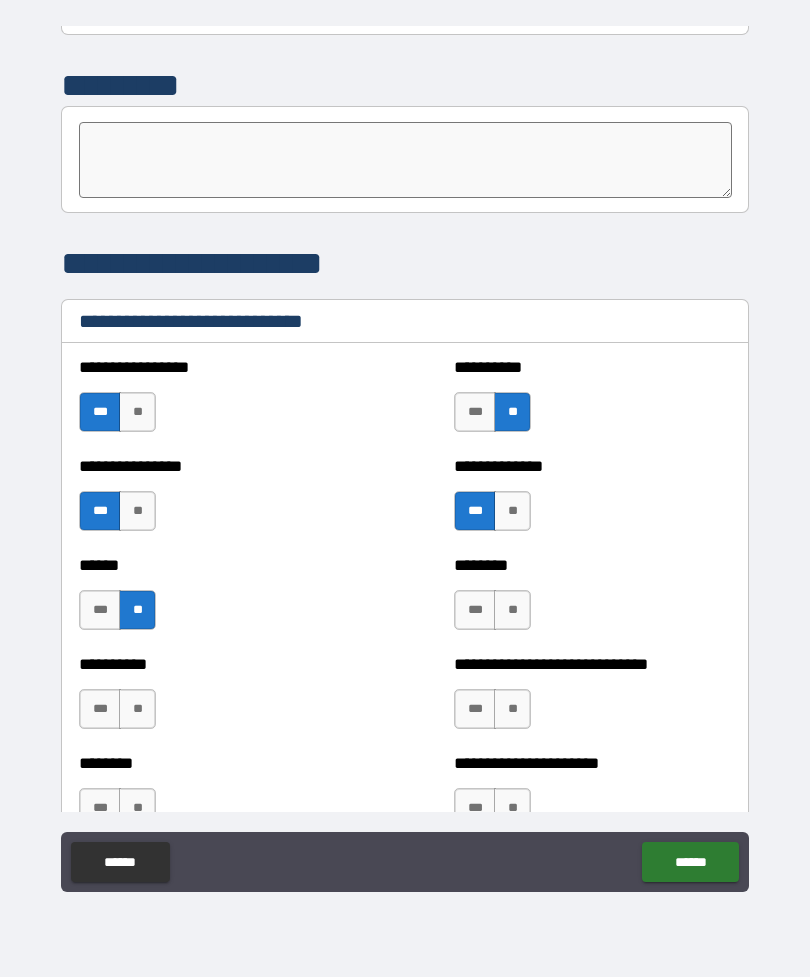 click on "***" at bounding box center [475, 610] 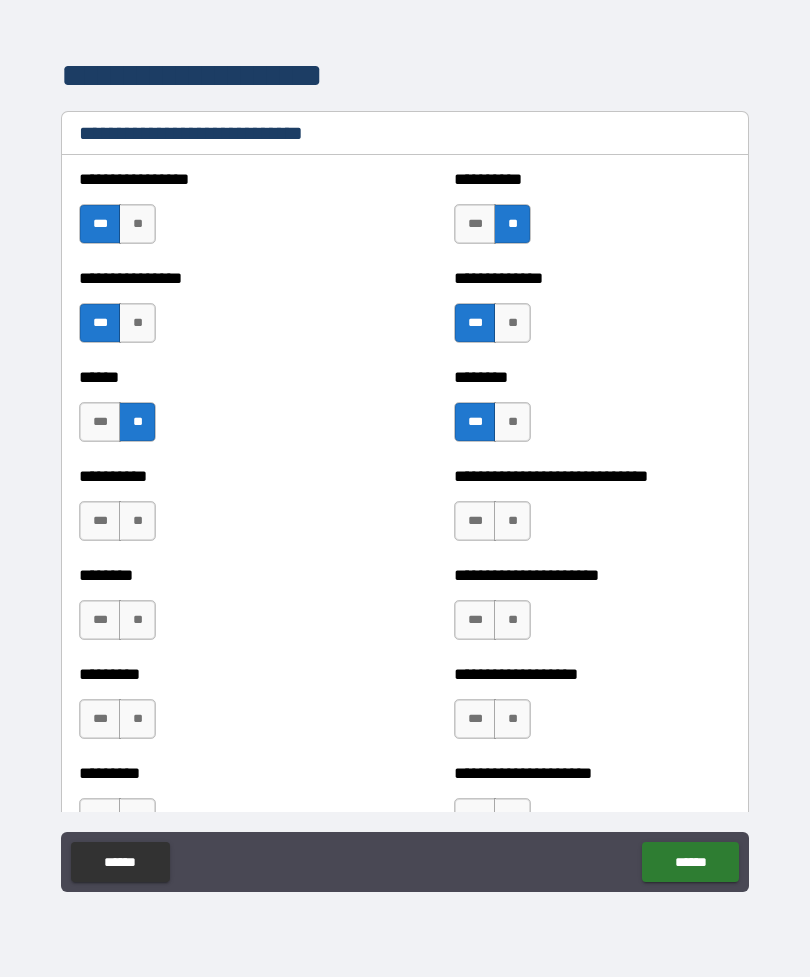 scroll, scrollTop: 6604, scrollLeft: 0, axis: vertical 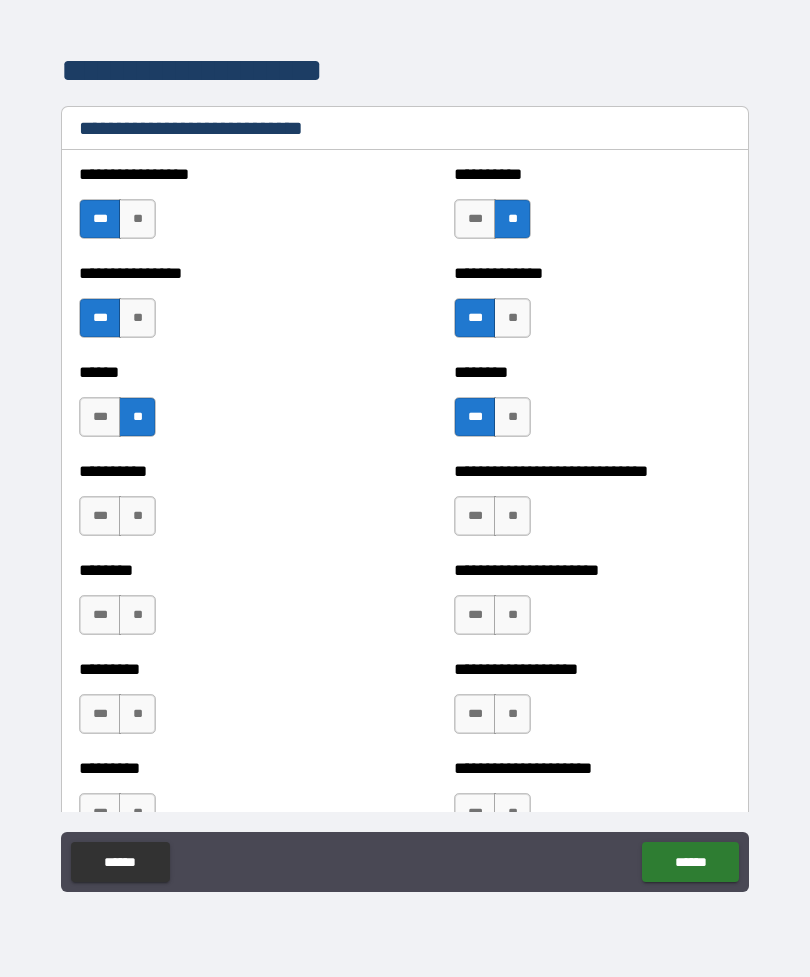 click on "**" at bounding box center (512, 516) 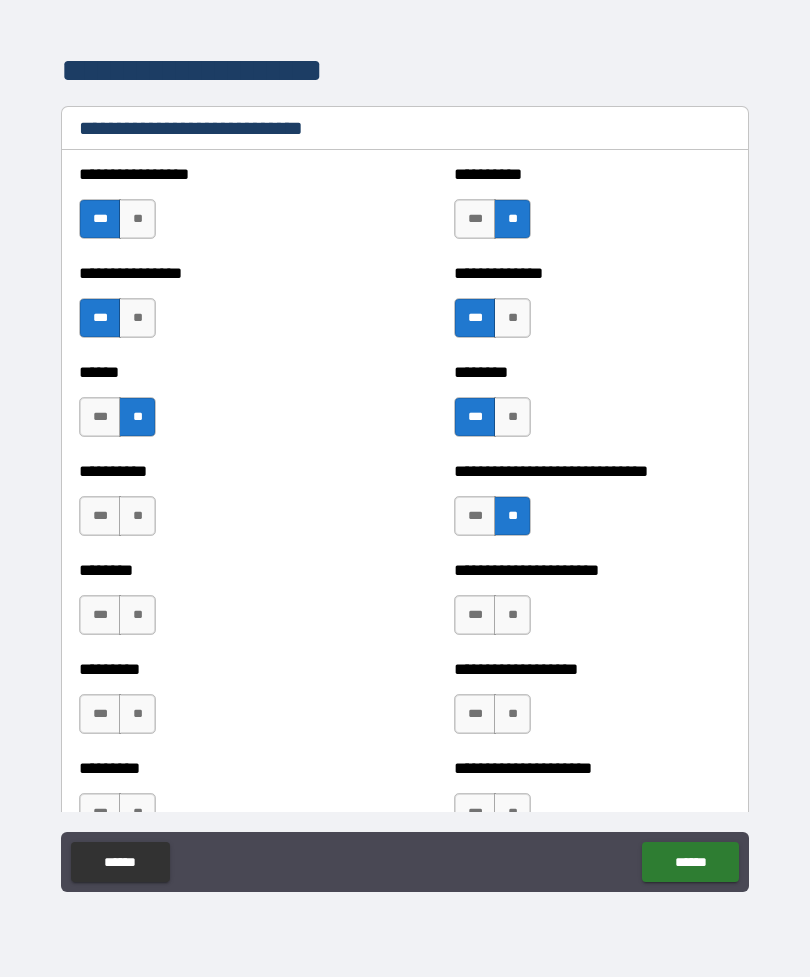 click on "**" at bounding box center (137, 516) 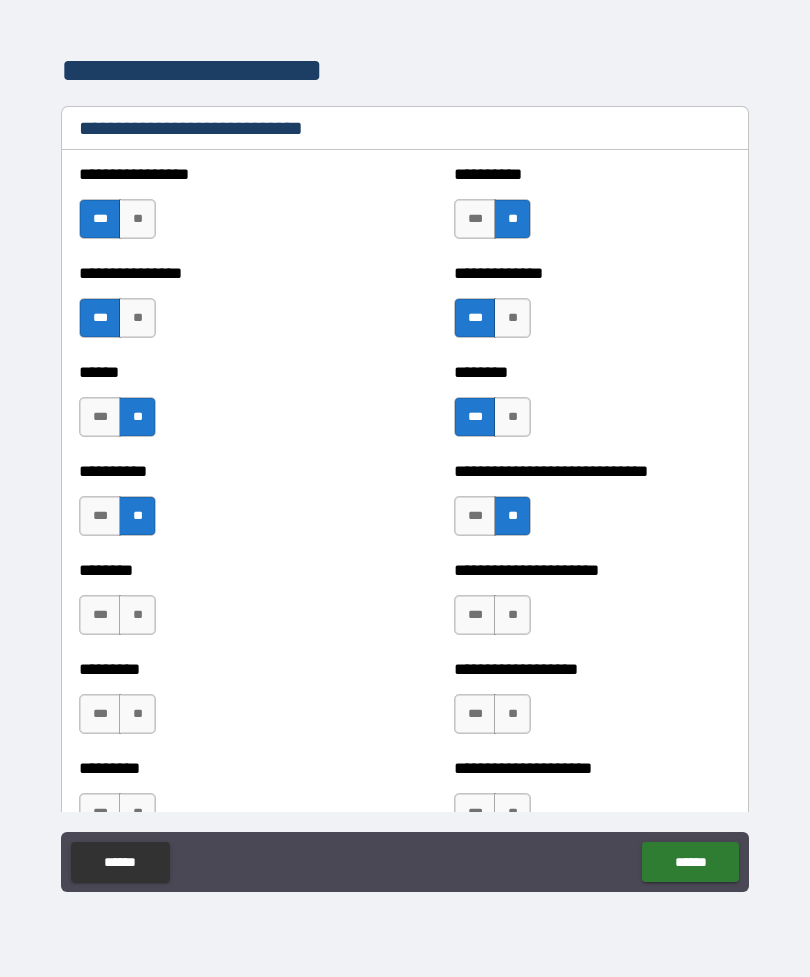 click on "**" at bounding box center [137, 615] 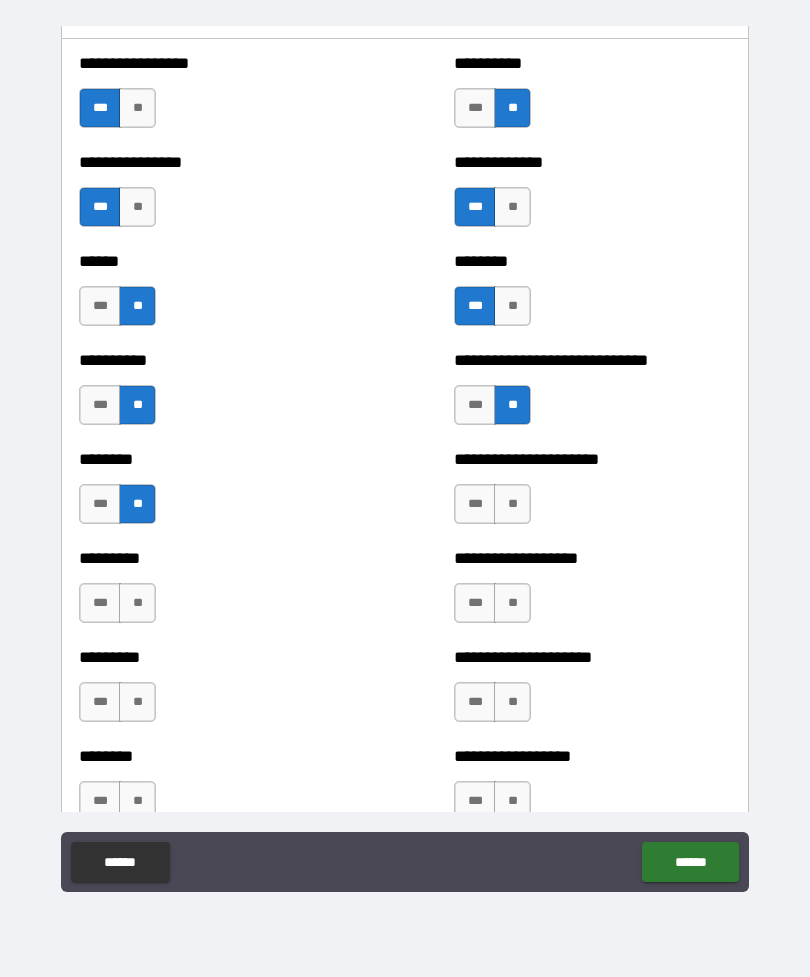 scroll, scrollTop: 6752, scrollLeft: 0, axis: vertical 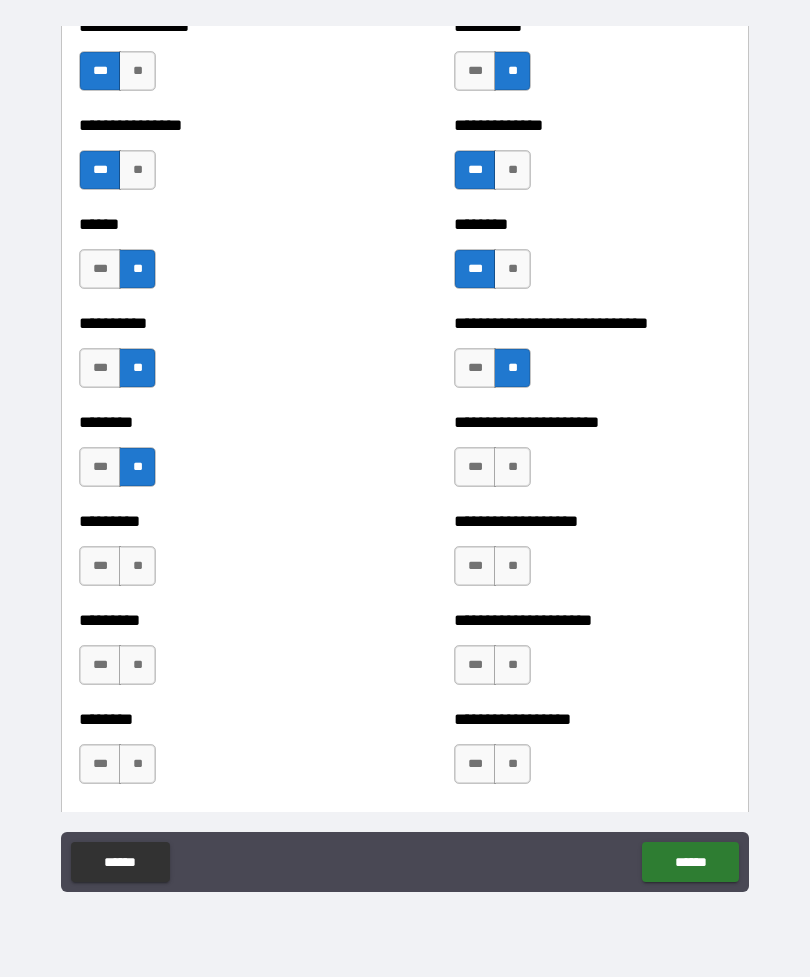 click on "**" at bounding box center (137, 566) 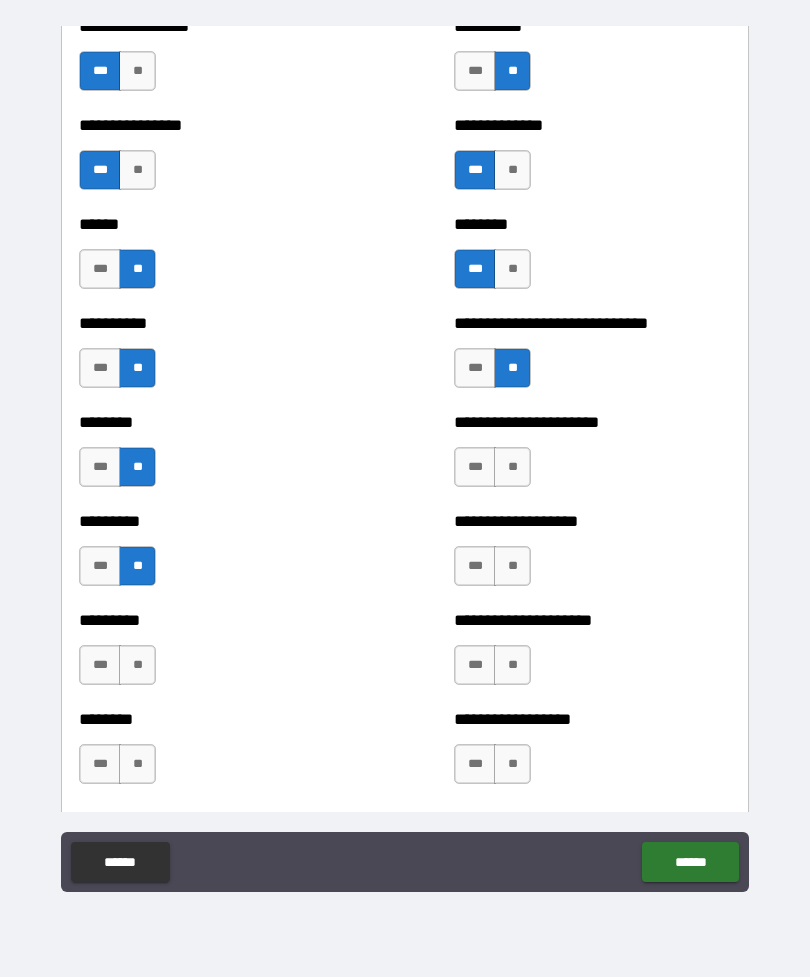 click on "**" at bounding box center [137, 665] 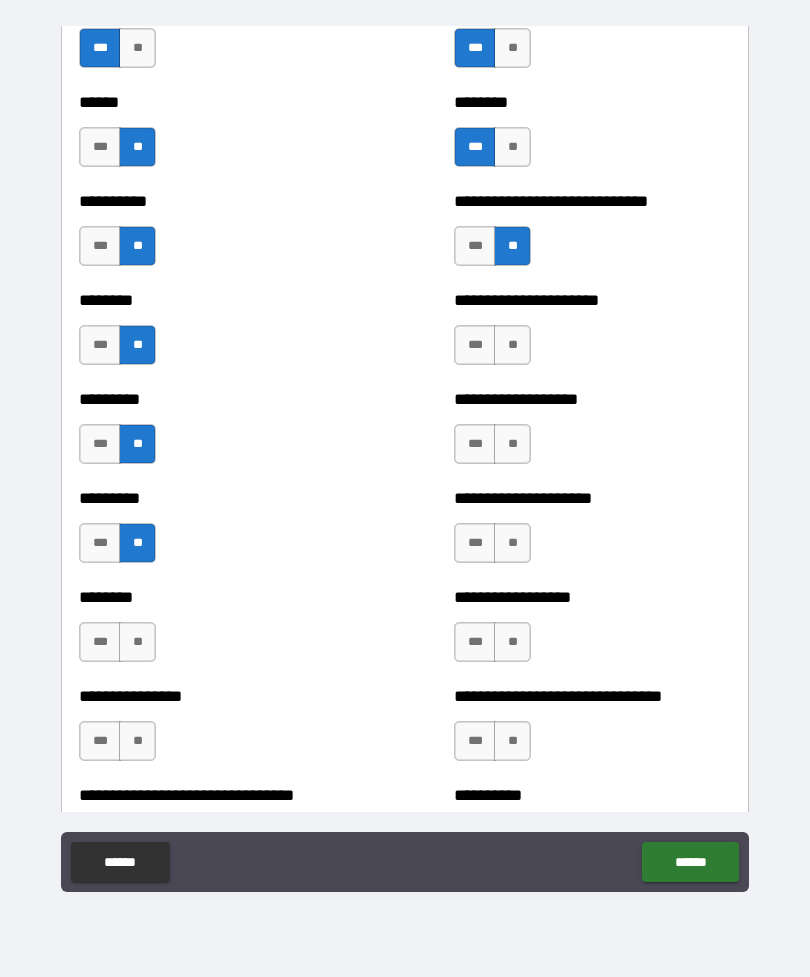 scroll, scrollTop: 6876, scrollLeft: 0, axis: vertical 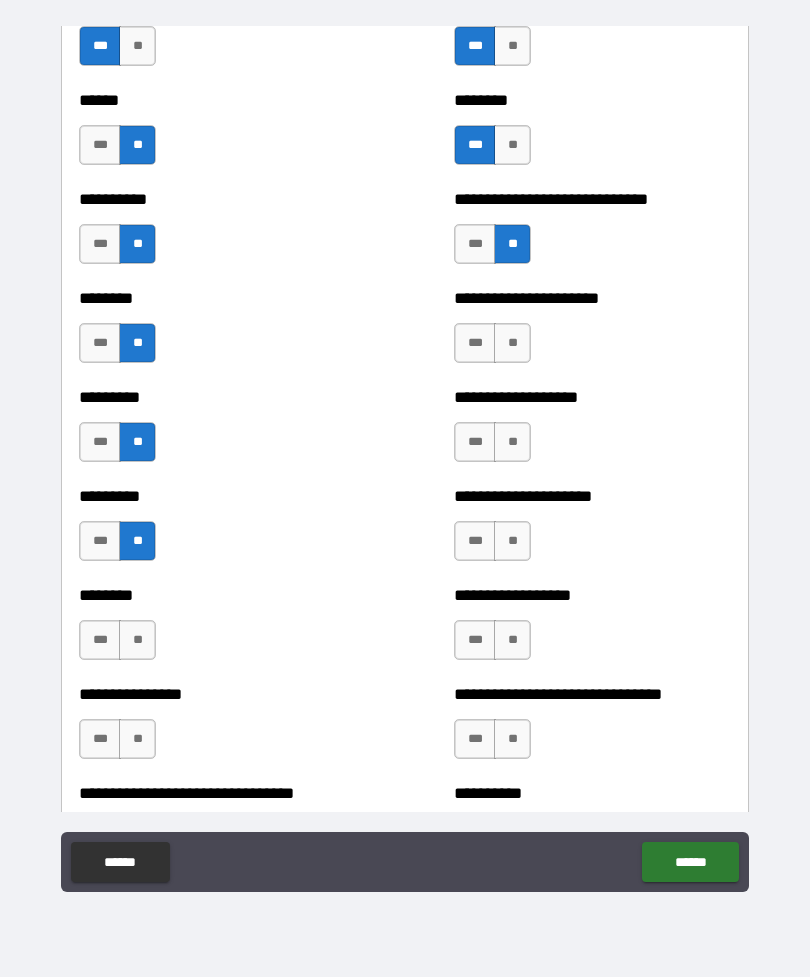 click on "***" at bounding box center (100, 640) 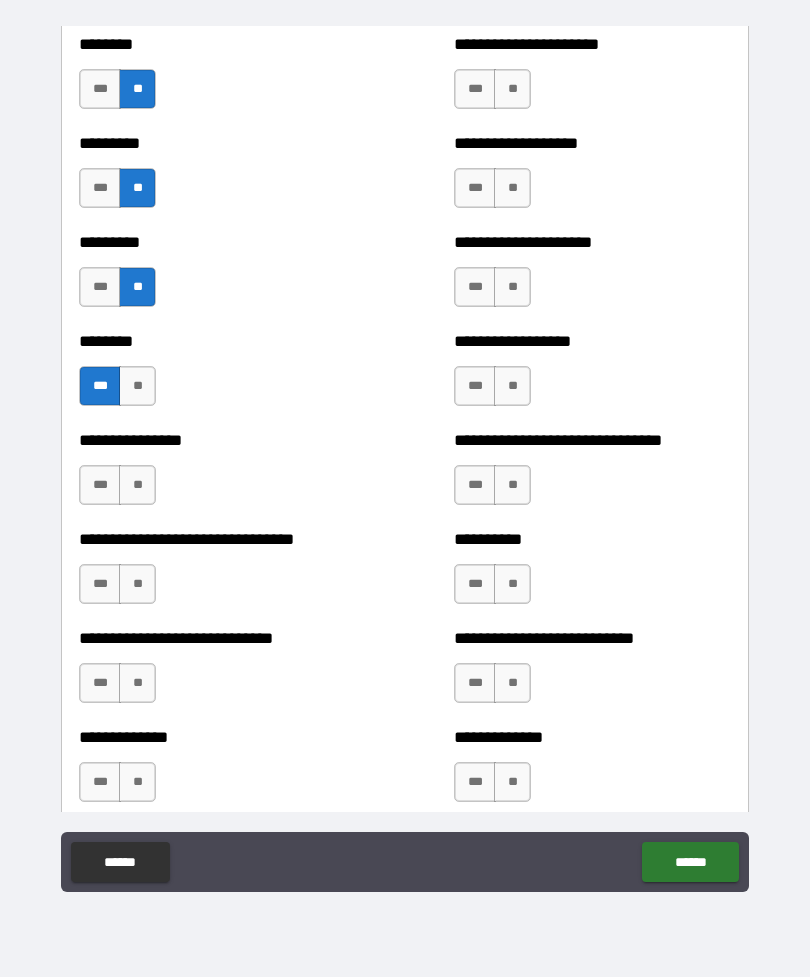 scroll, scrollTop: 7131, scrollLeft: 0, axis: vertical 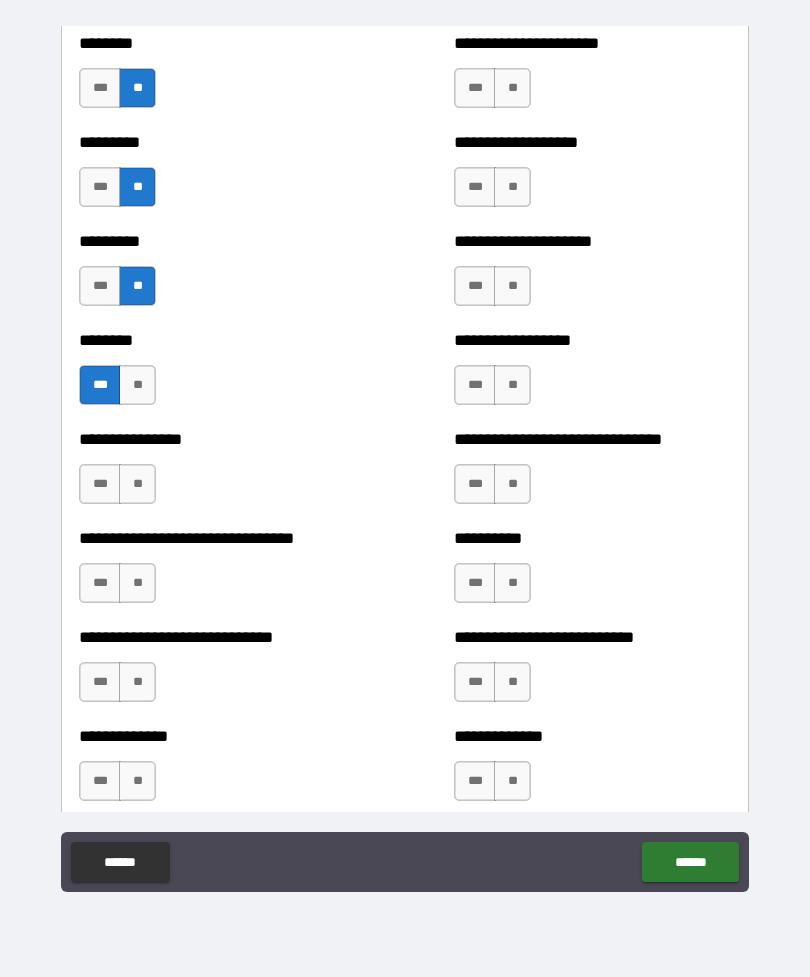 click on "**" at bounding box center (137, 484) 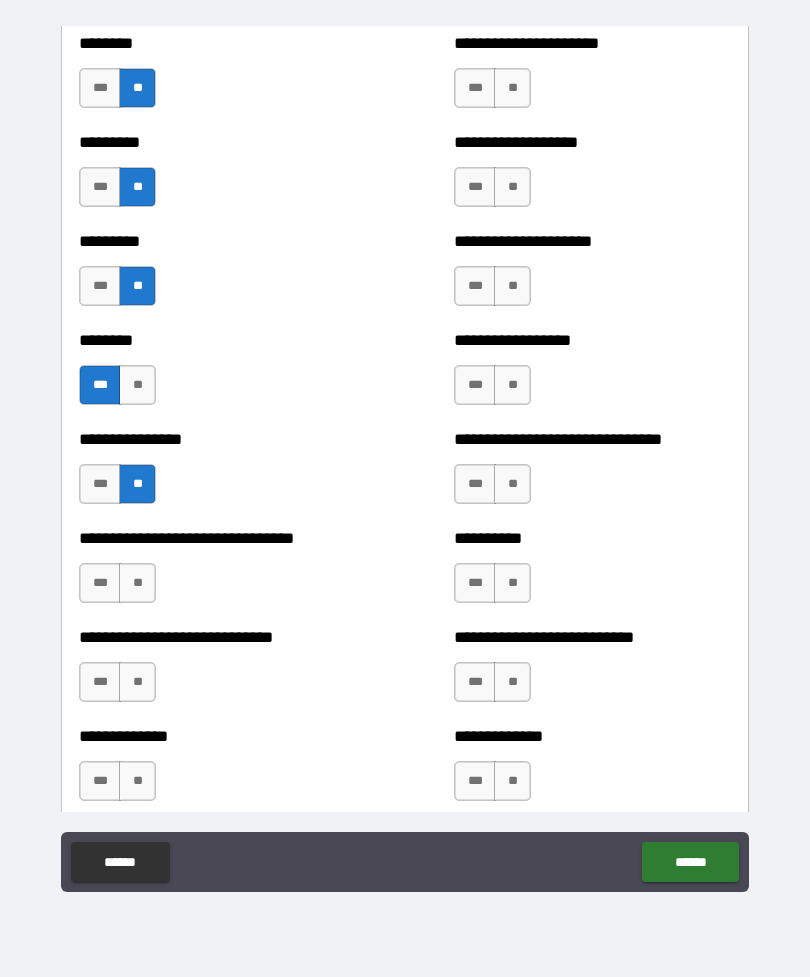 click on "**" at bounding box center (137, 583) 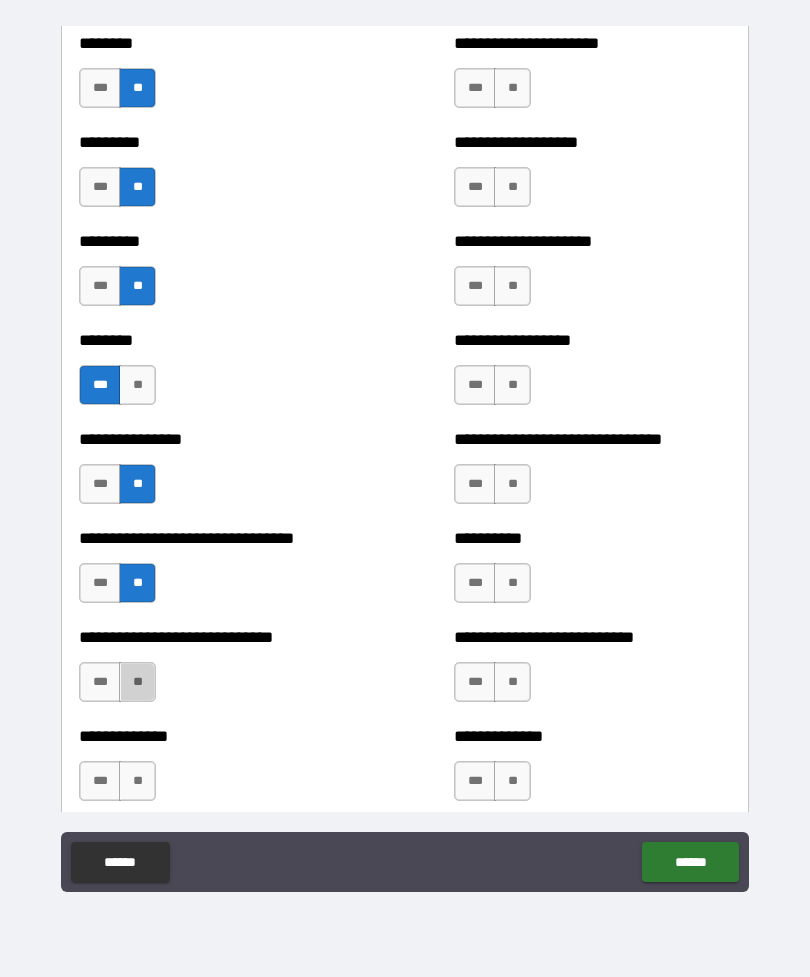 click on "**" at bounding box center [137, 682] 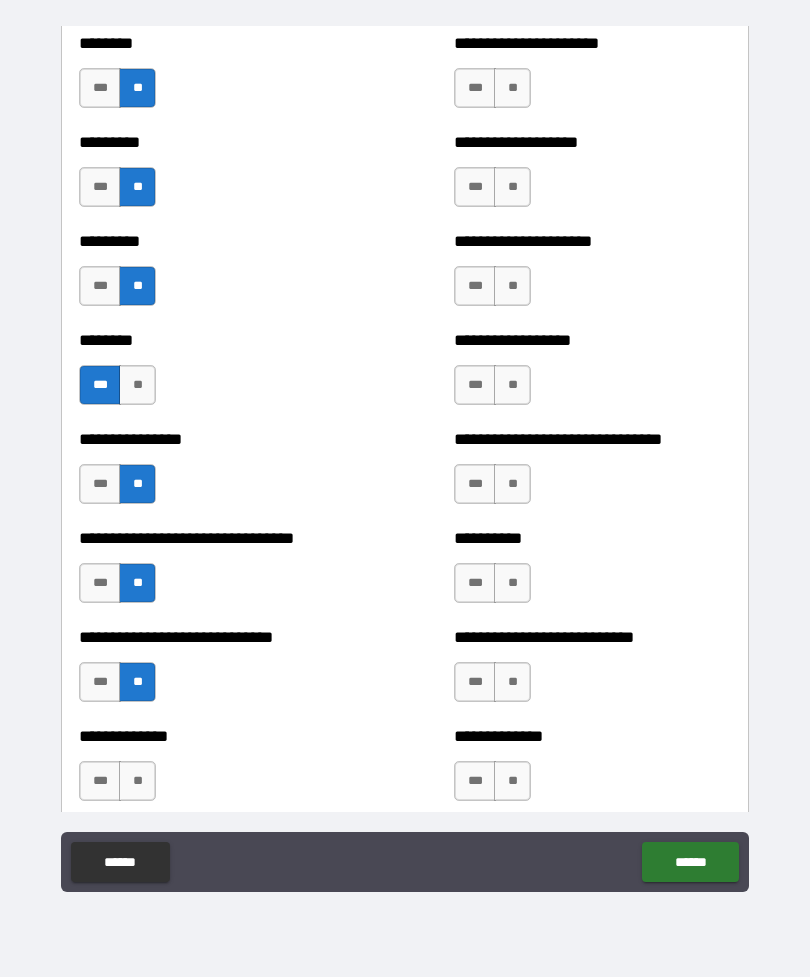 click on "**" at bounding box center [137, 781] 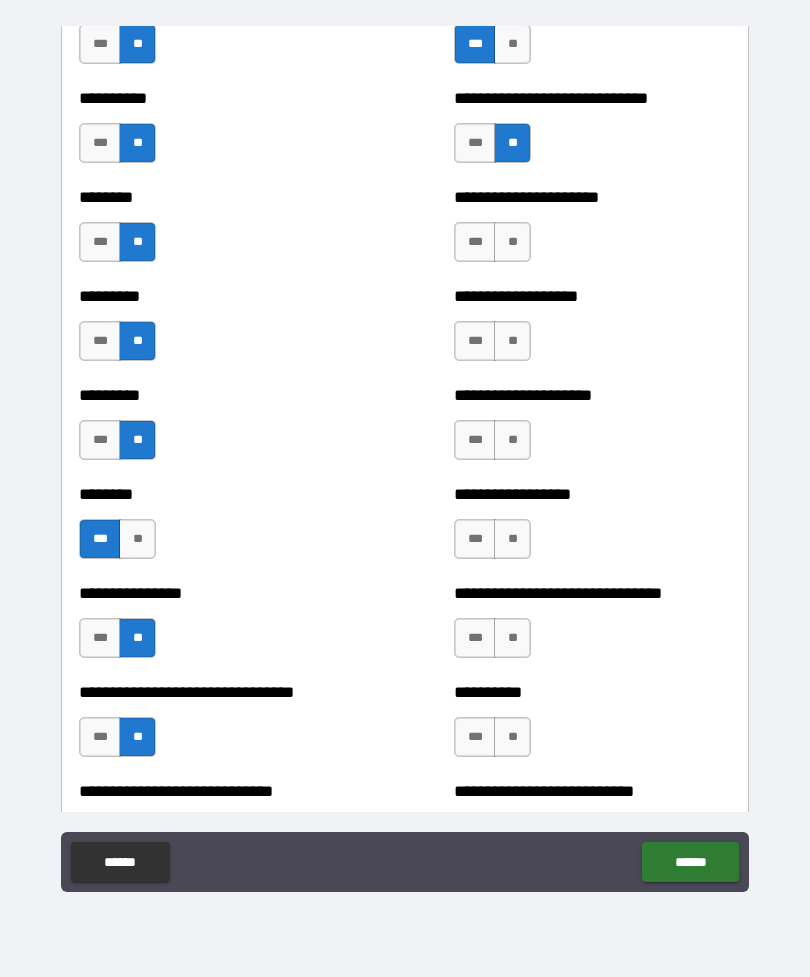 scroll, scrollTop: 6985, scrollLeft: 0, axis: vertical 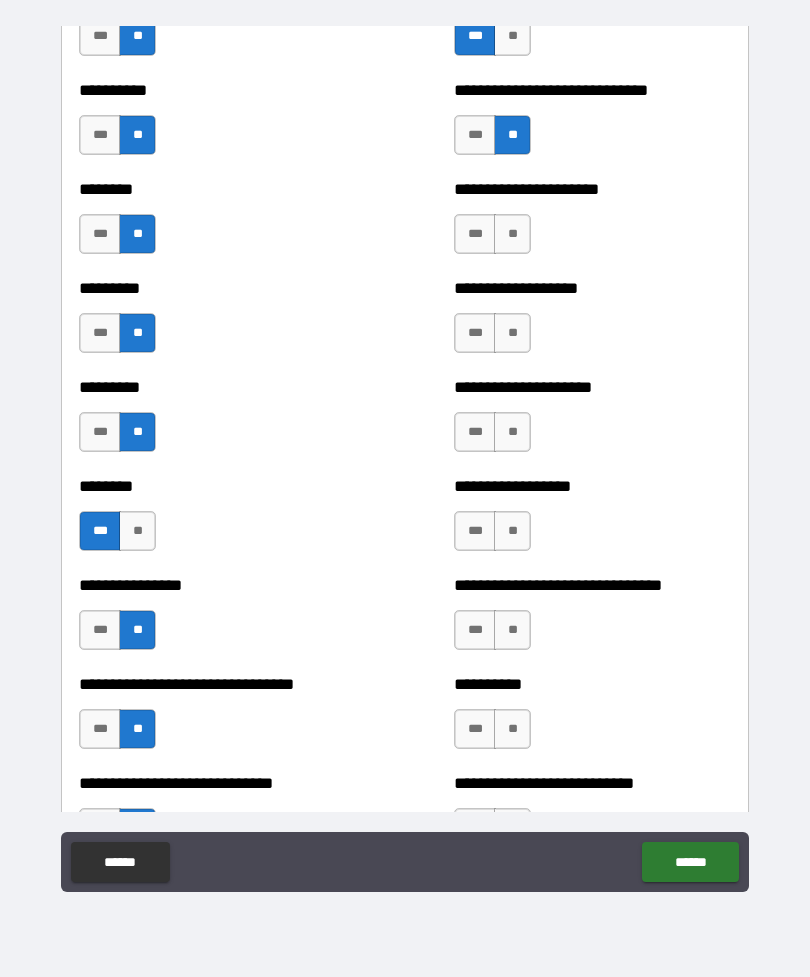 click on "**" at bounding box center [512, 234] 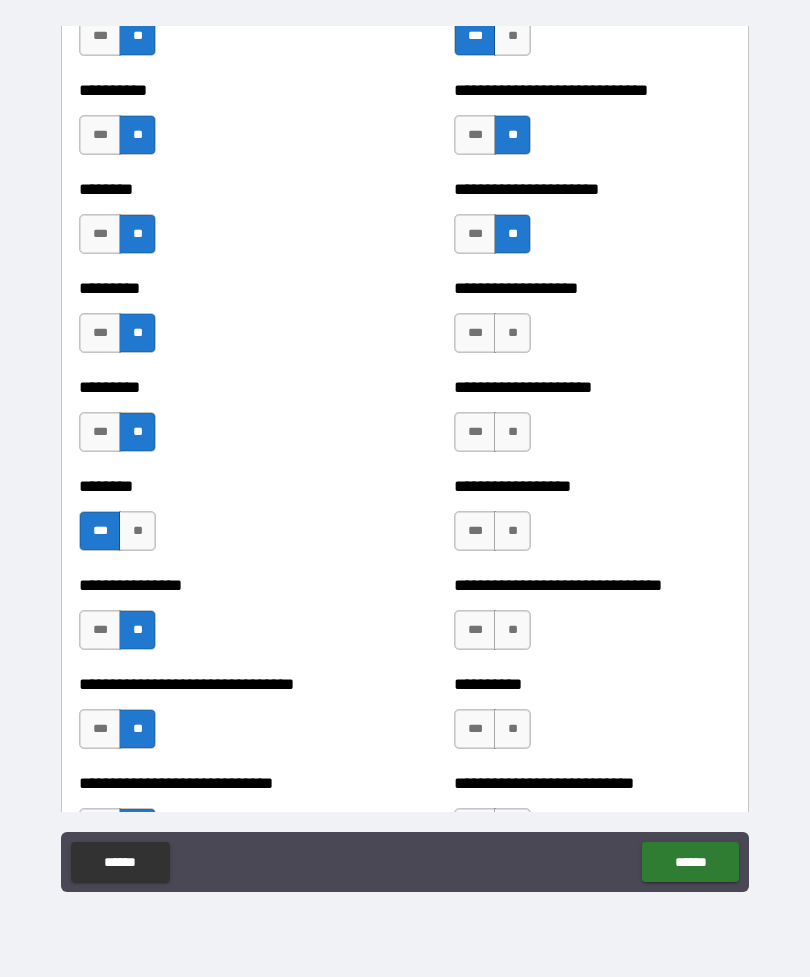 click on "**" at bounding box center [512, 333] 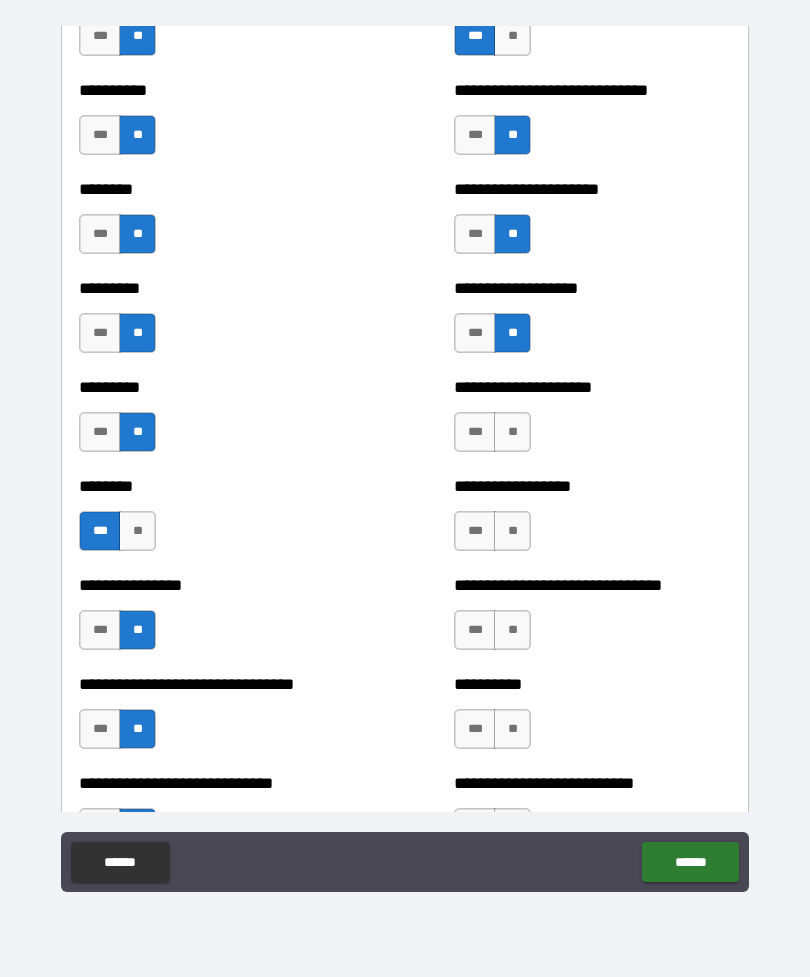 click on "**" at bounding box center (512, 432) 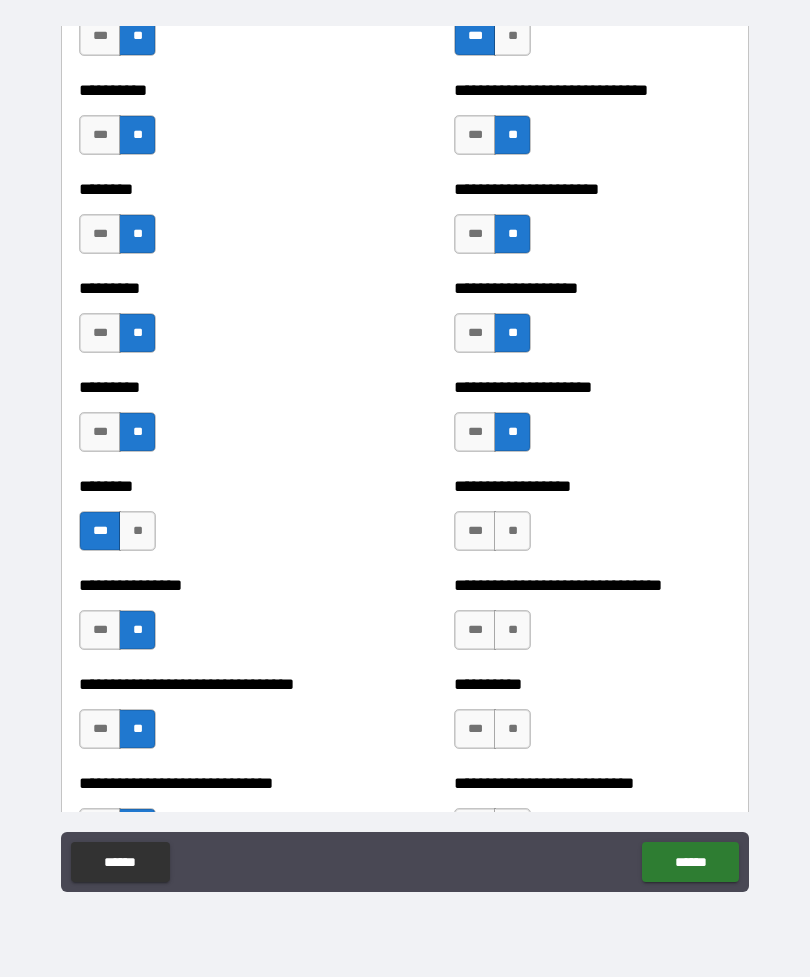 click on "**" at bounding box center [512, 531] 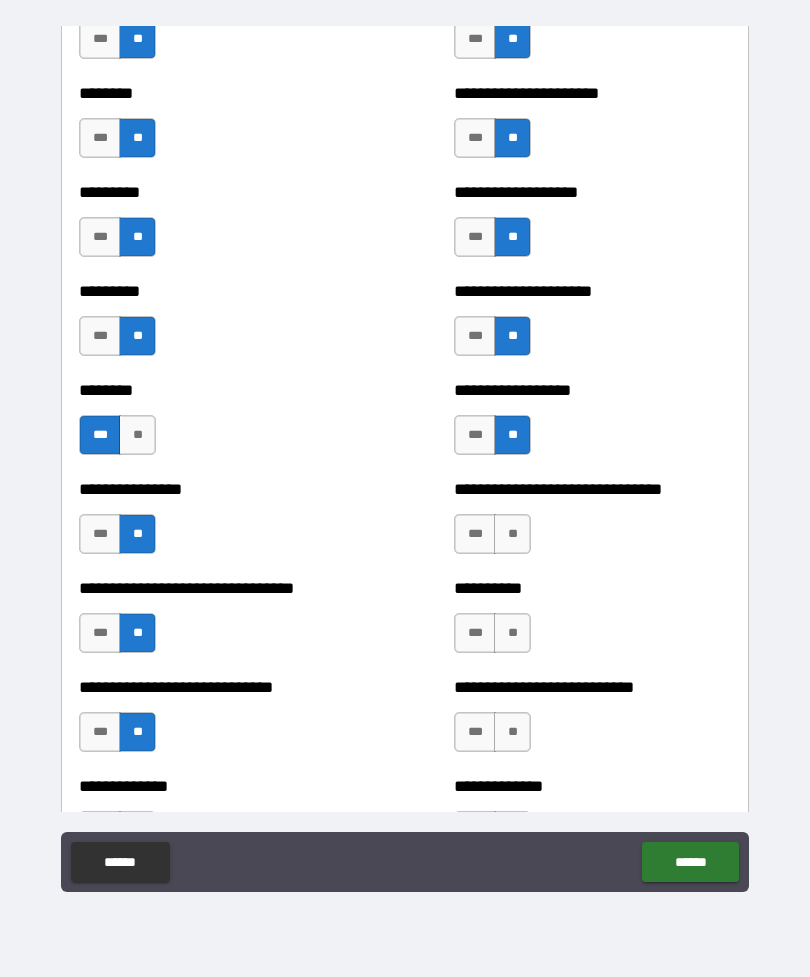 scroll, scrollTop: 7132, scrollLeft: 0, axis: vertical 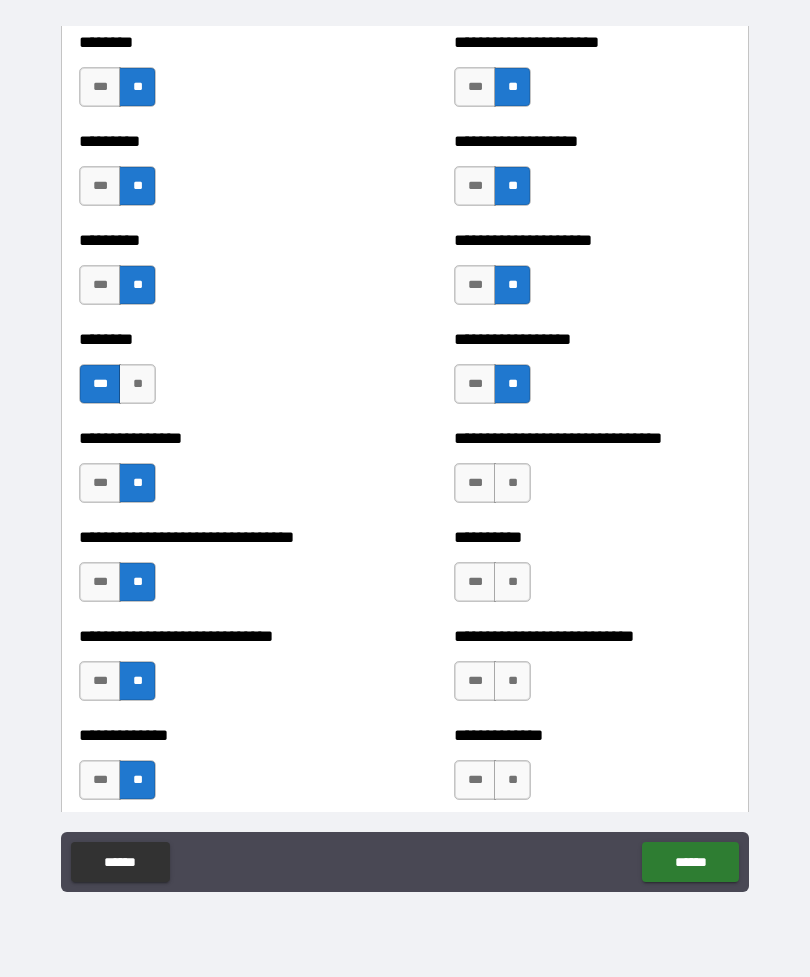 click on "**" at bounding box center [512, 483] 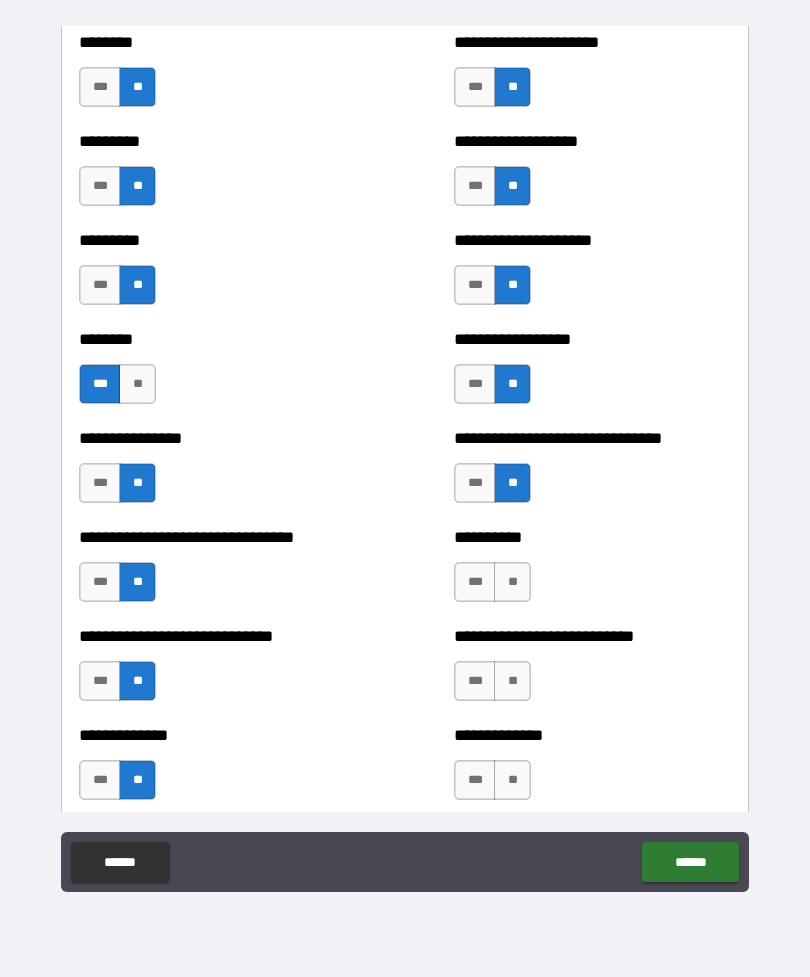 click on "**" at bounding box center [512, 582] 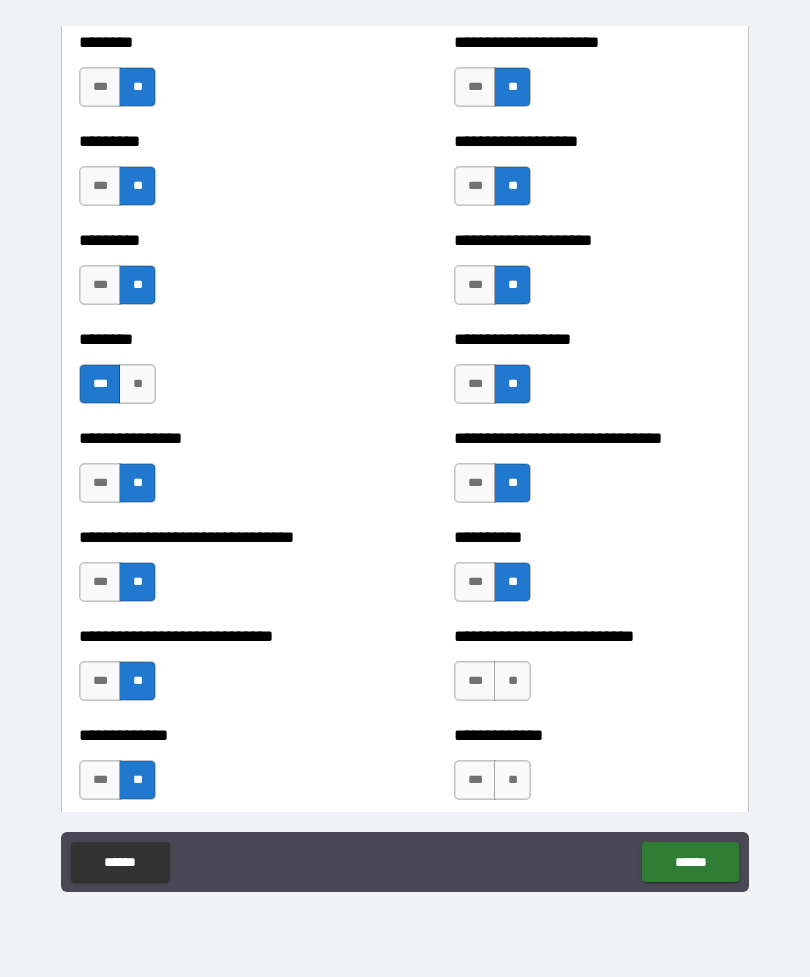 click on "**" at bounding box center (512, 681) 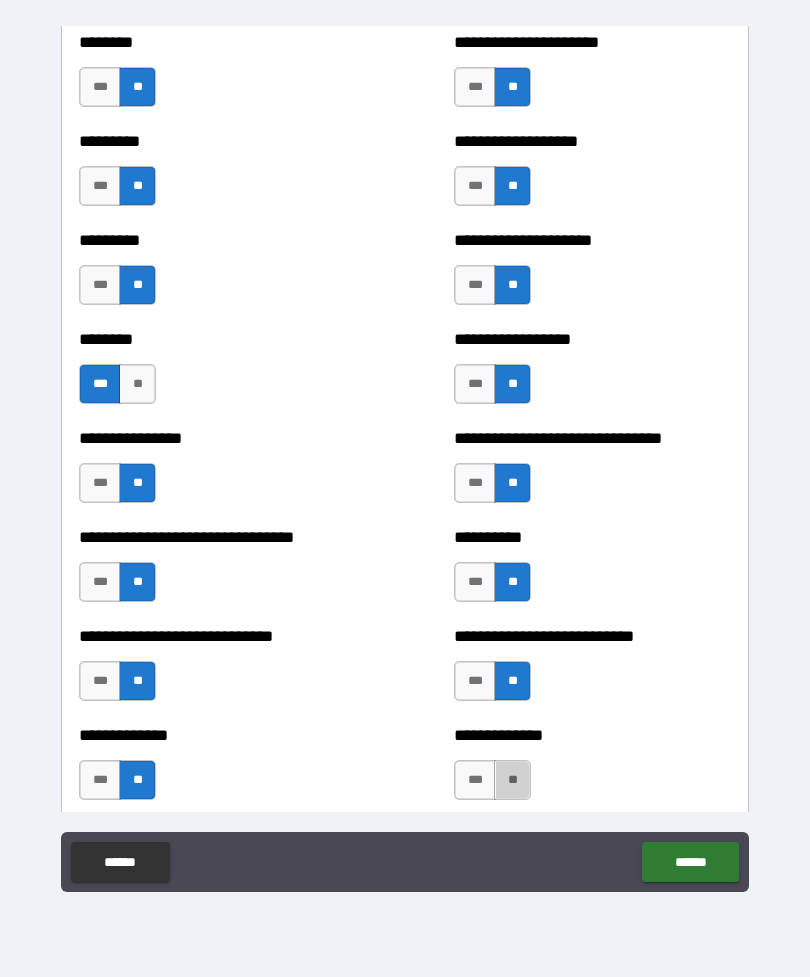click on "**" at bounding box center (512, 780) 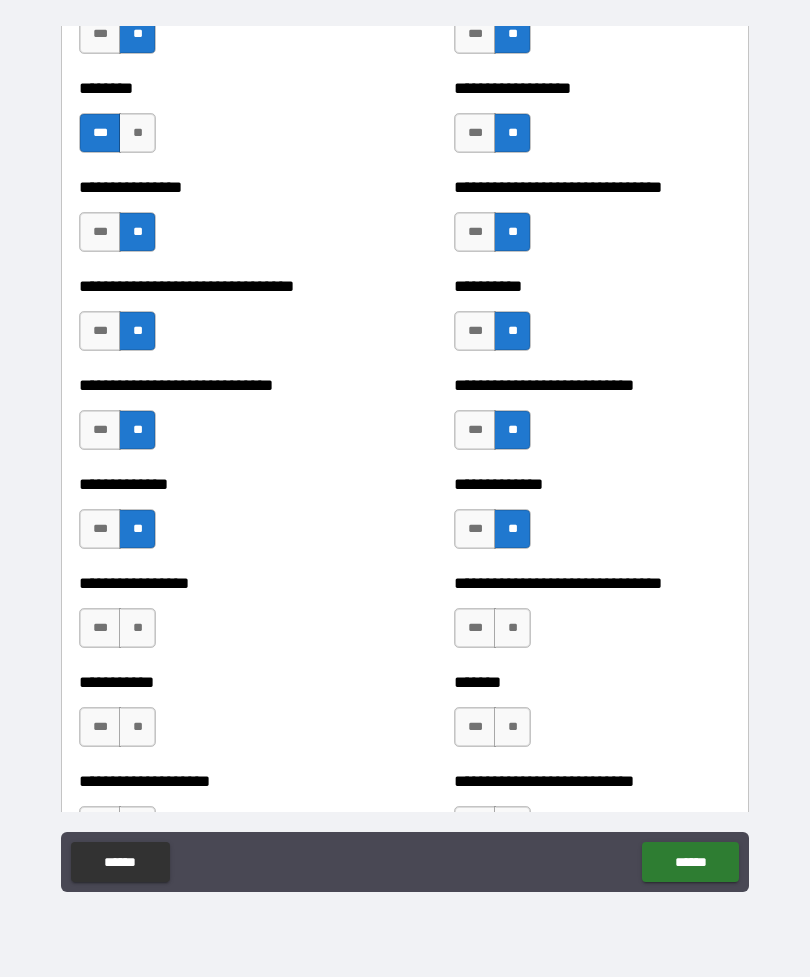 scroll, scrollTop: 7395, scrollLeft: 0, axis: vertical 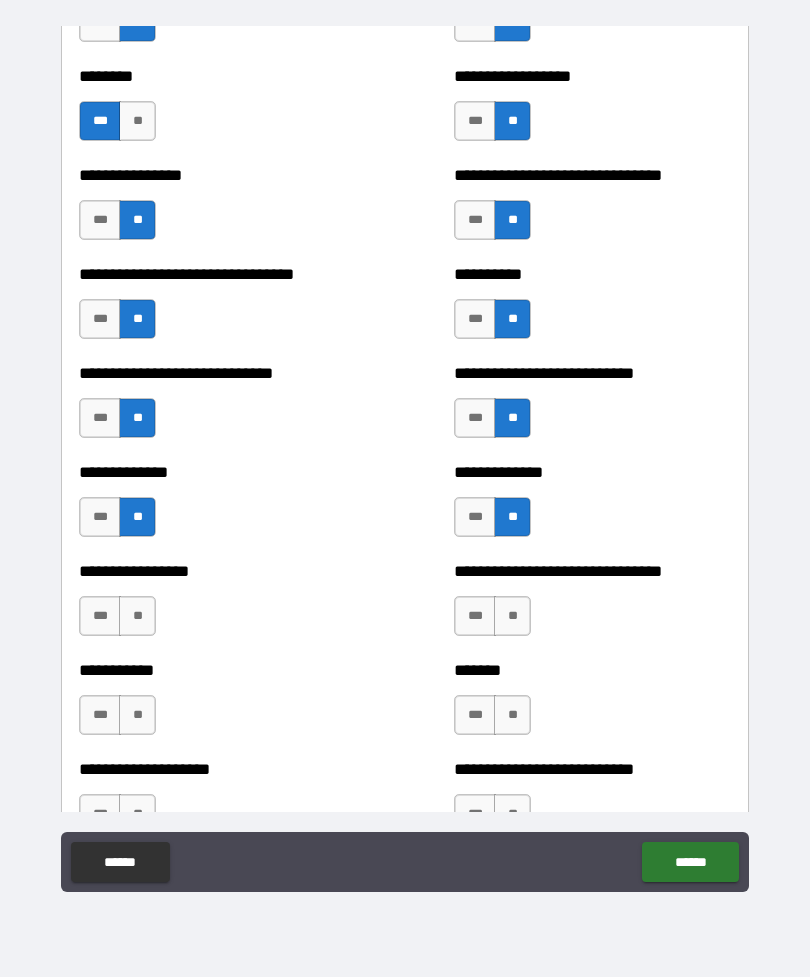 click on "**" at bounding box center (137, 616) 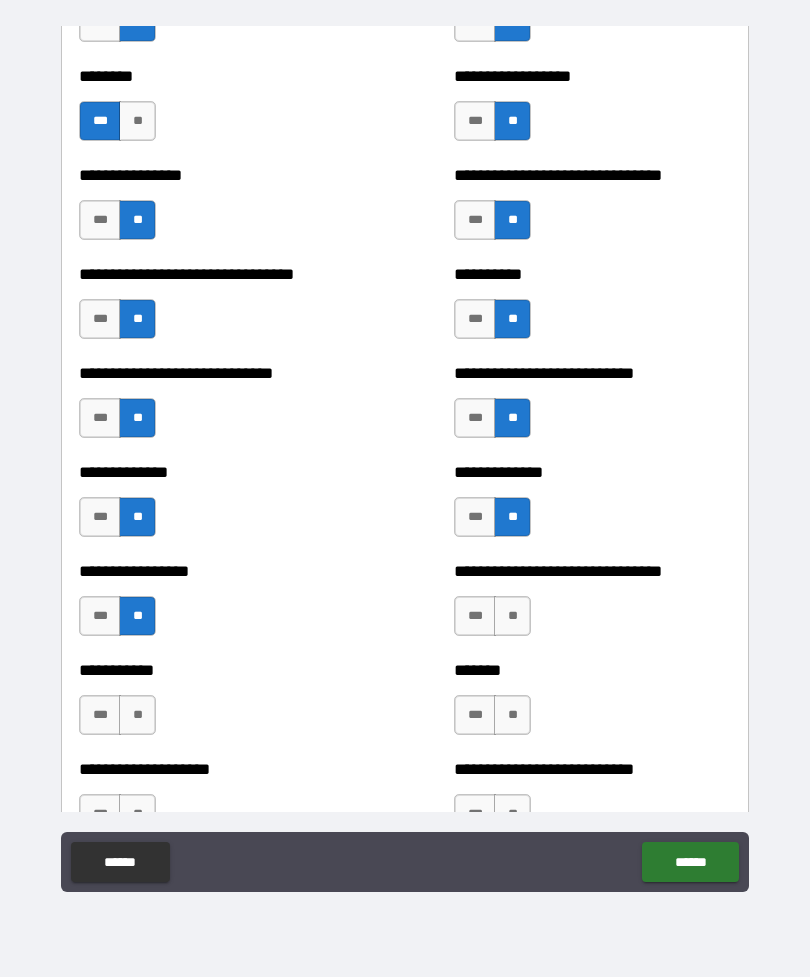 click on "**" at bounding box center (137, 715) 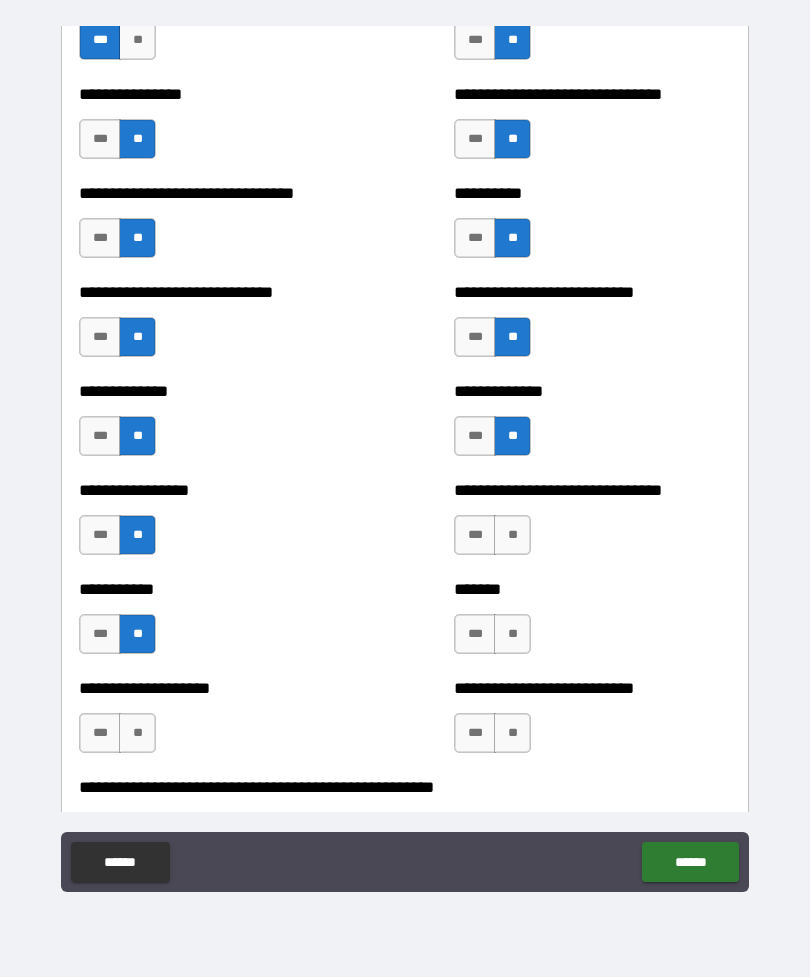 scroll, scrollTop: 7478, scrollLeft: 0, axis: vertical 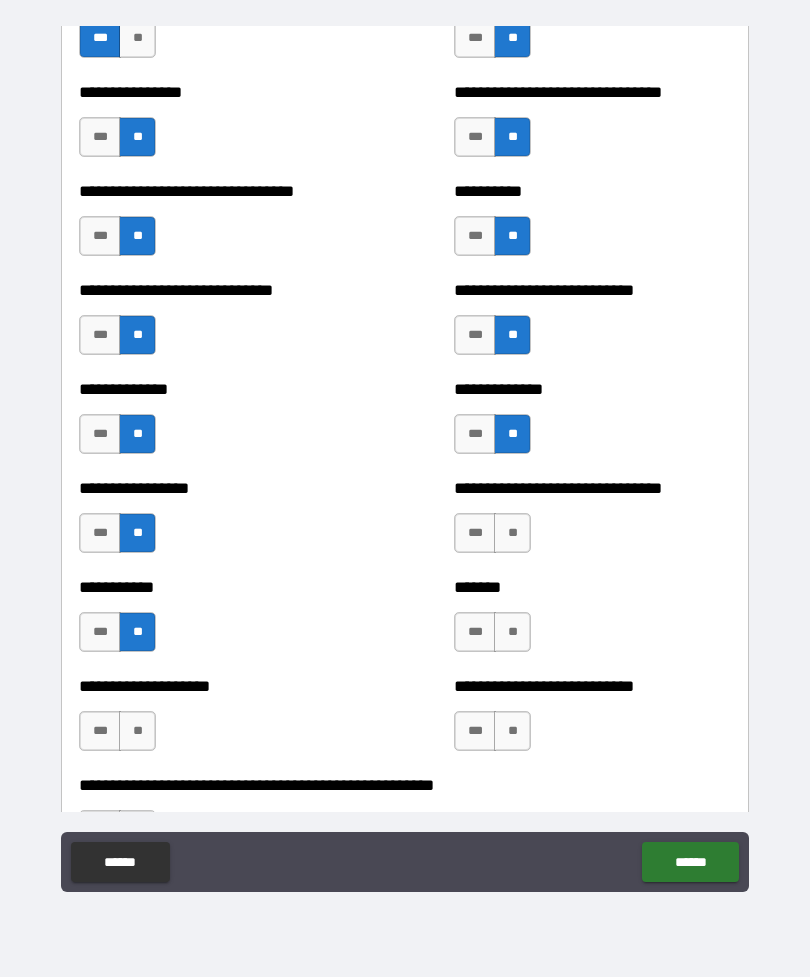 click on "**" at bounding box center [512, 533] 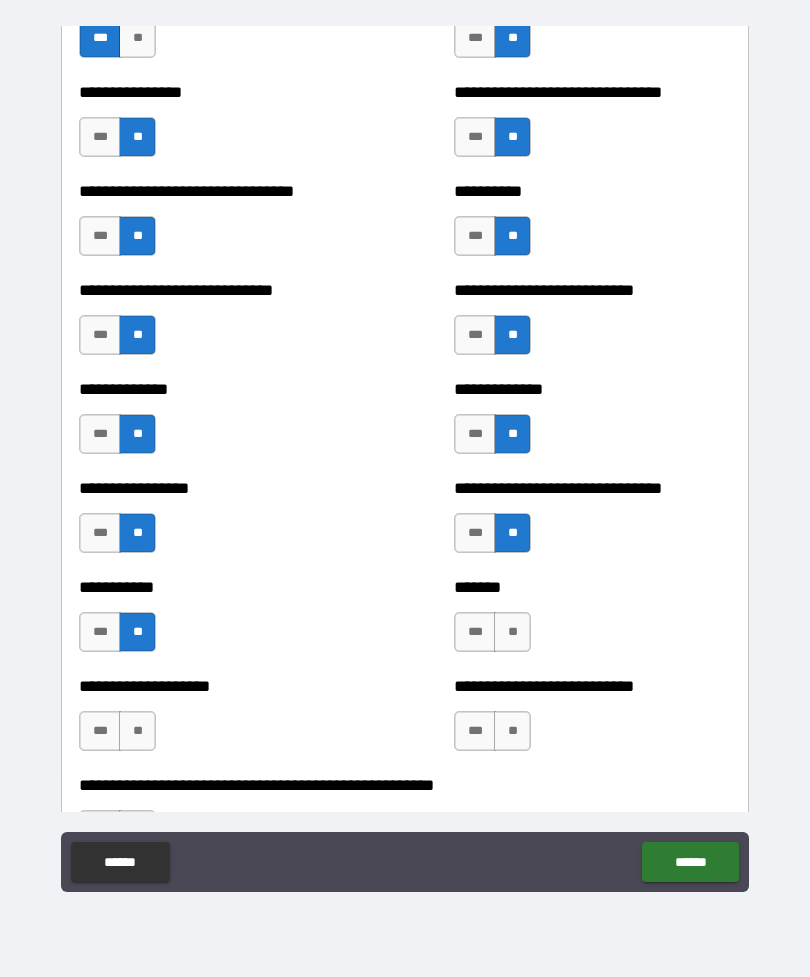 click on "**" at bounding box center [512, 632] 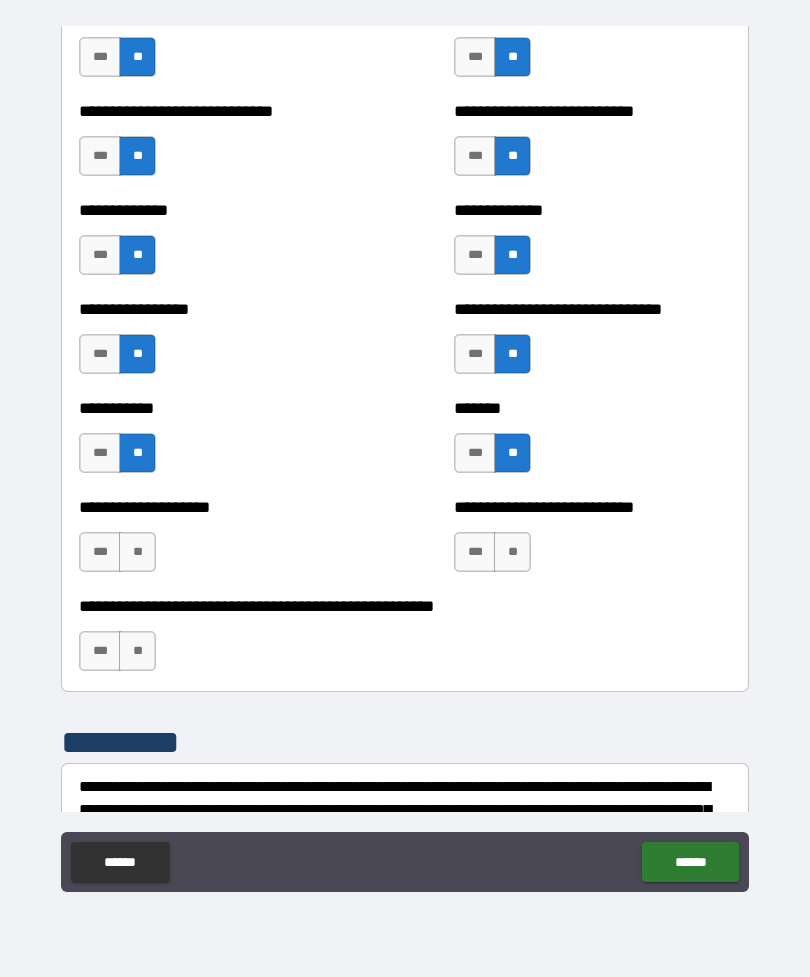 scroll, scrollTop: 7662, scrollLeft: 0, axis: vertical 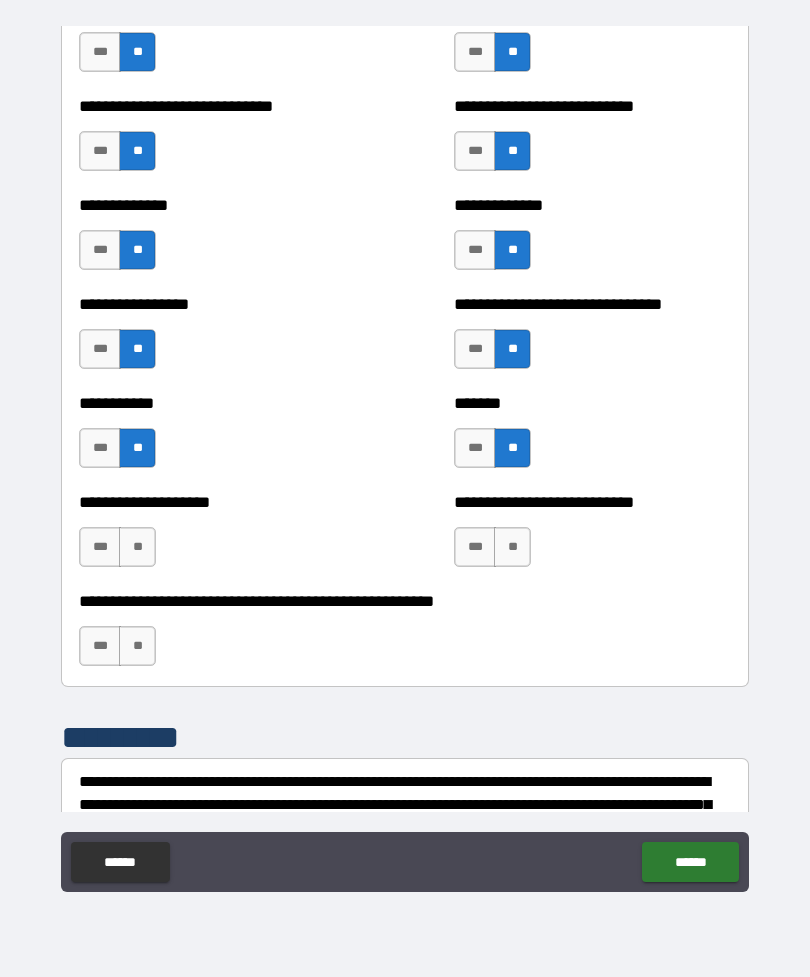 click on "**" at bounding box center (512, 547) 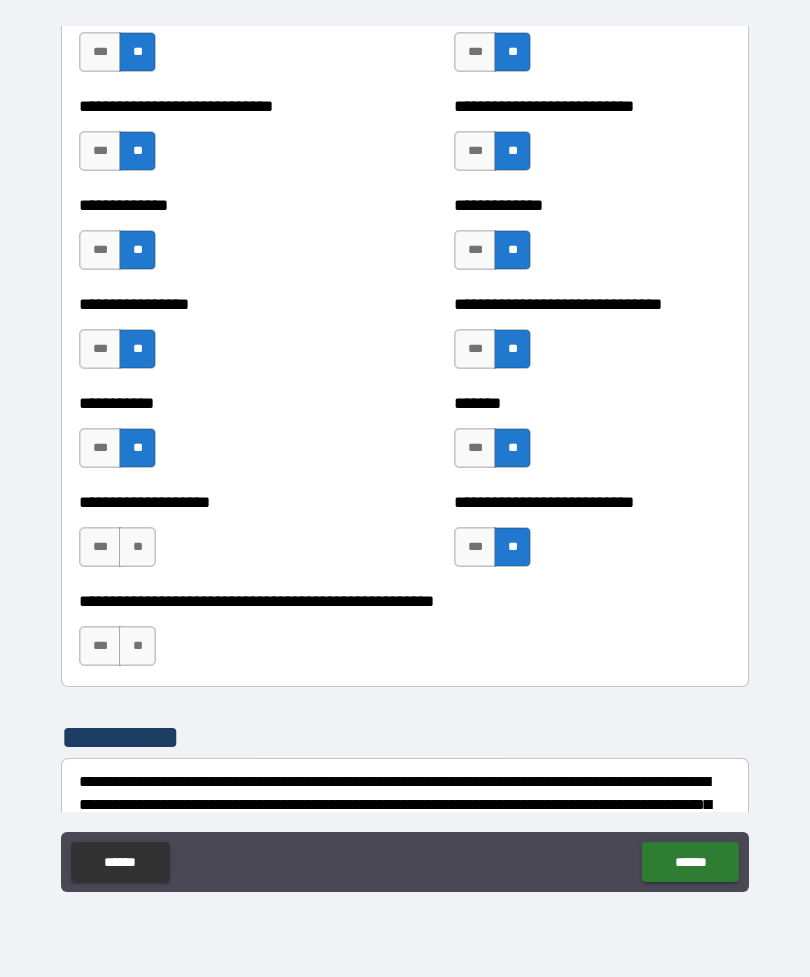 click on "**" at bounding box center [137, 547] 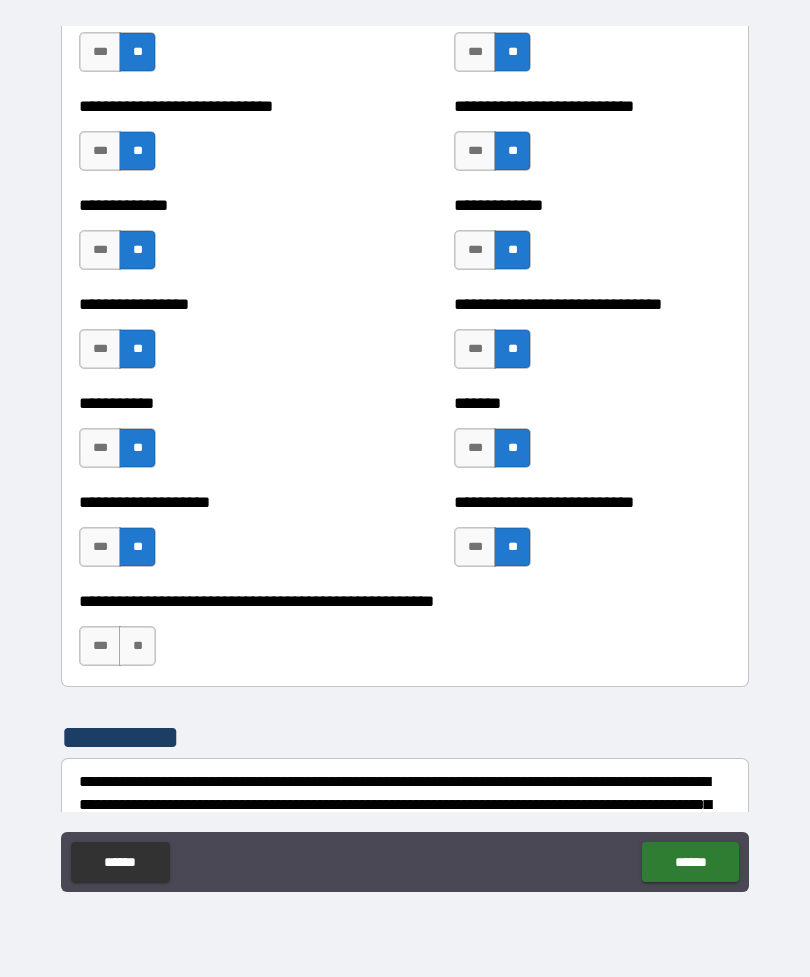 click on "**" at bounding box center [137, 646] 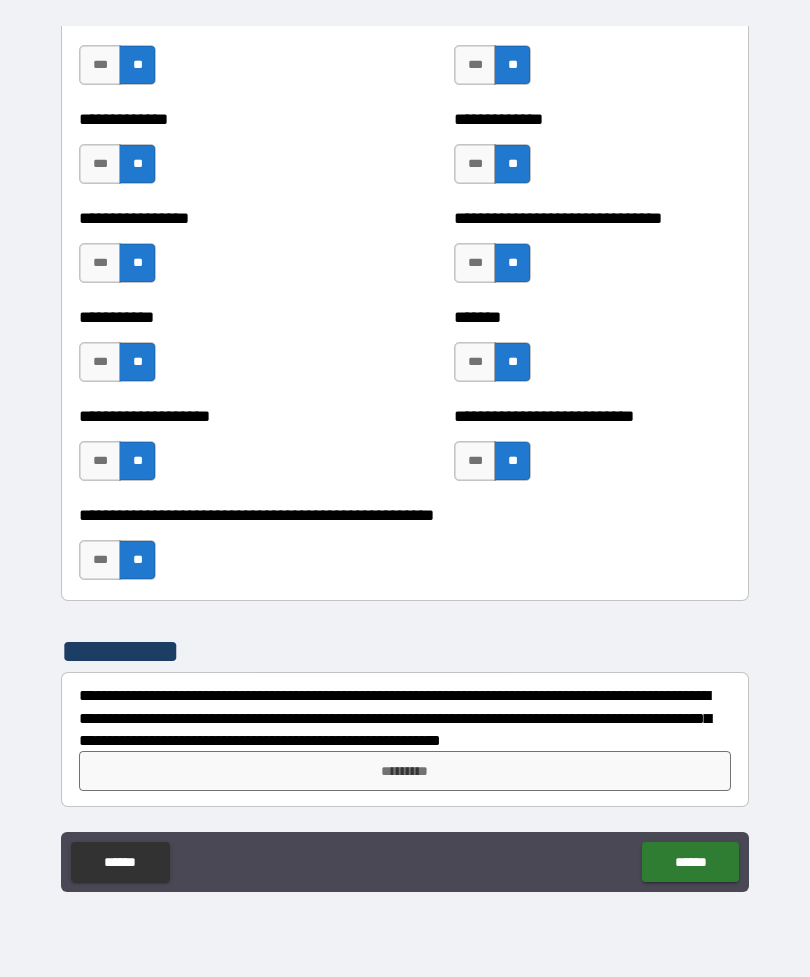 scroll, scrollTop: 7748, scrollLeft: 0, axis: vertical 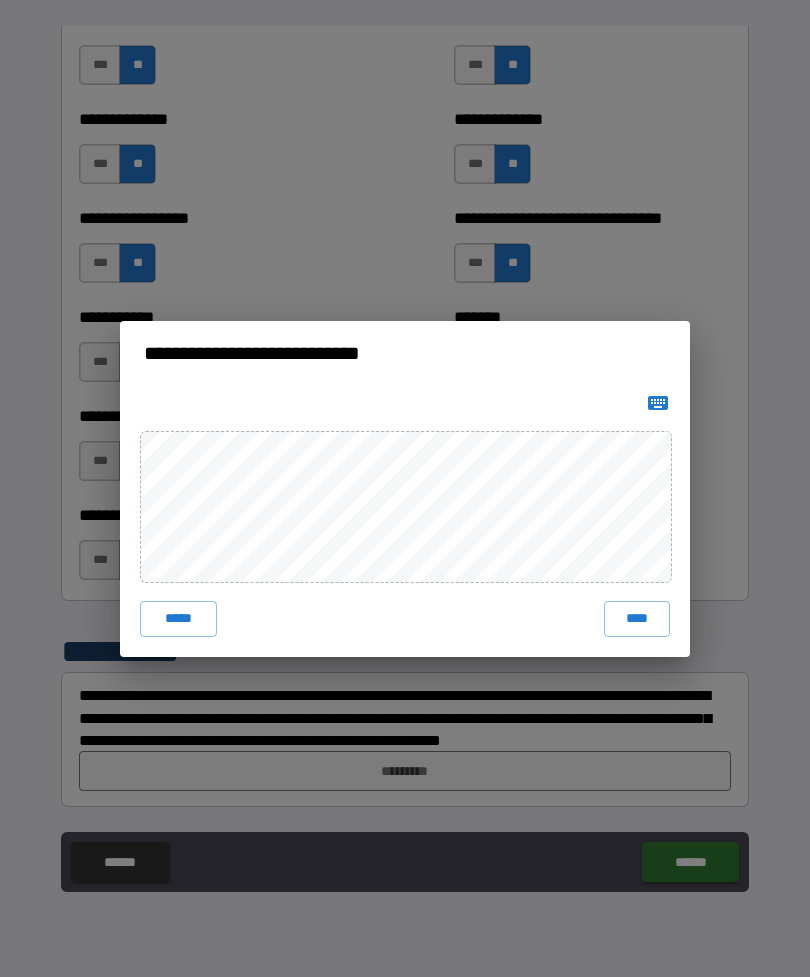 click on "****" at bounding box center (637, 619) 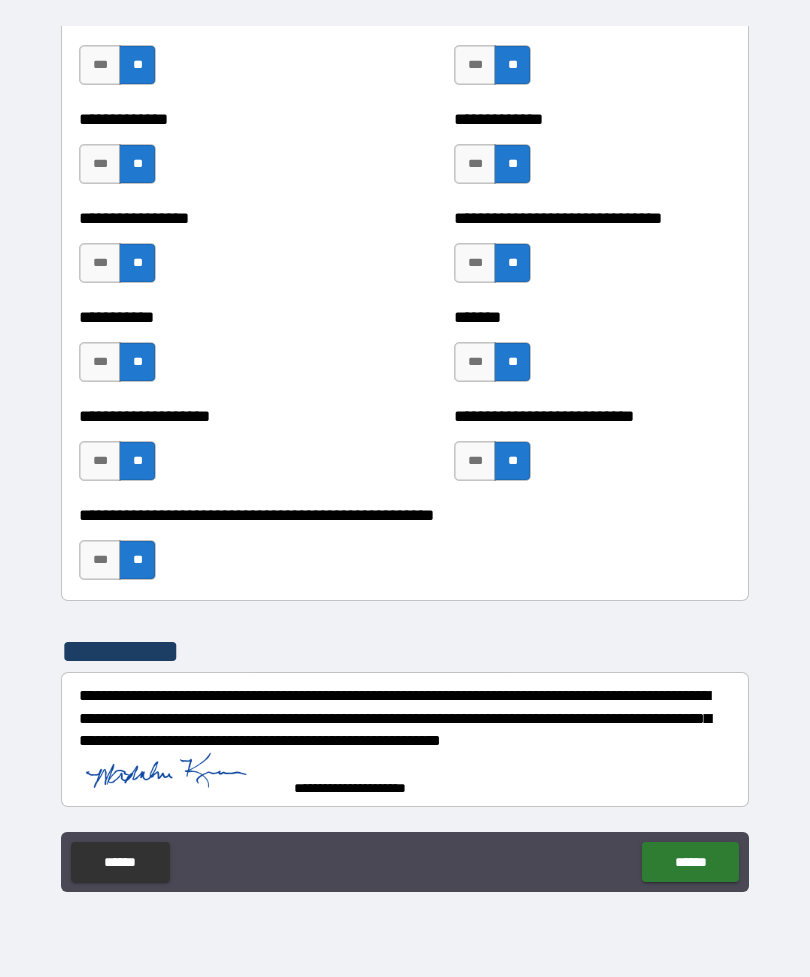 scroll, scrollTop: 7738, scrollLeft: 0, axis: vertical 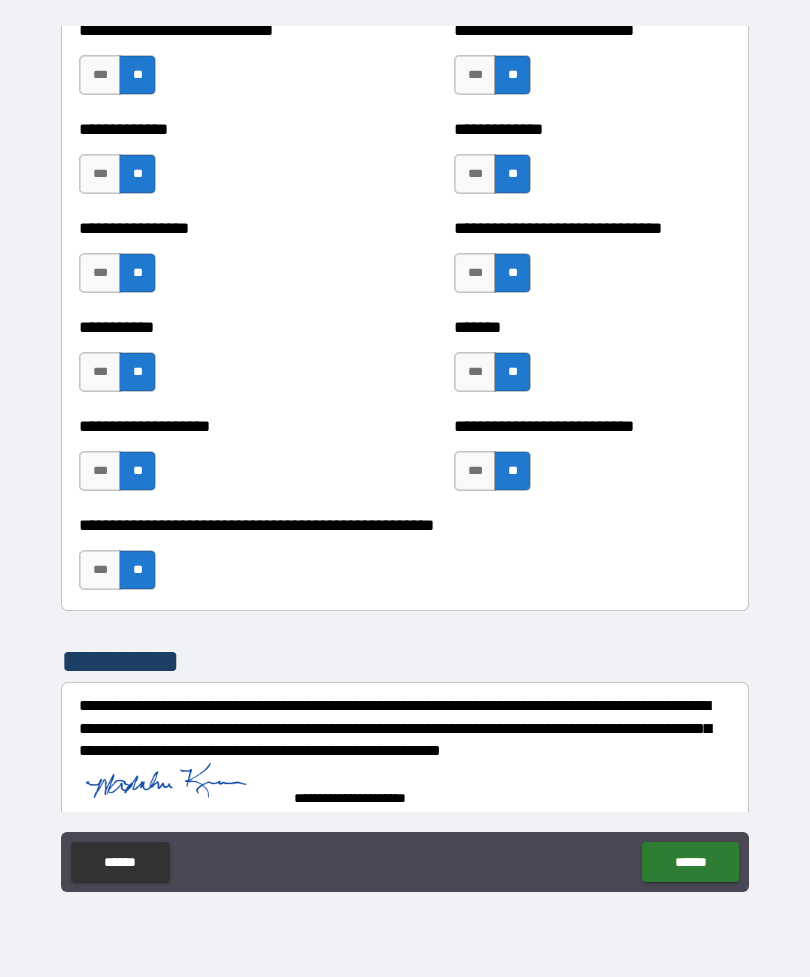click on "******" at bounding box center (690, 862) 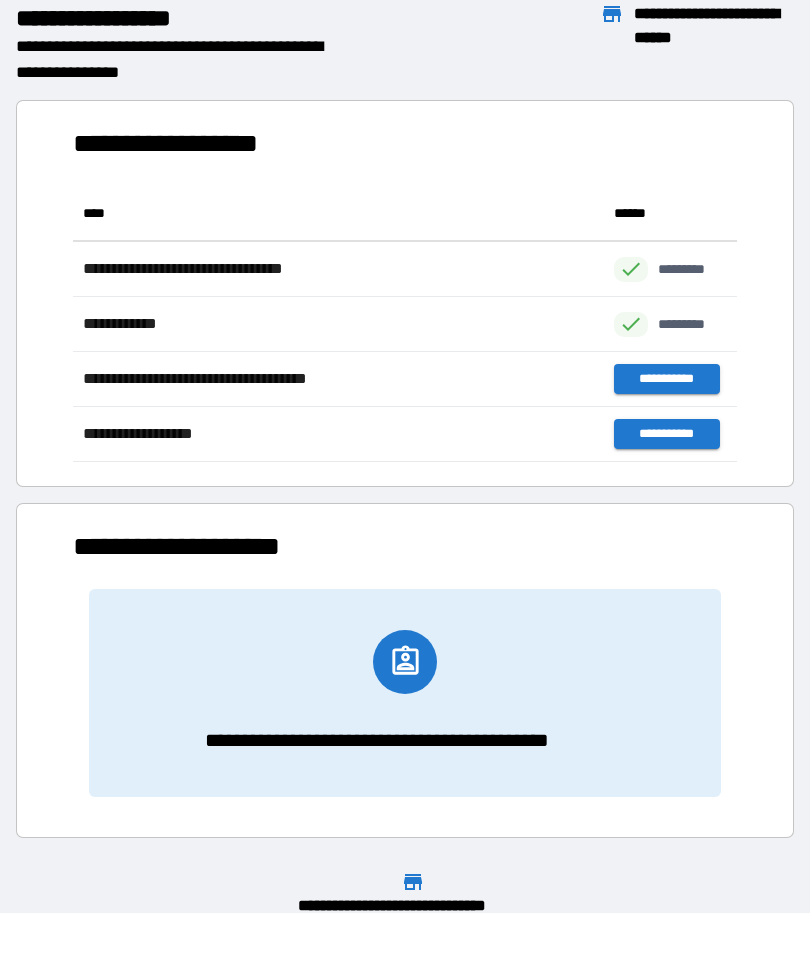 scroll, scrollTop: 1, scrollLeft: 1, axis: both 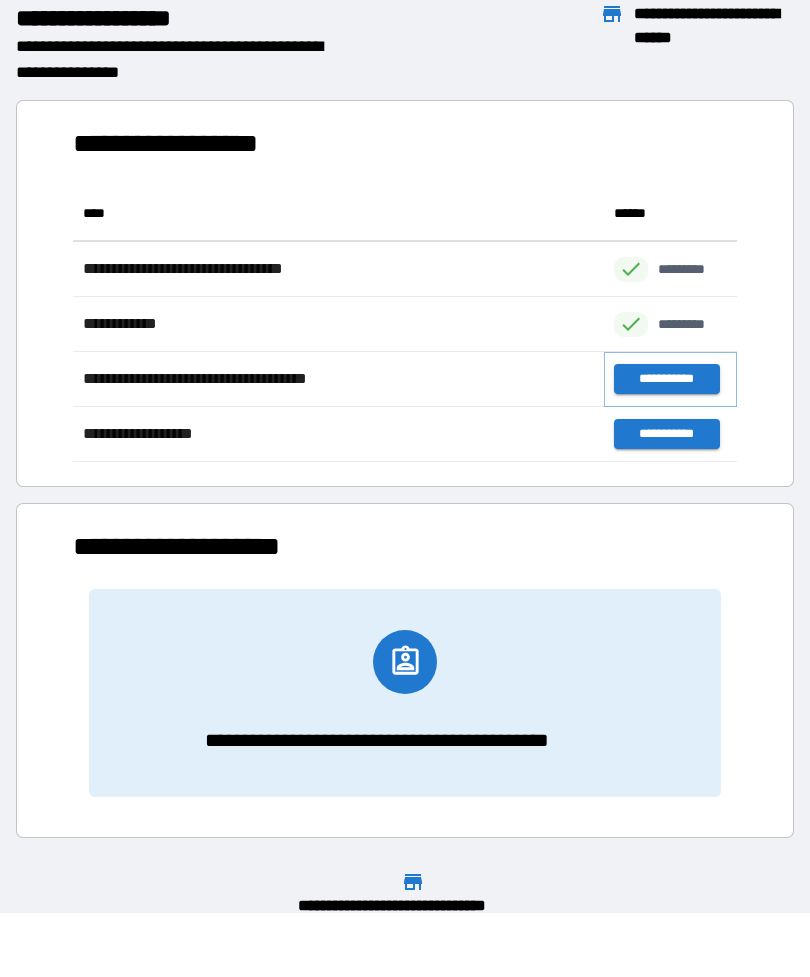 click on "**********" at bounding box center (666, 379) 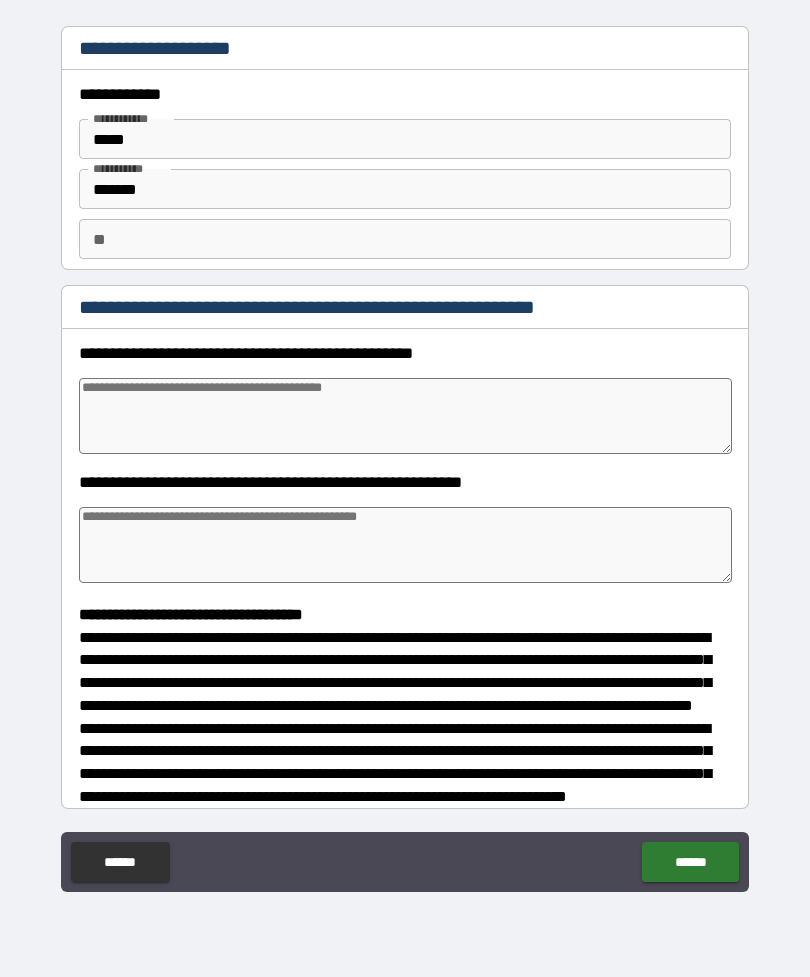 type on "*" 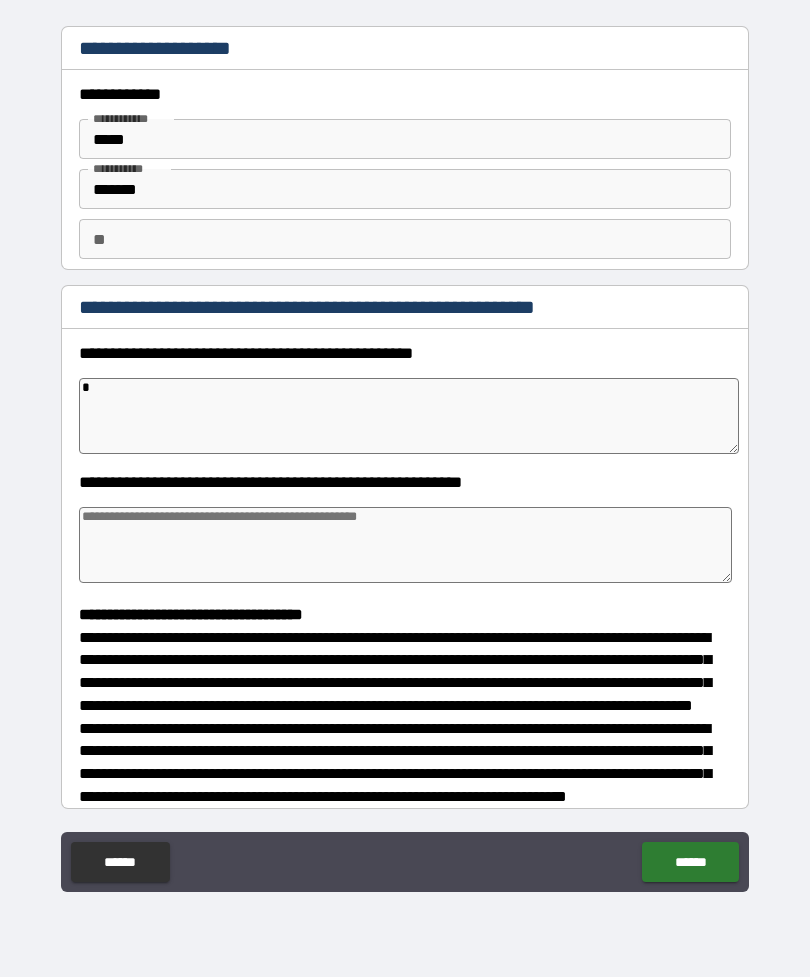type on "*" 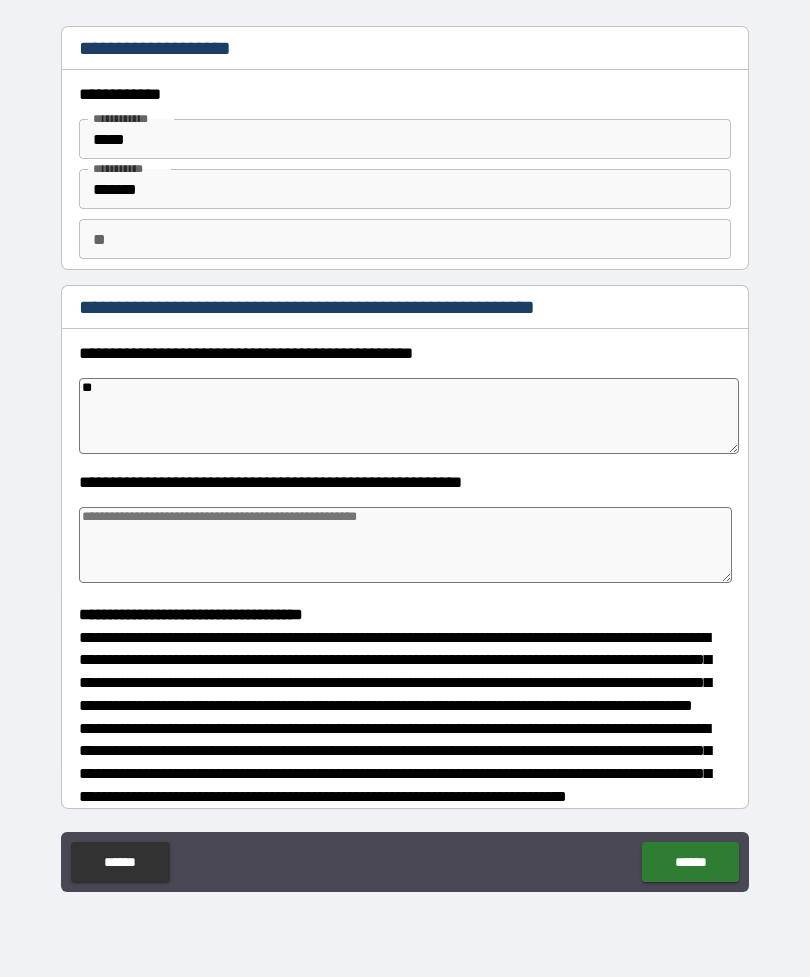 type on "*" 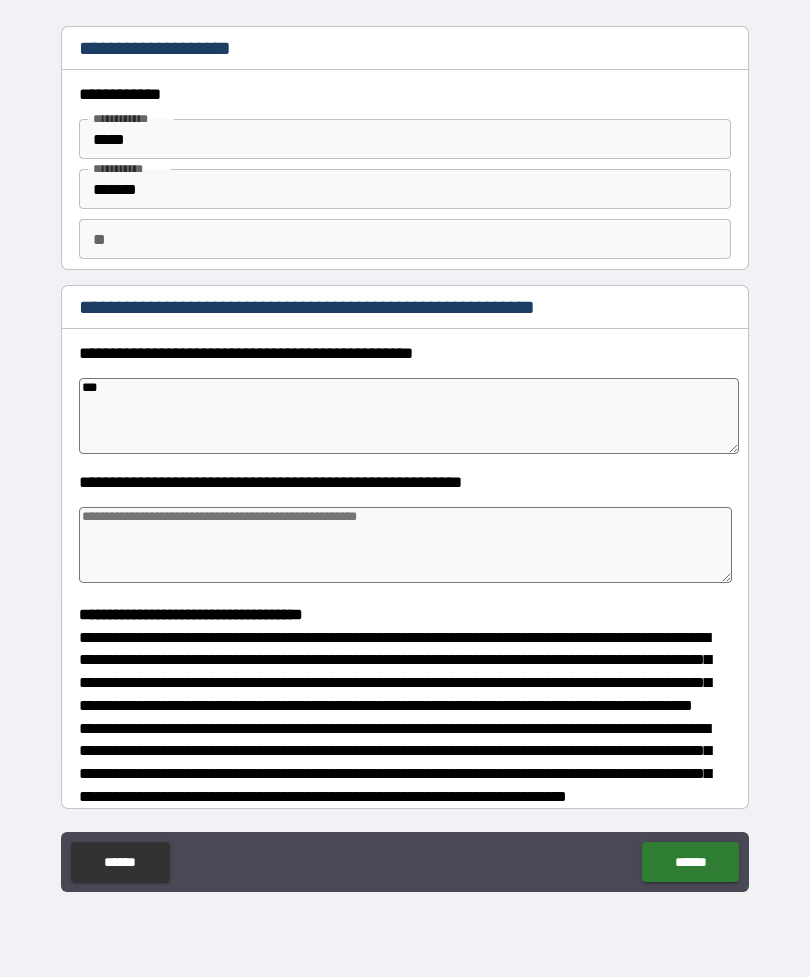 type on "*" 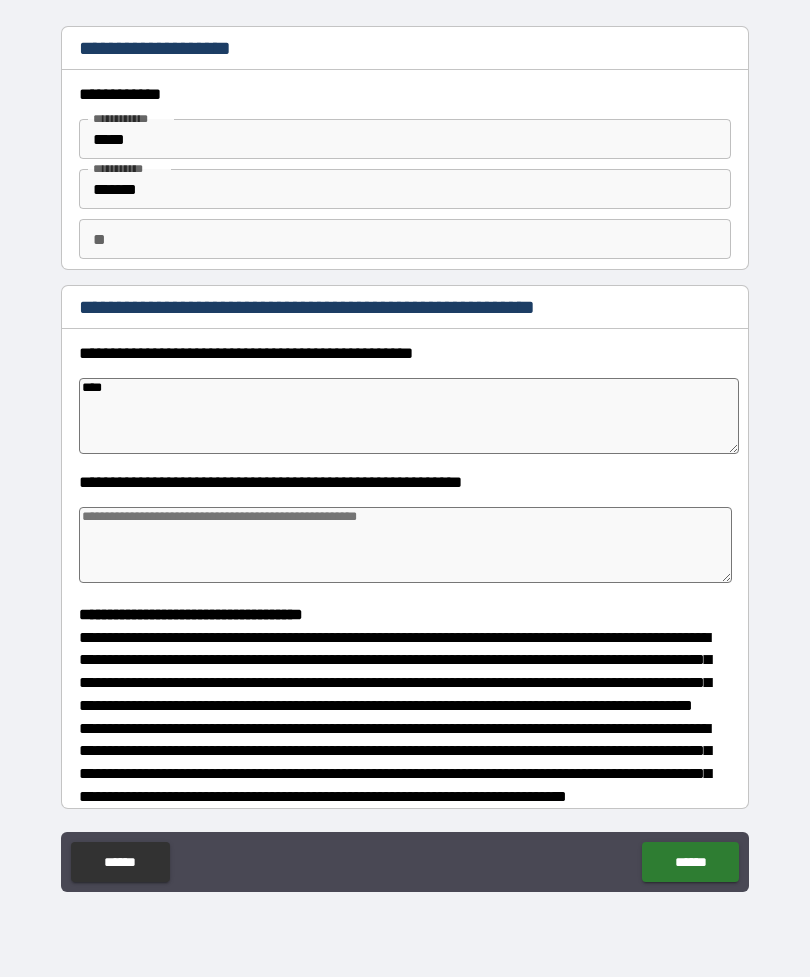 type on "*" 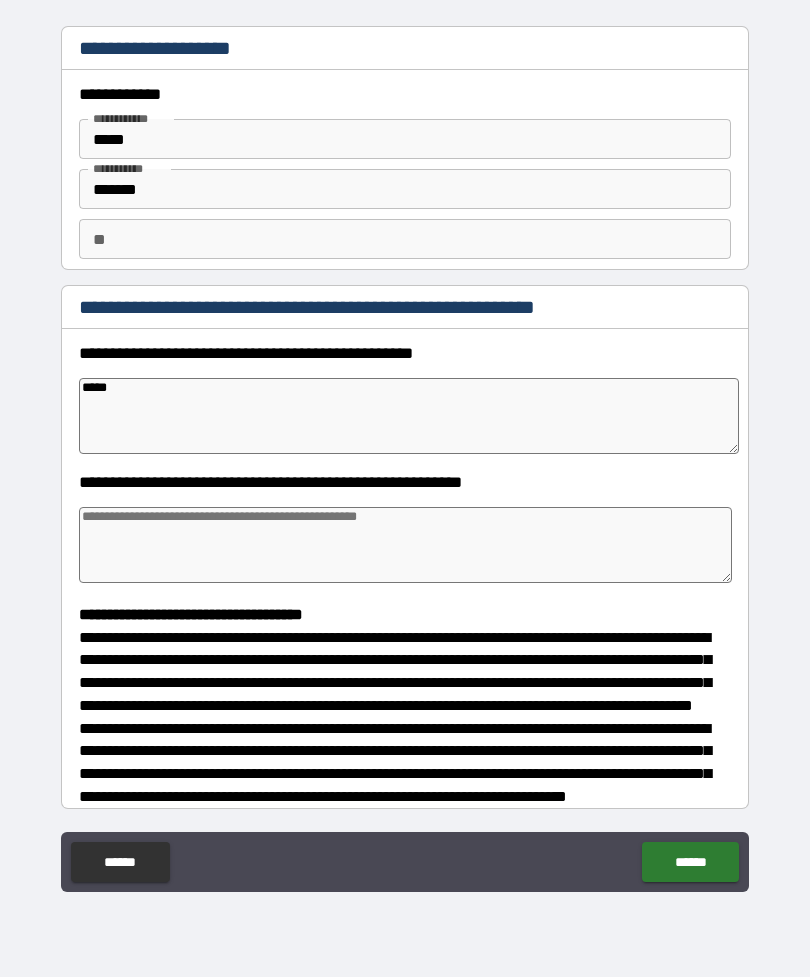 type on "*" 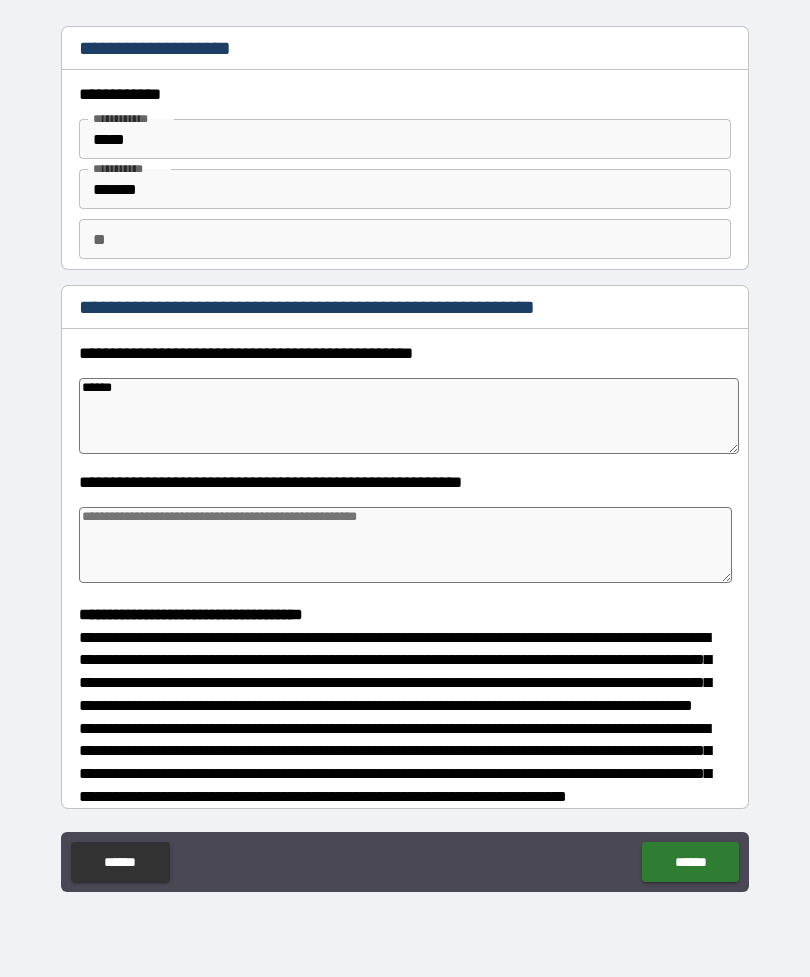 type on "*" 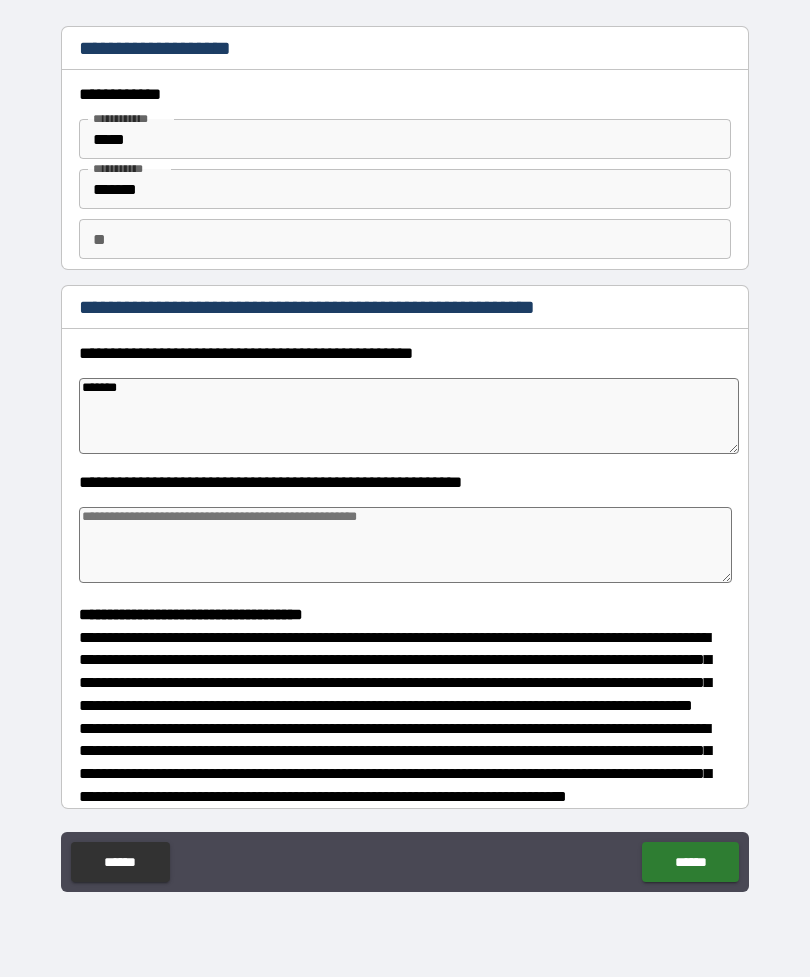 type on "*" 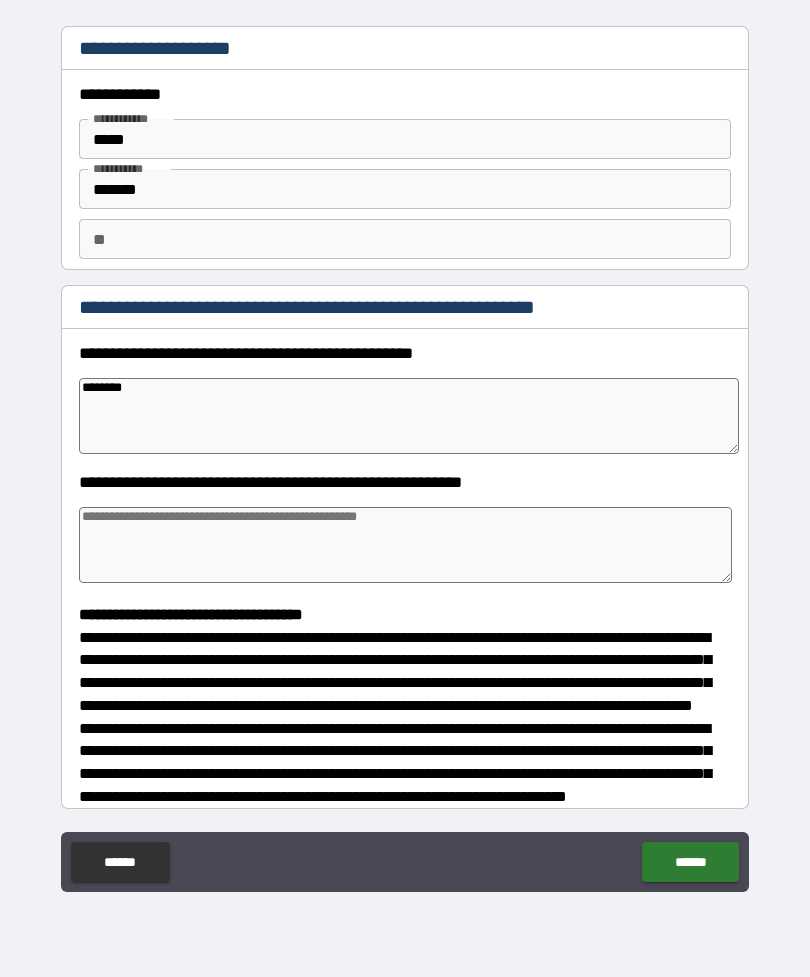 type on "*" 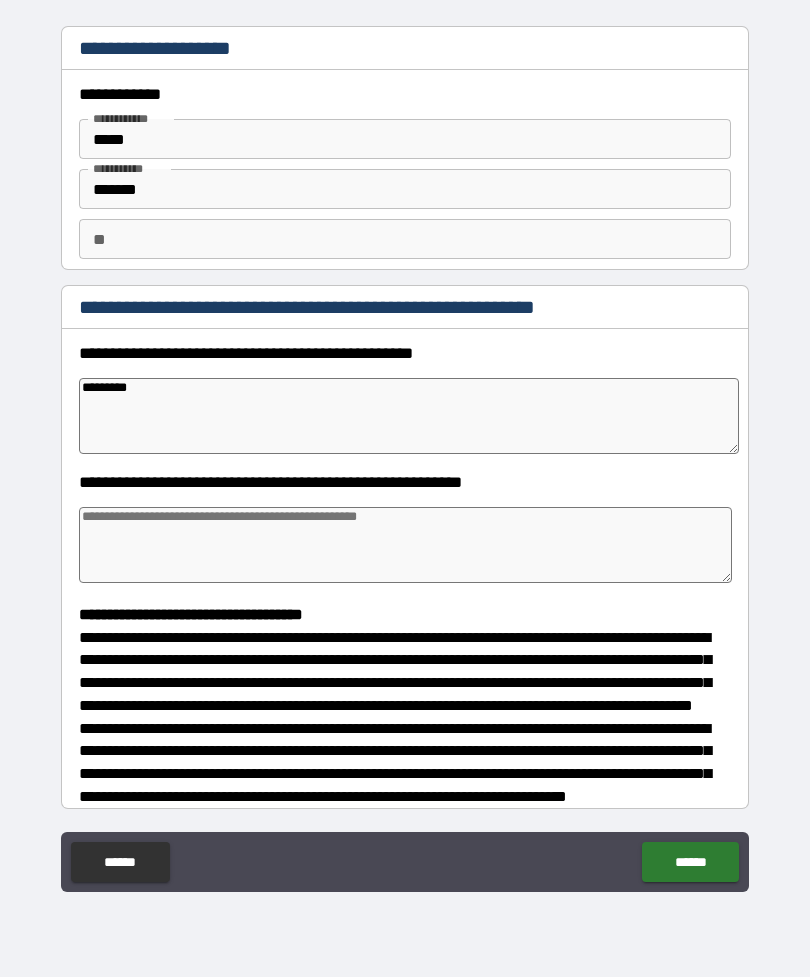 type on "*********" 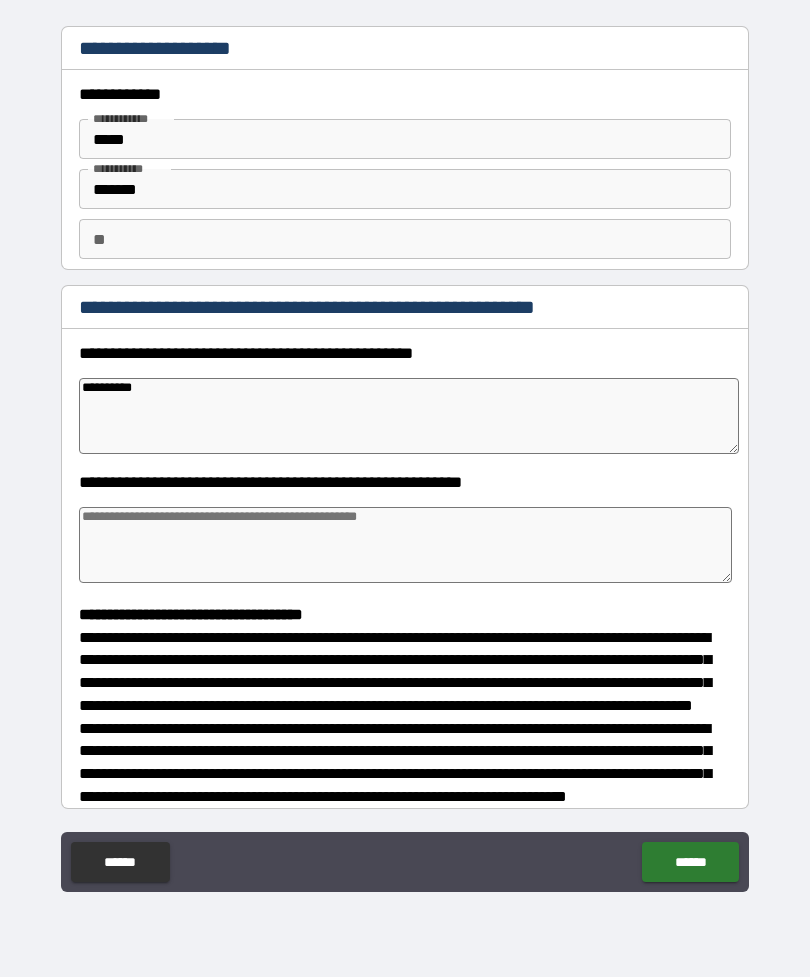 type on "*" 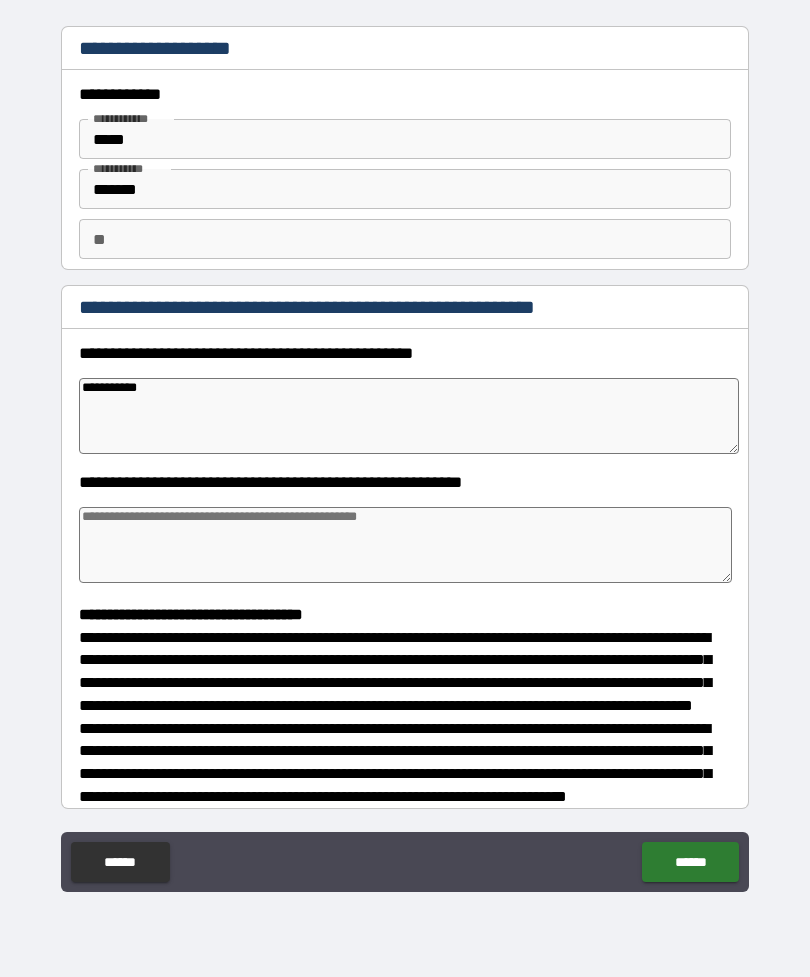 type on "*" 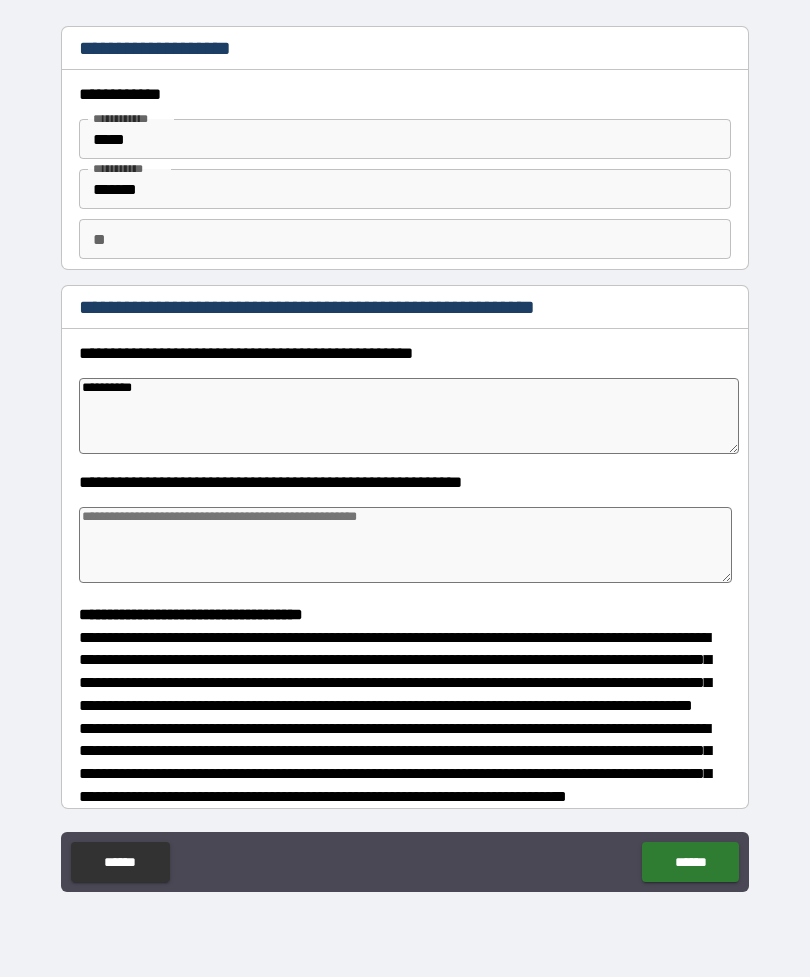 type on "*" 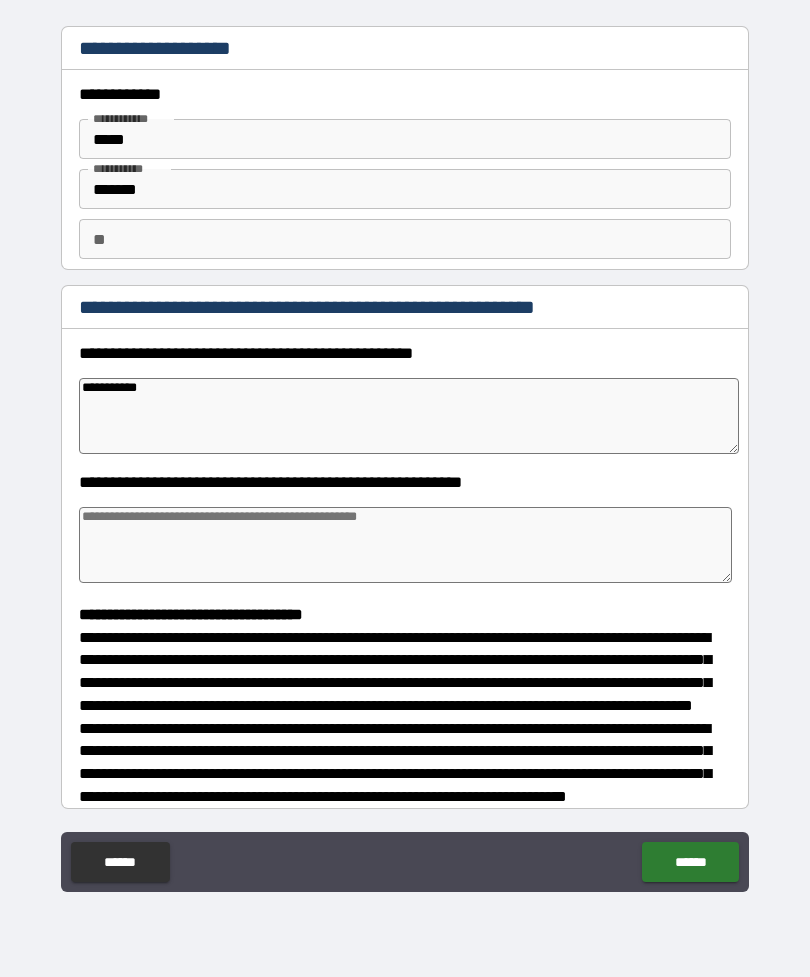 type on "*" 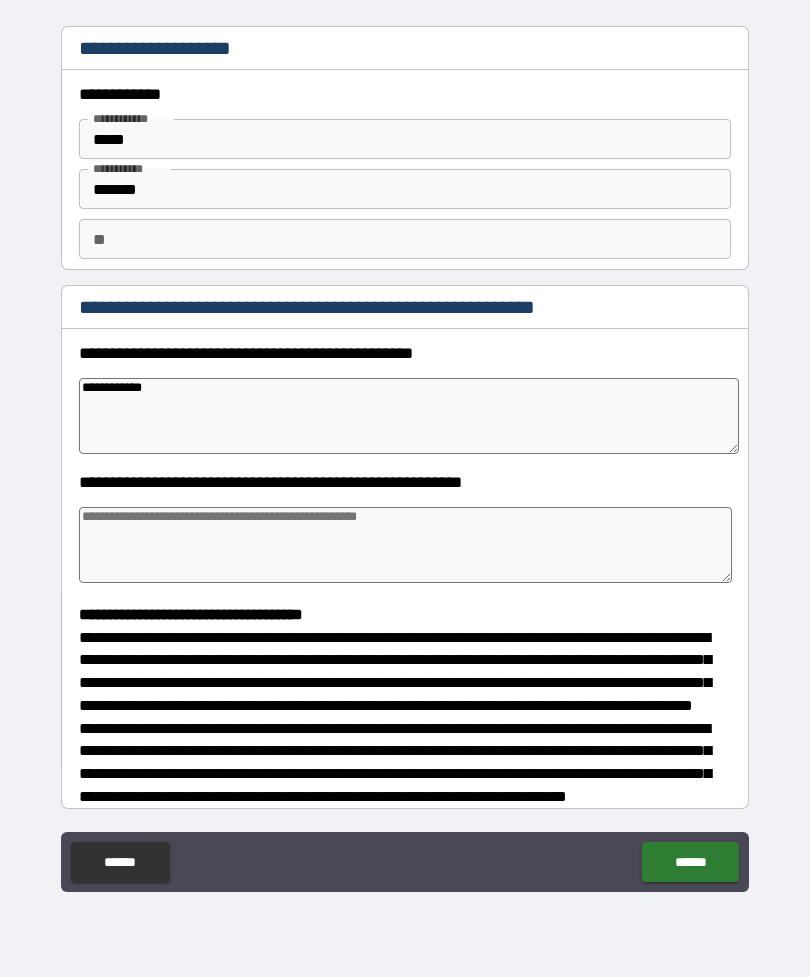type on "*" 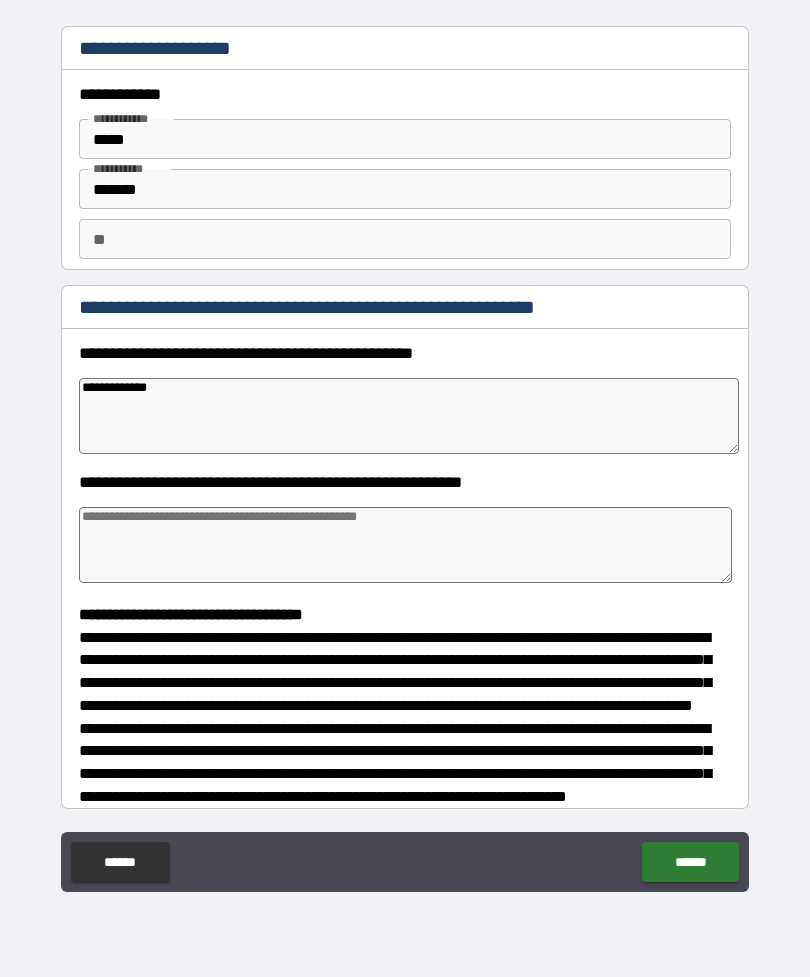 type on "*" 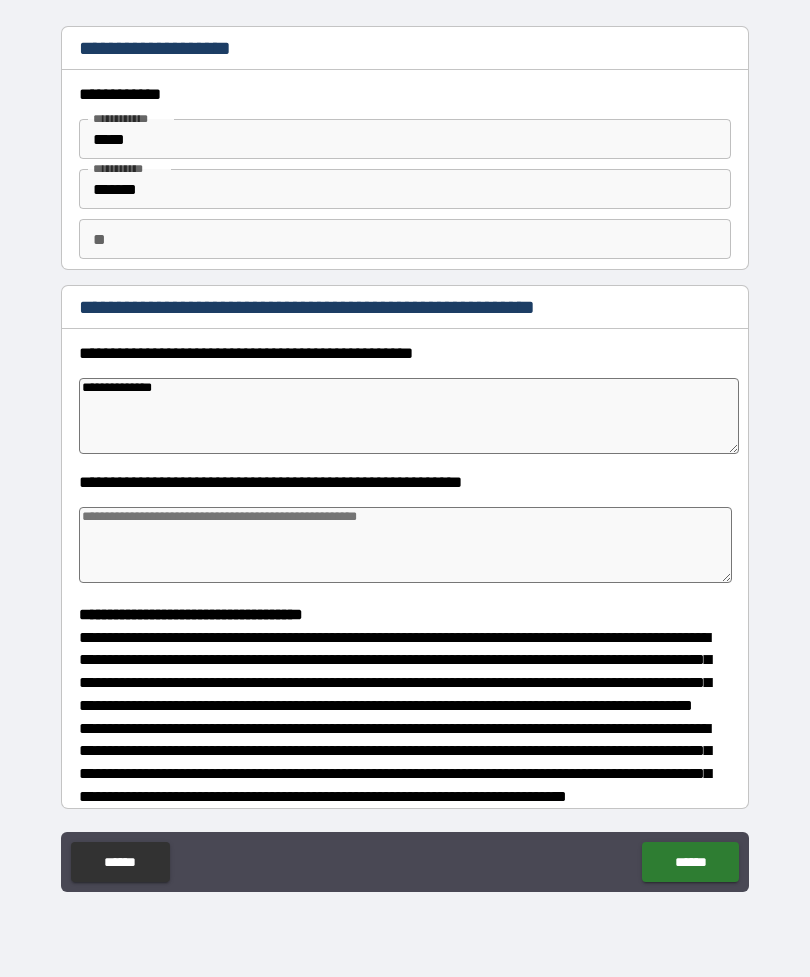 type on "*" 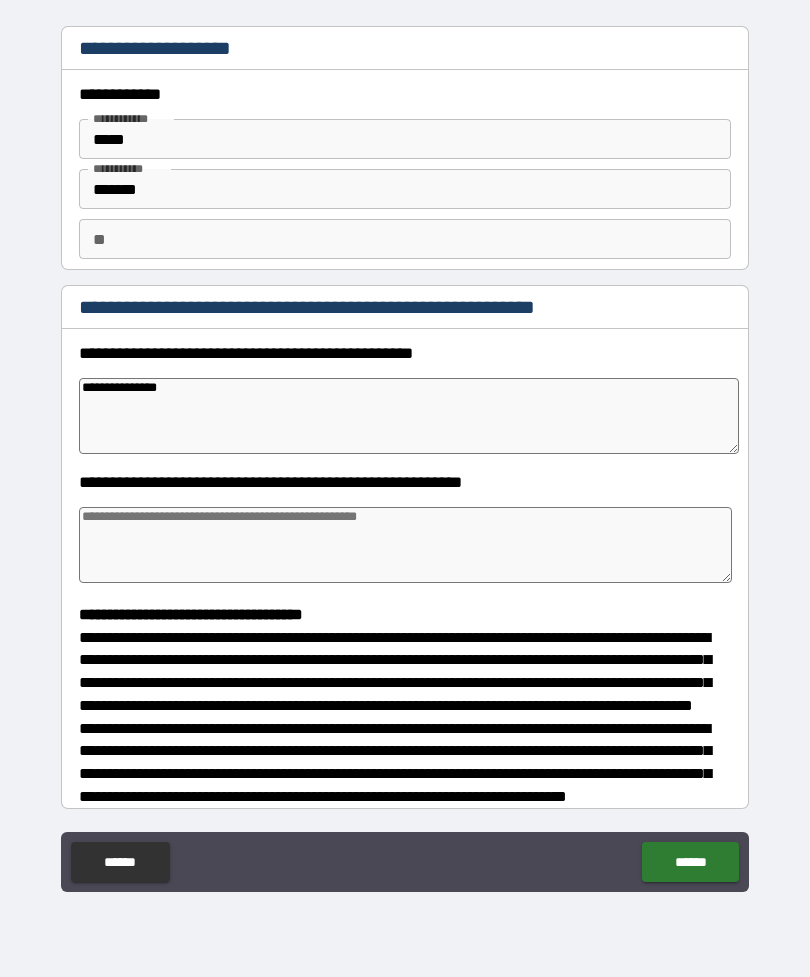 type on "*" 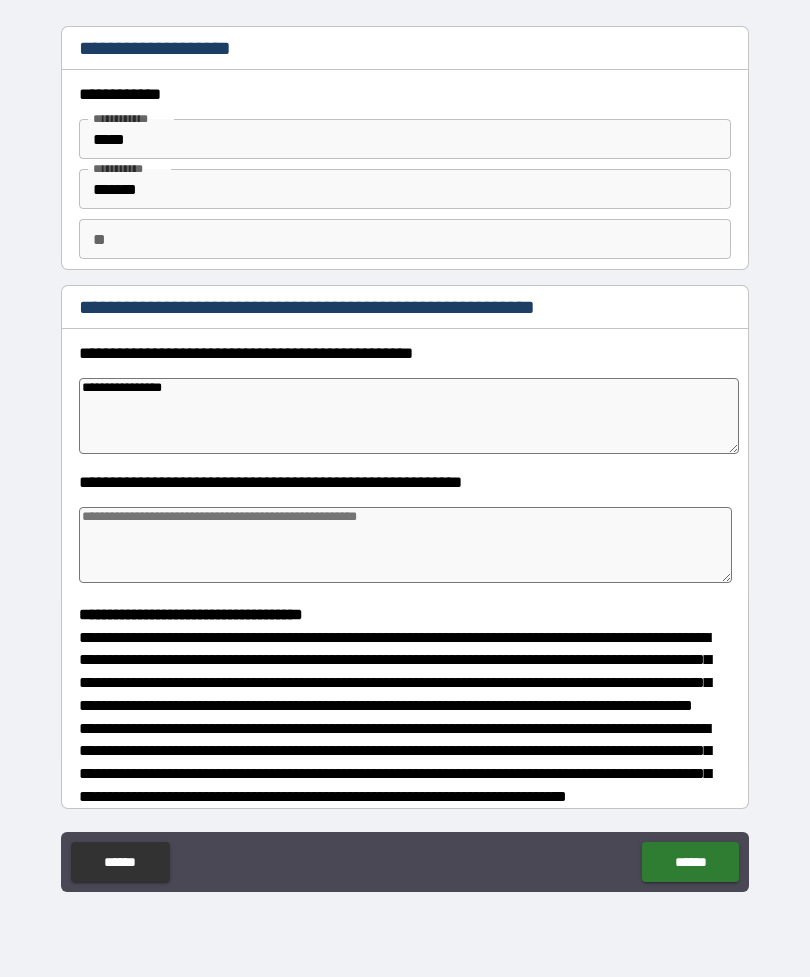type on "*" 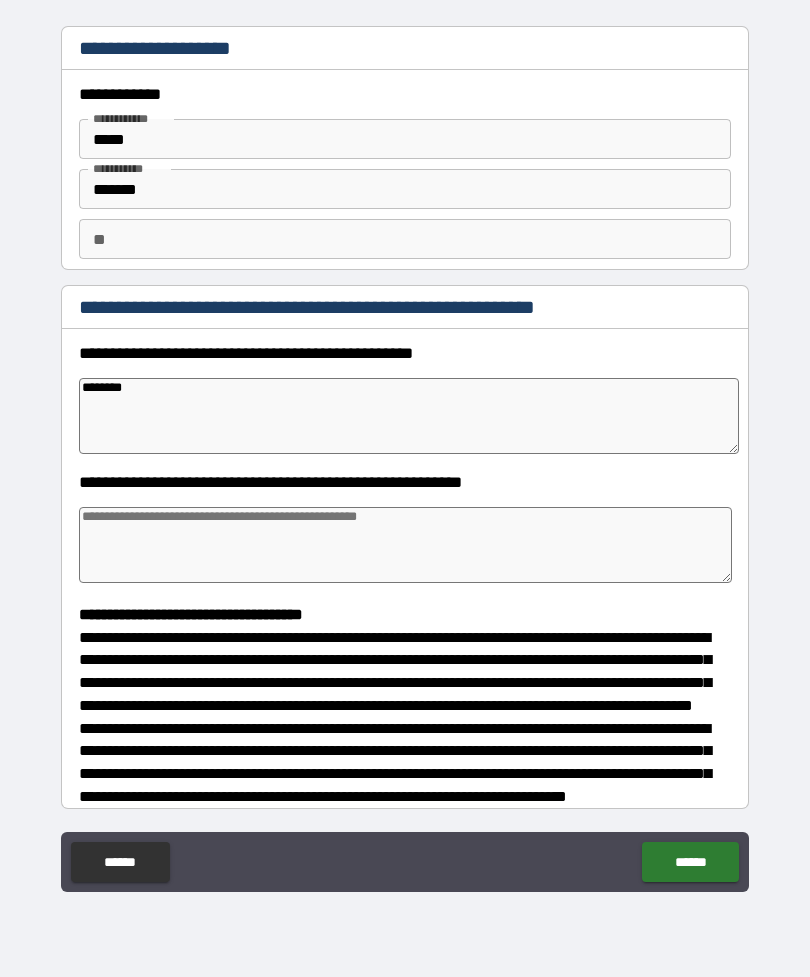 type on "*" 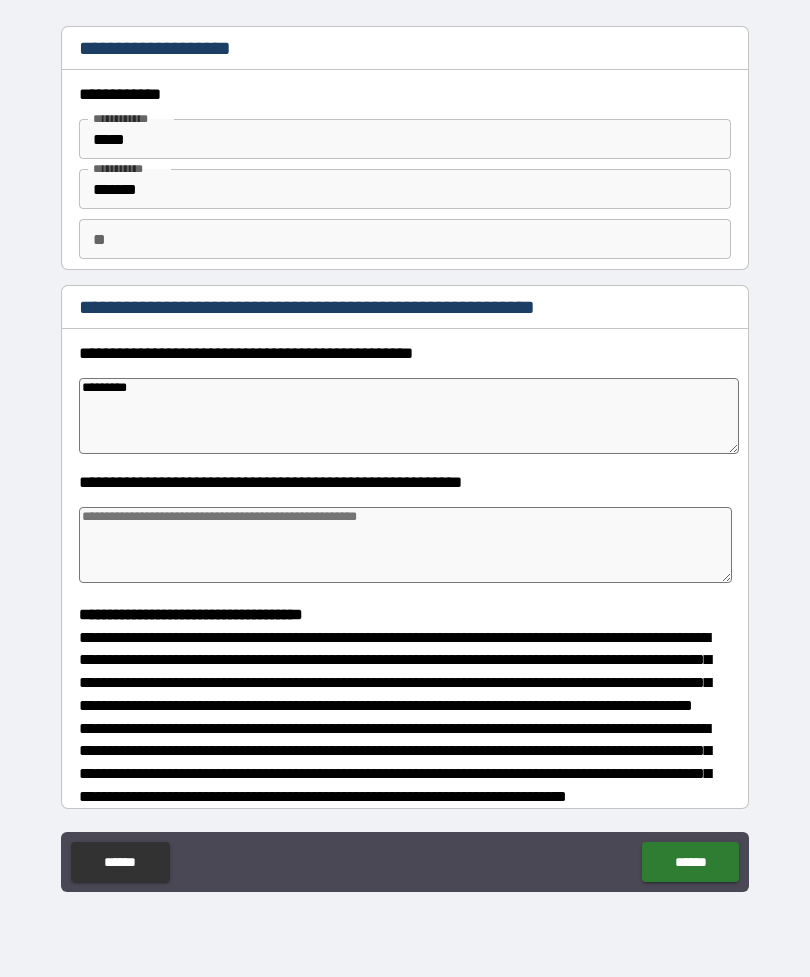 type on "*" 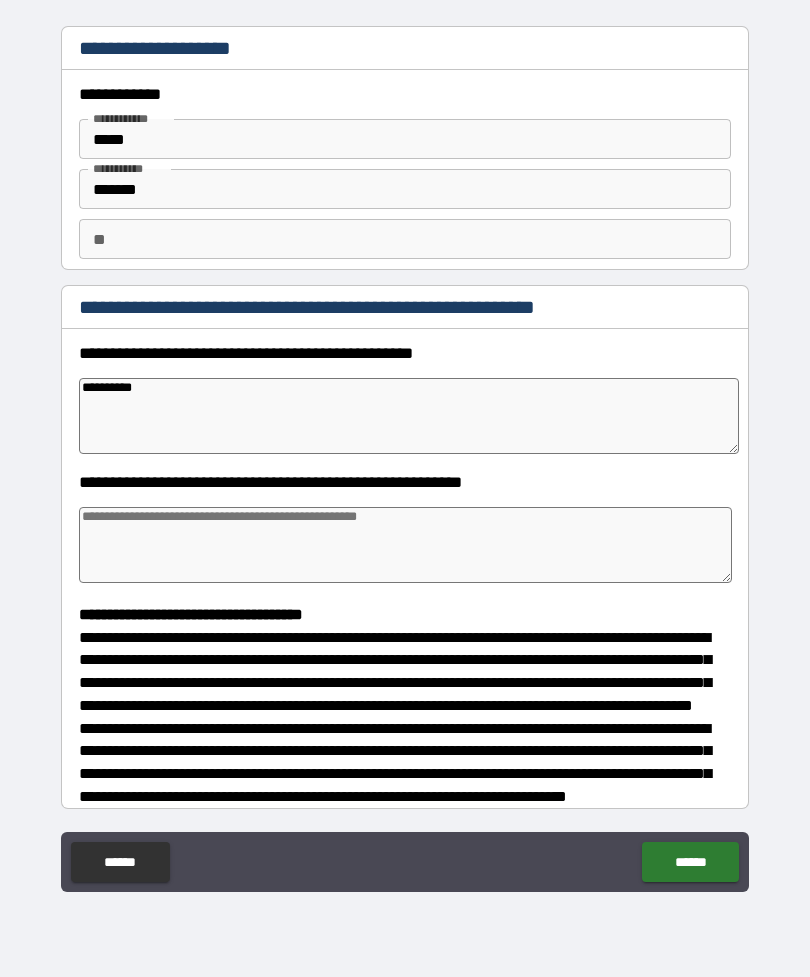 type on "*" 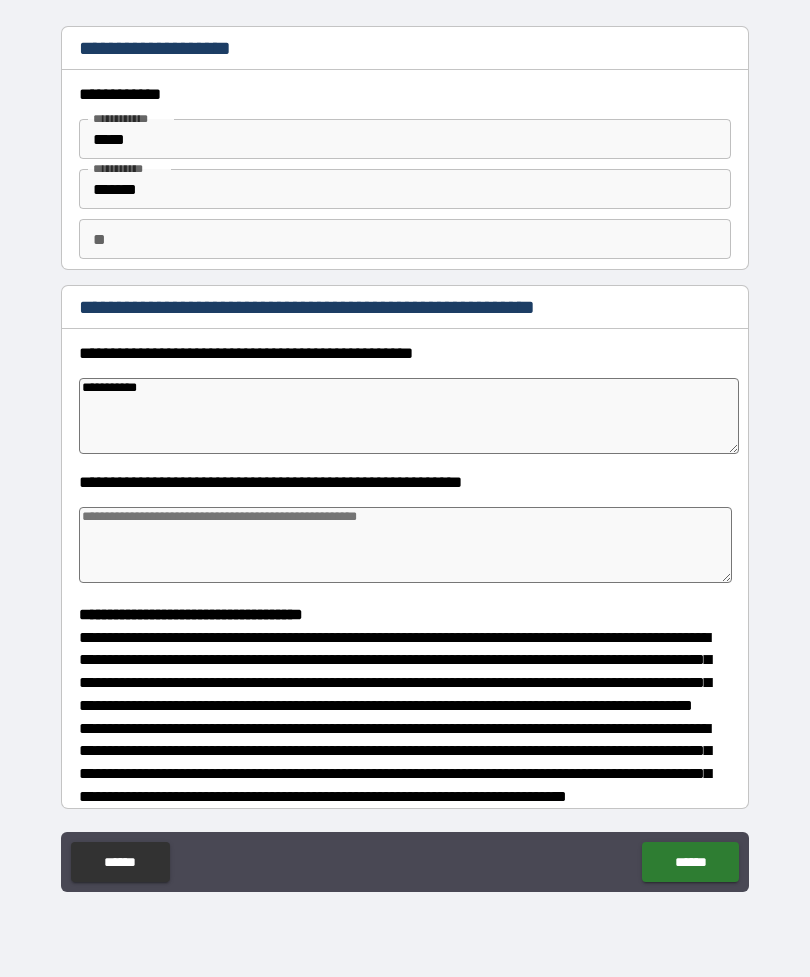 type on "*" 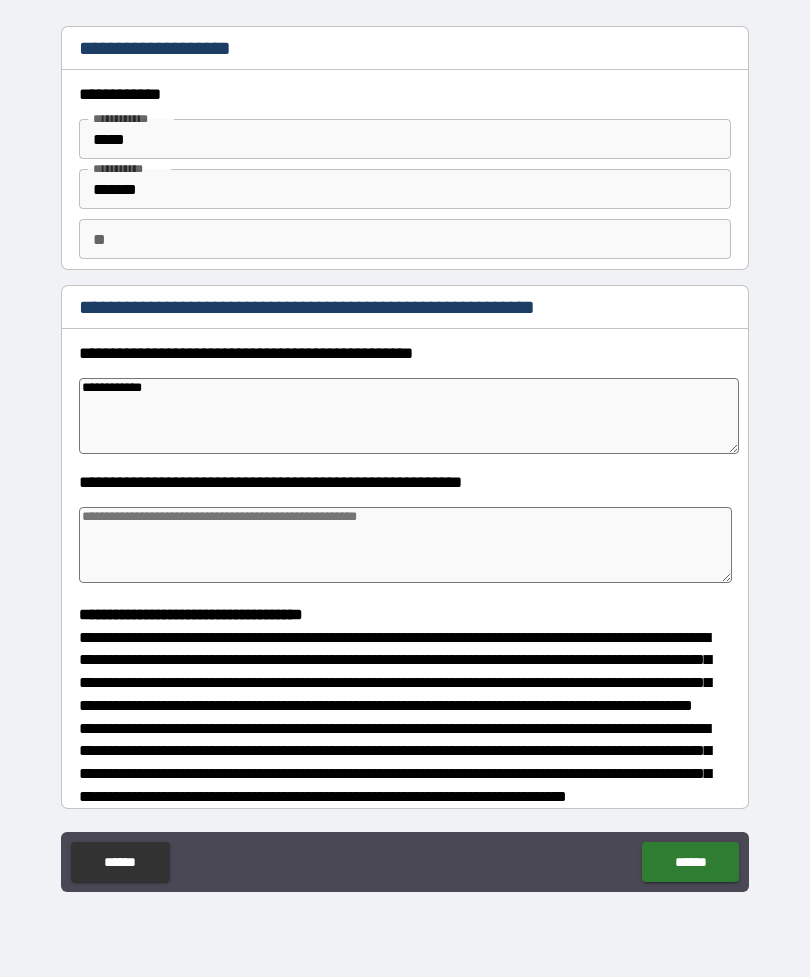 type on "*" 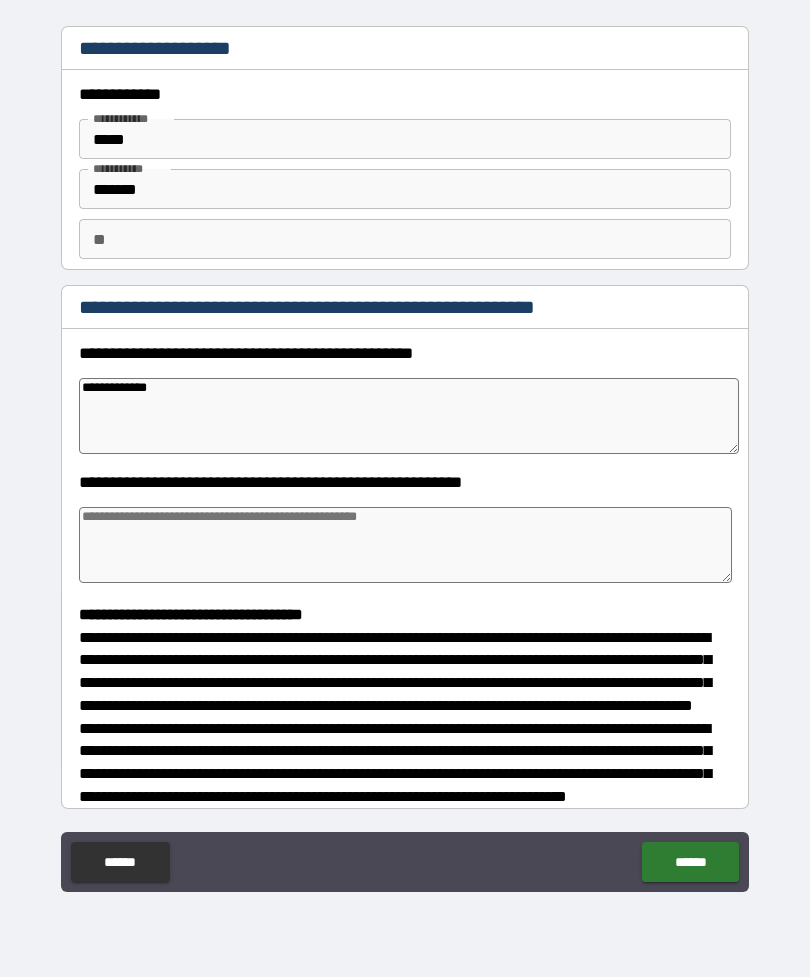 type on "*" 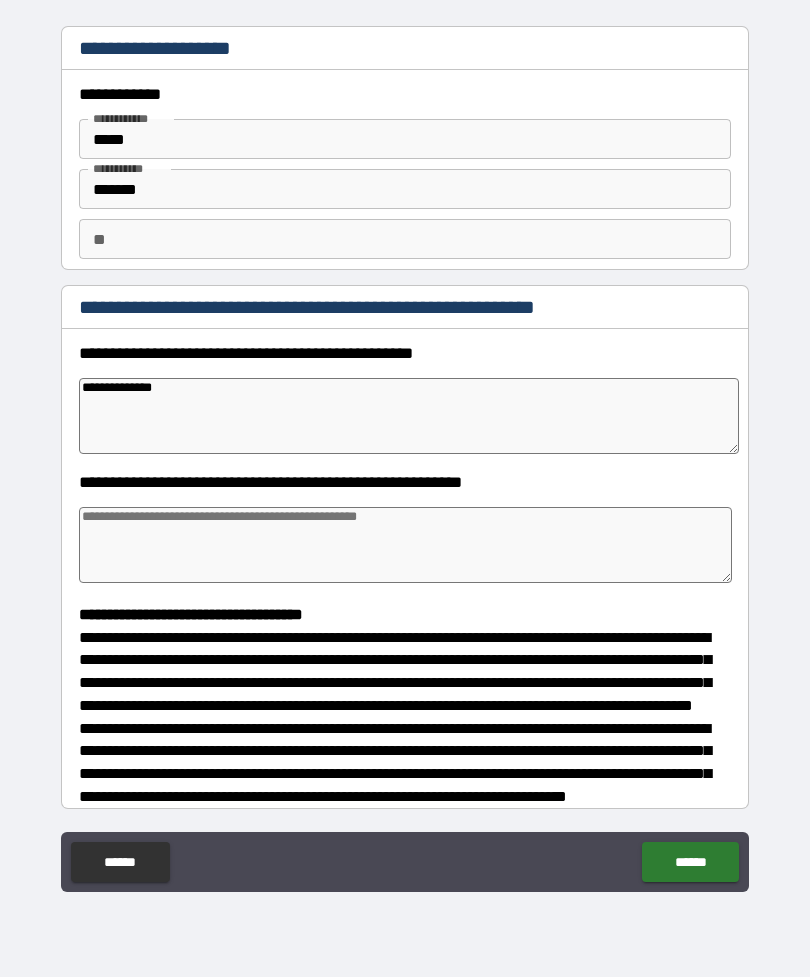 type on "*" 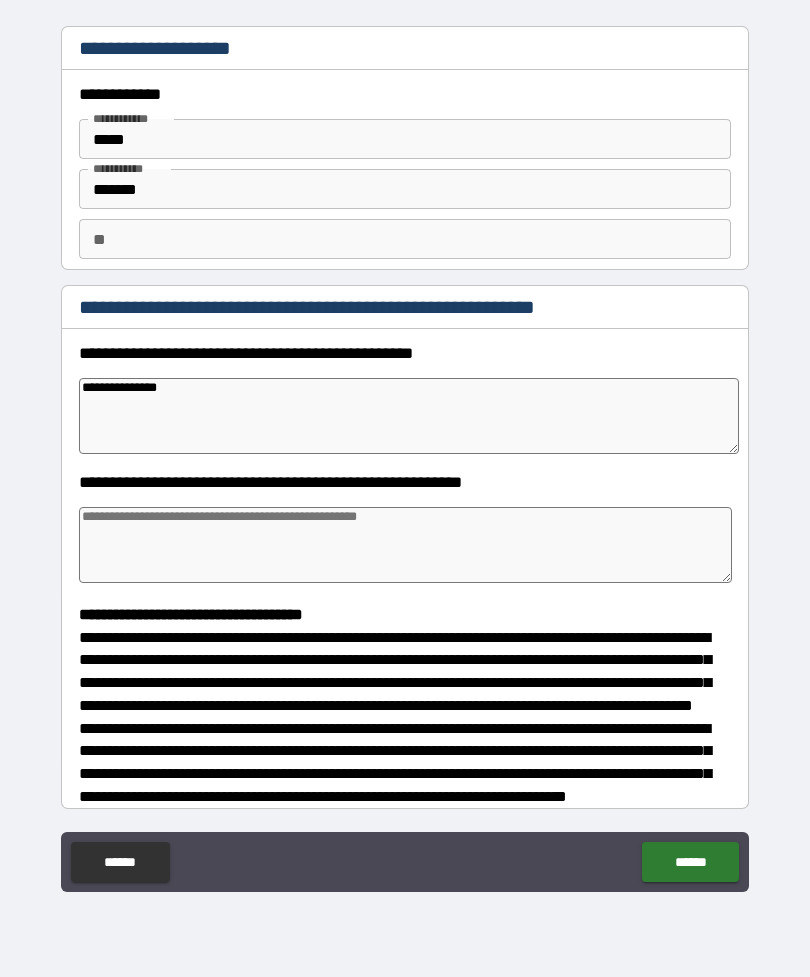 type on "*" 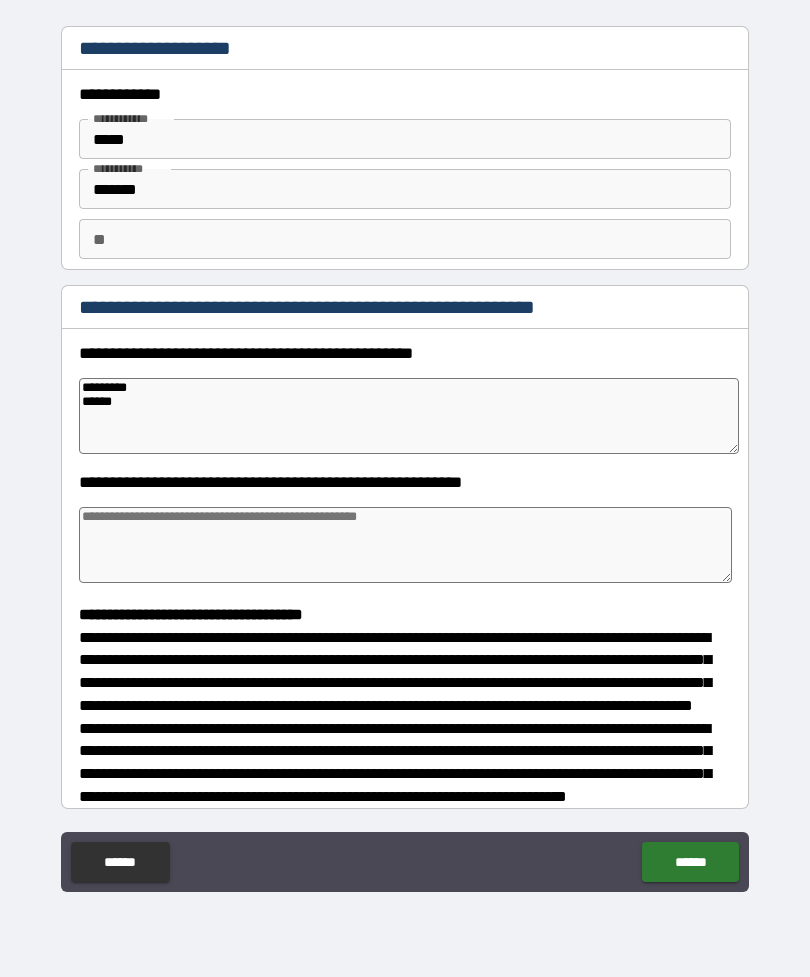 type on "*" 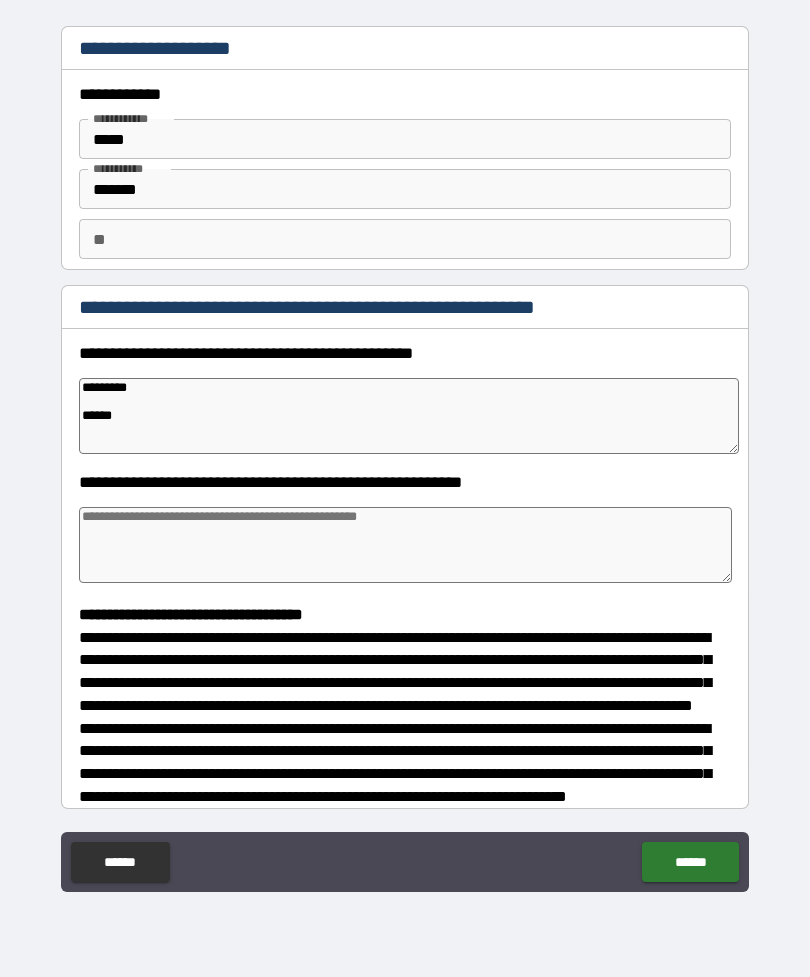 type on "*" 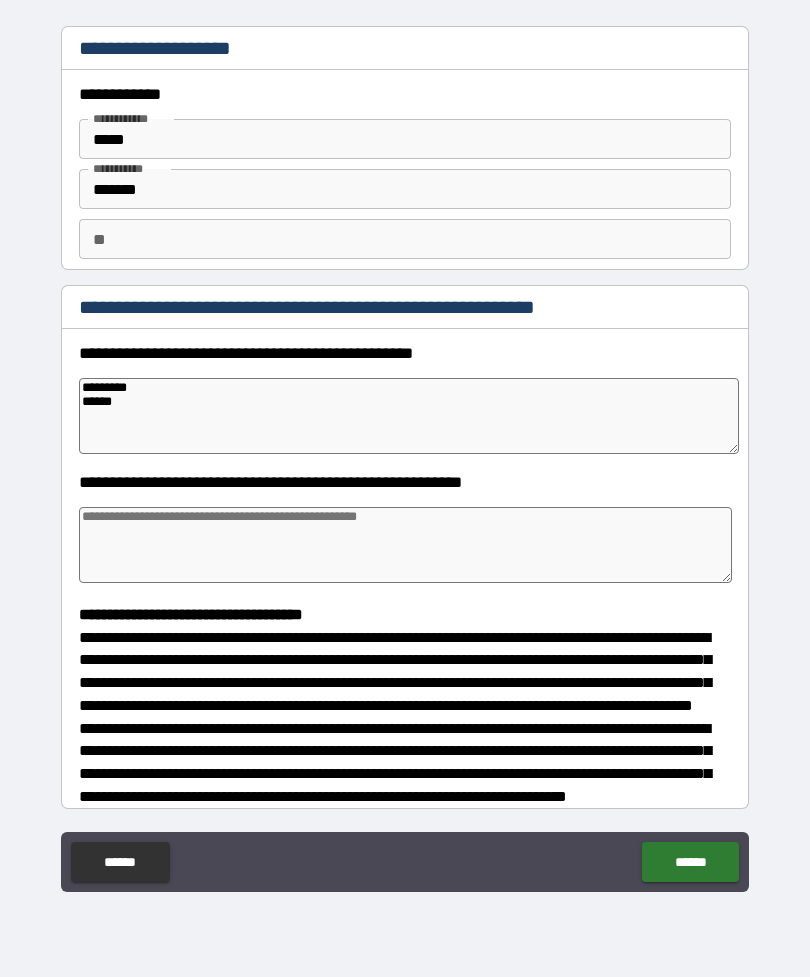 type on "*" 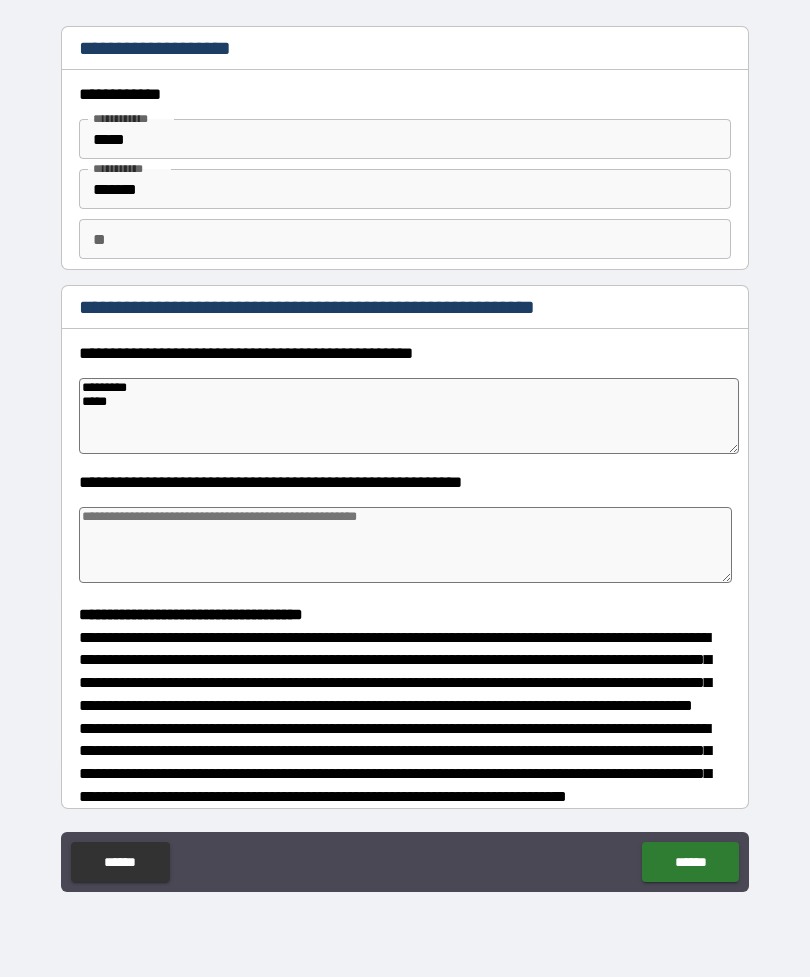 type on "*" 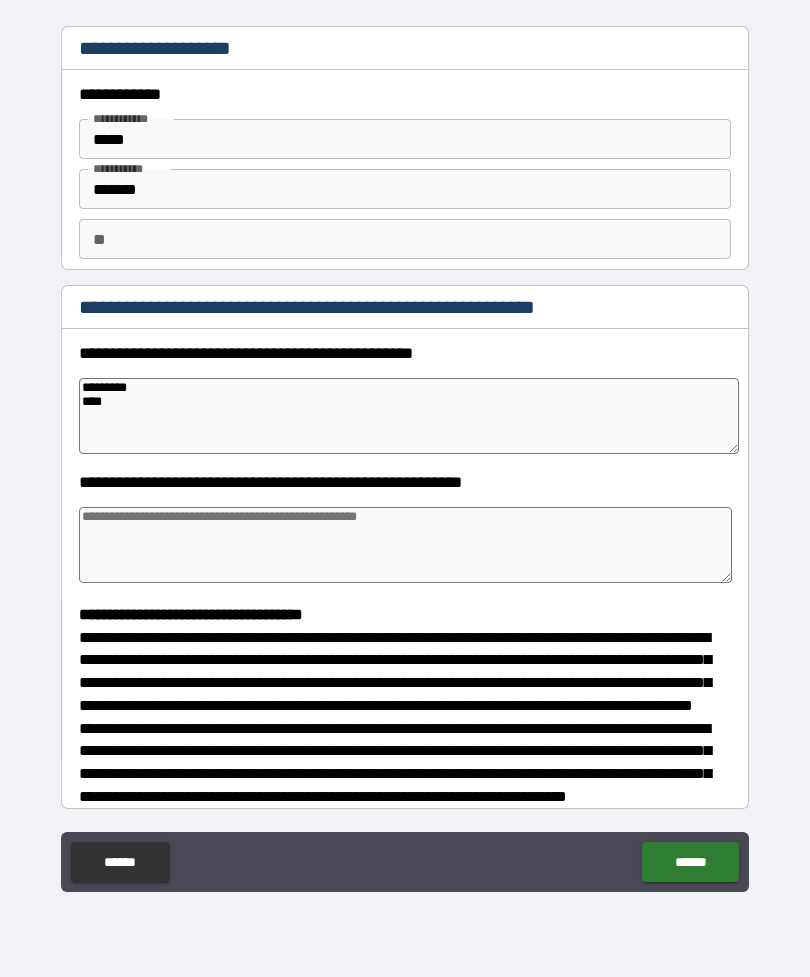 type on "*********
***" 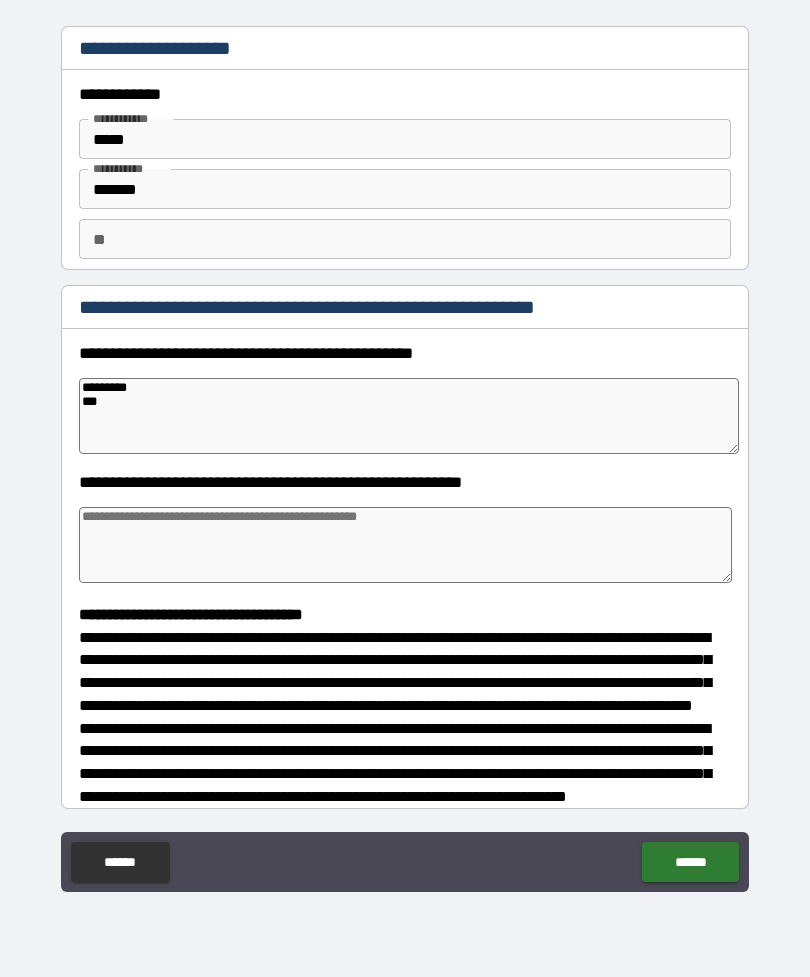 type on "*" 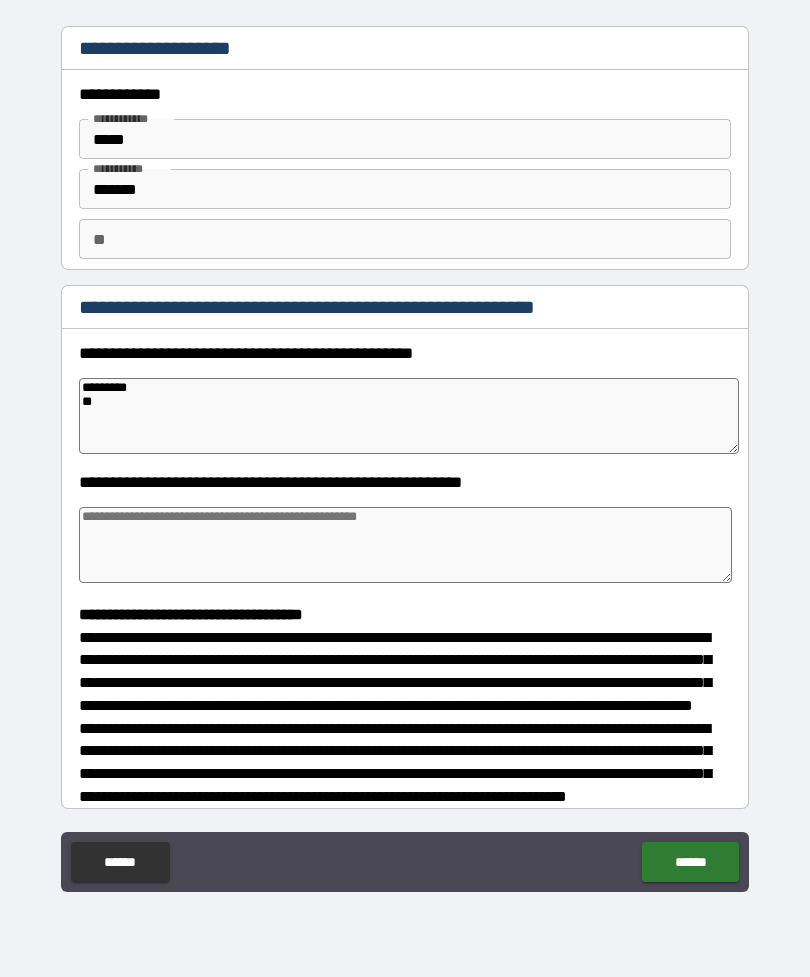 type on "*********
*" 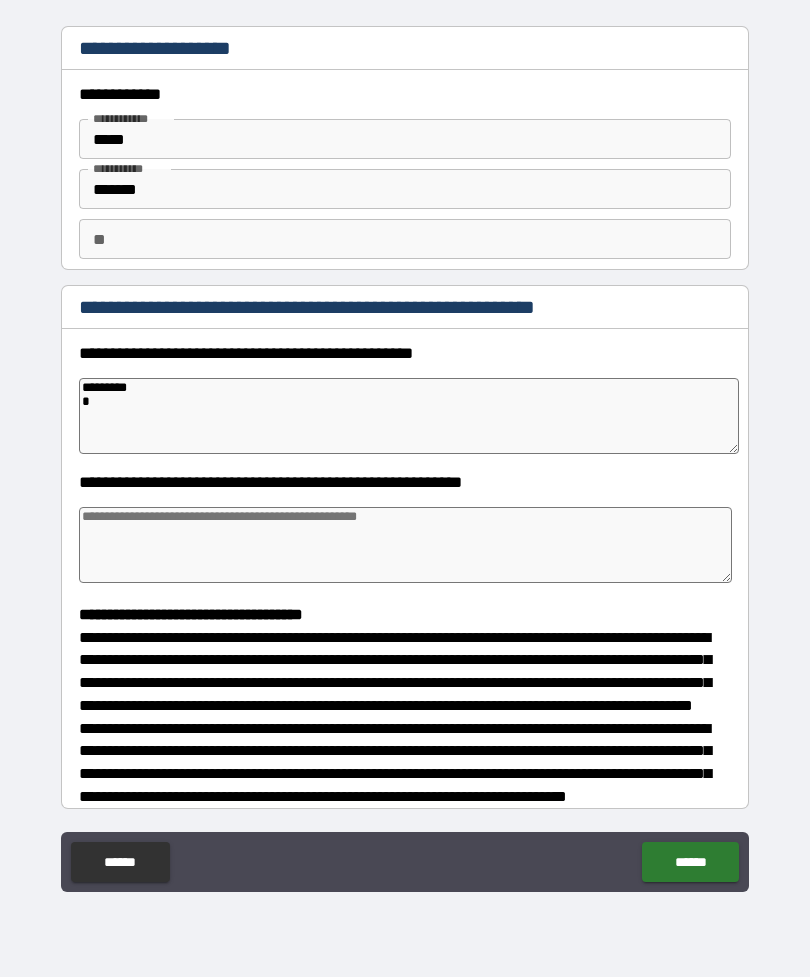 type on "*" 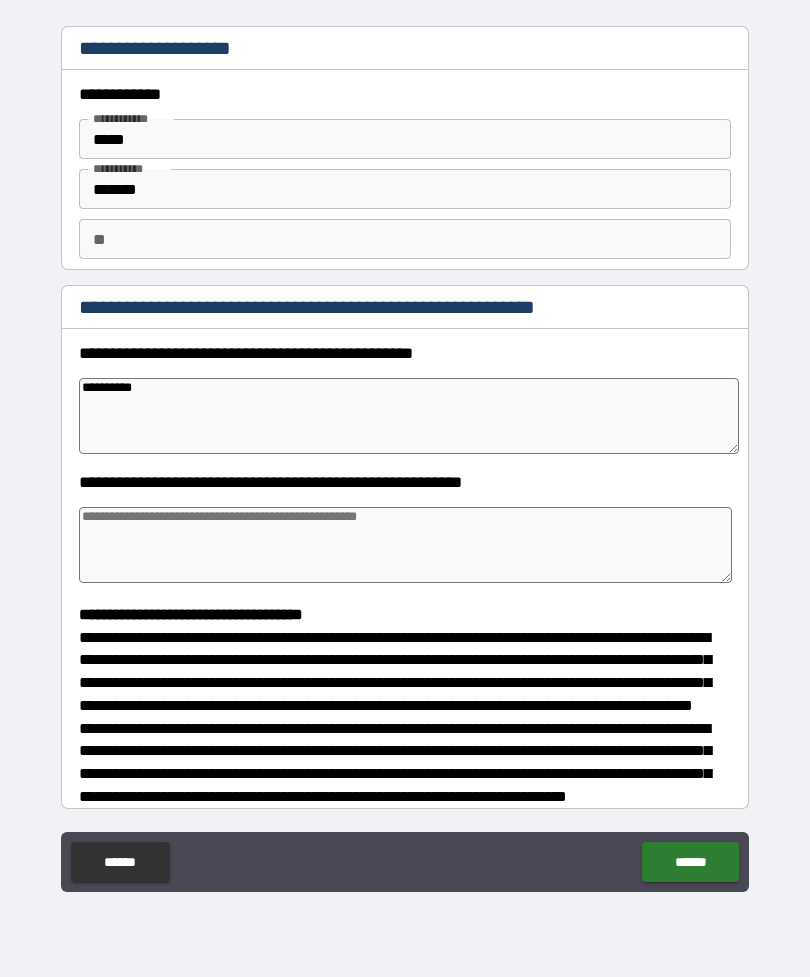 type on "*" 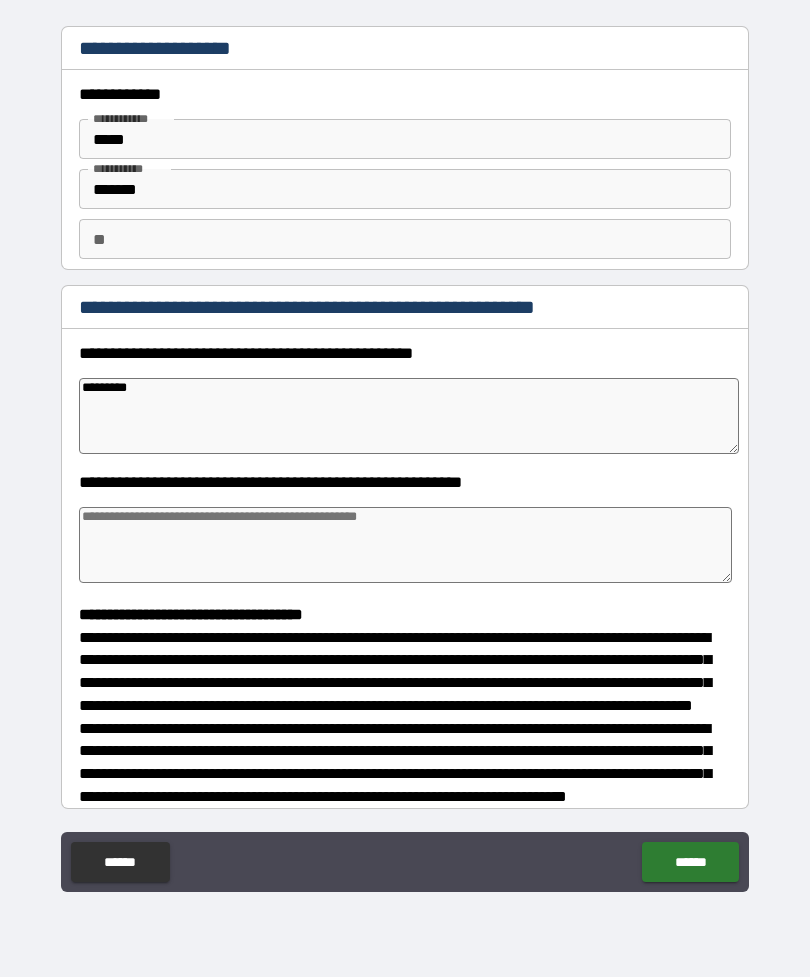 type on "*" 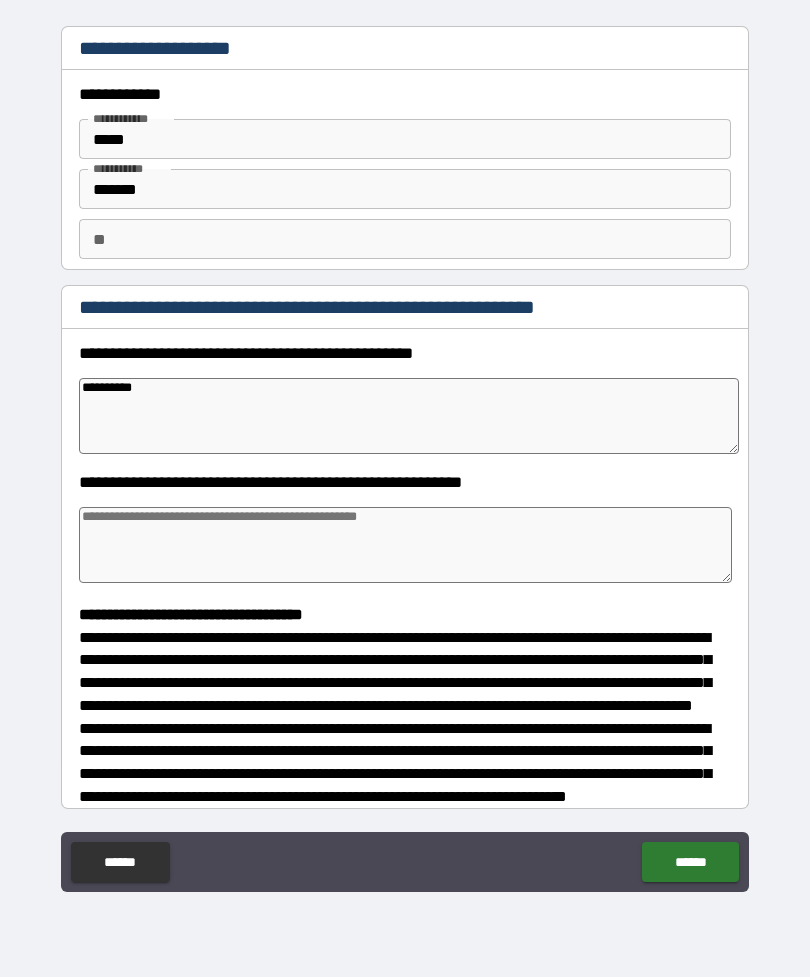 type on "*" 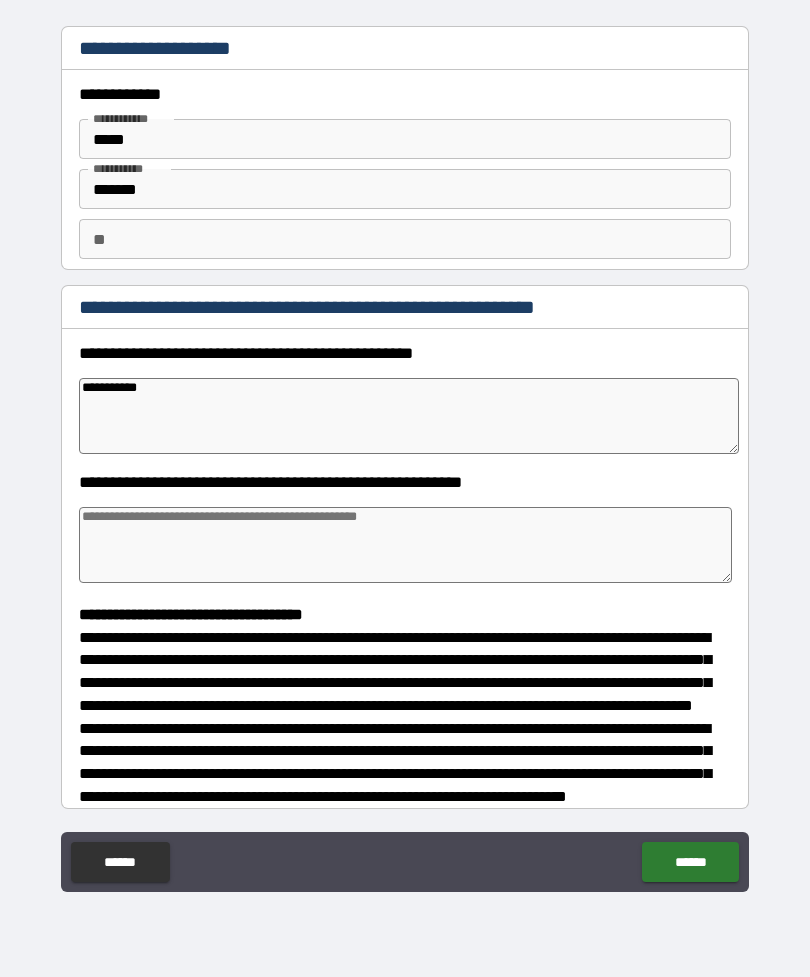 type on "*" 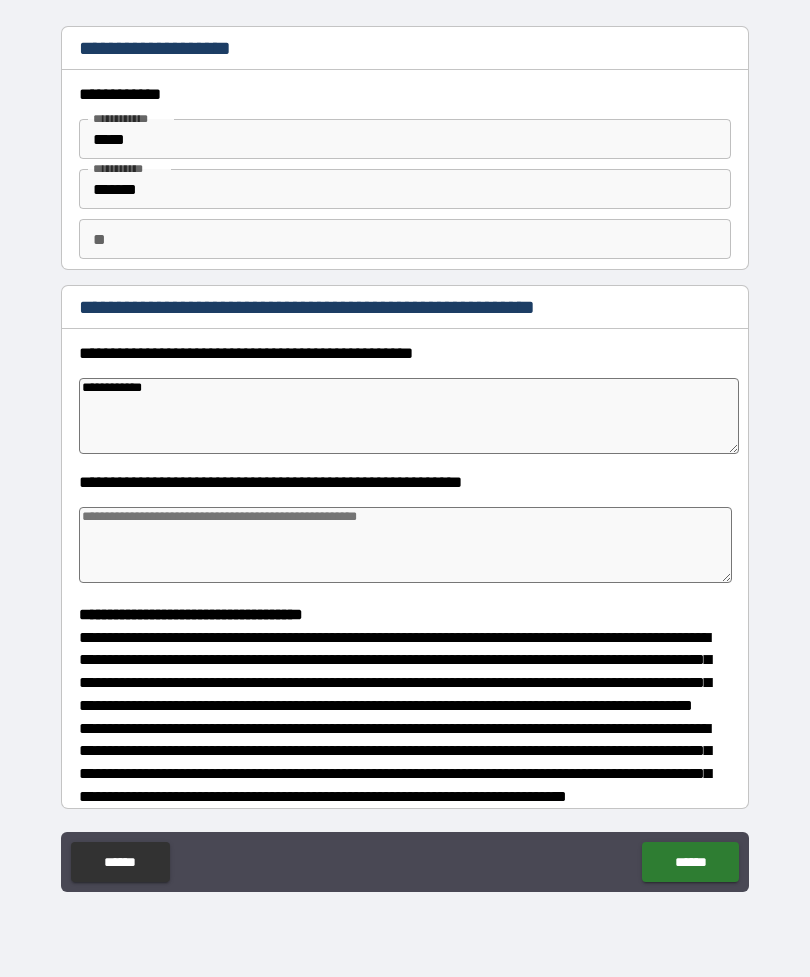 type on "*" 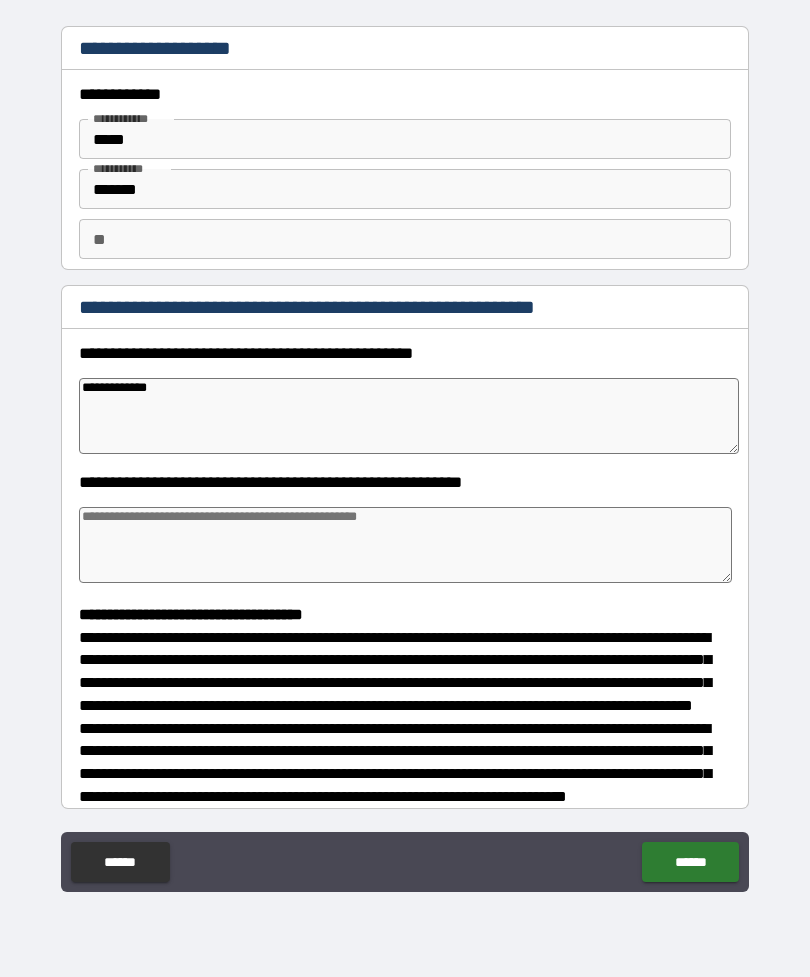 type on "*" 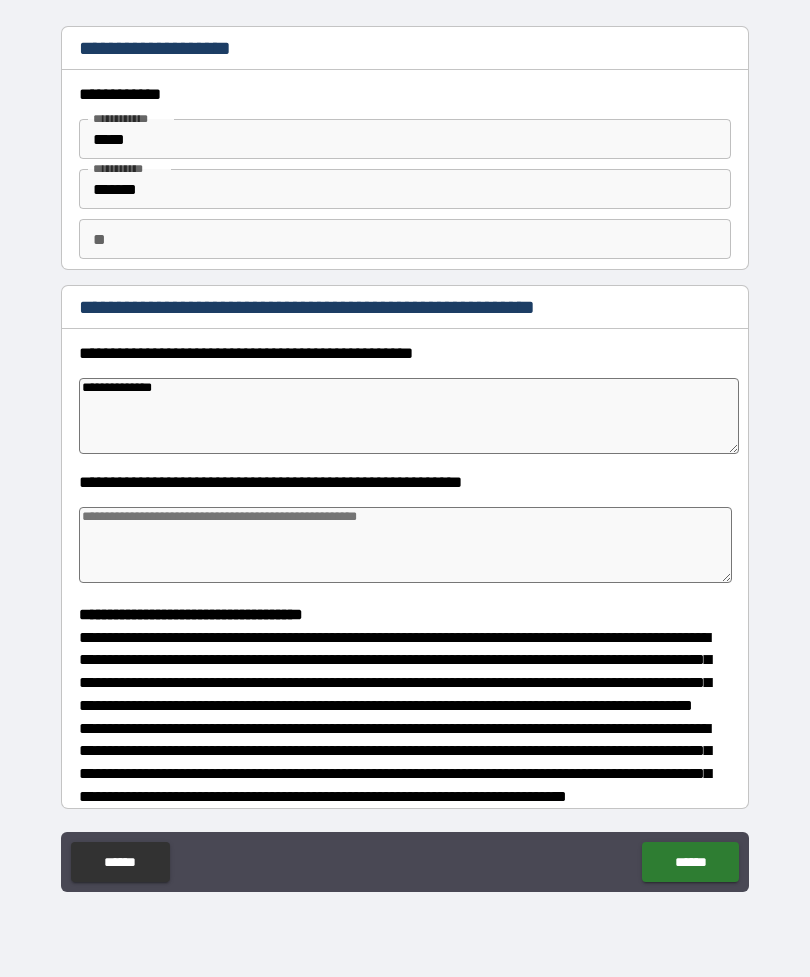 type on "*" 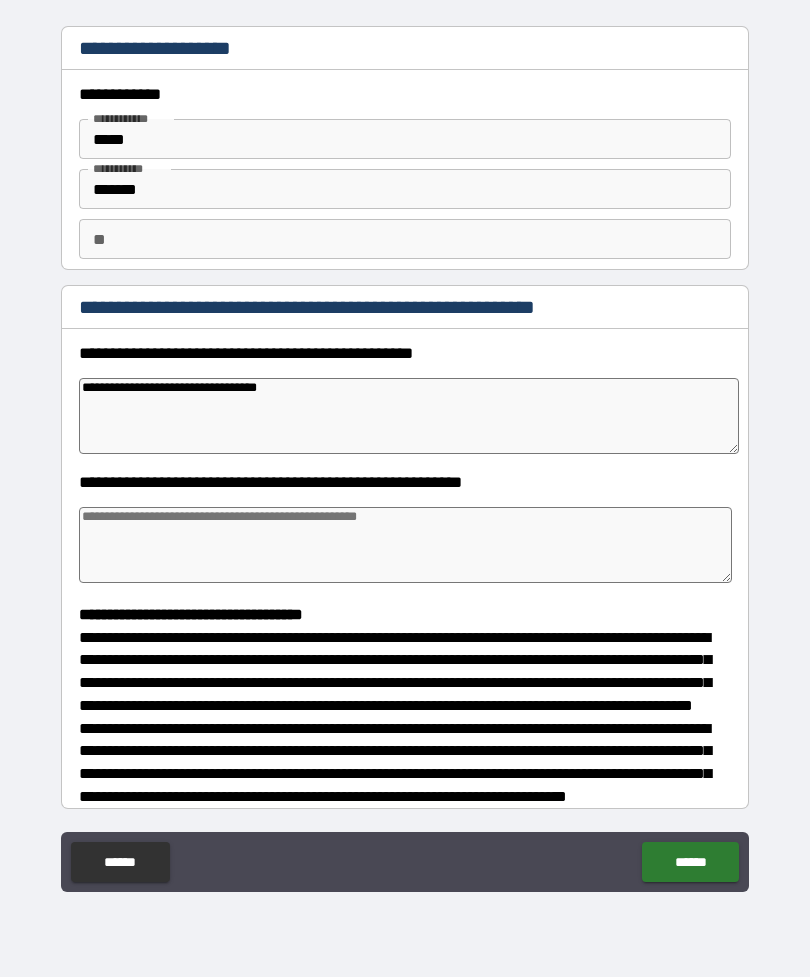 click at bounding box center [405, 545] 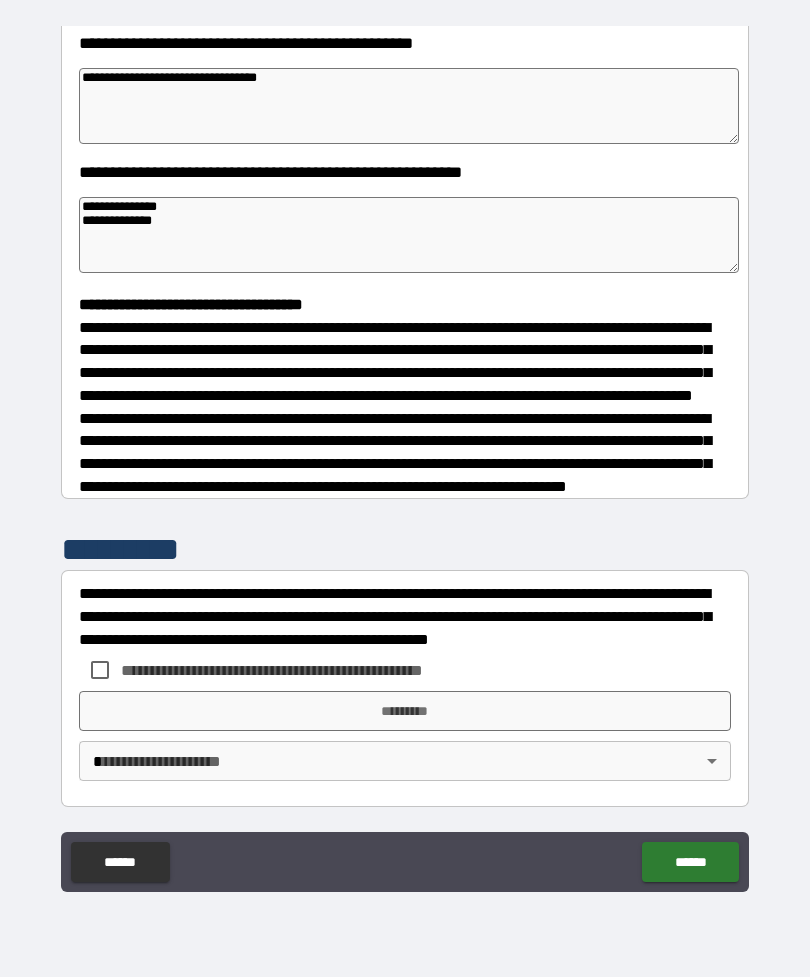 scroll, scrollTop: 348, scrollLeft: 0, axis: vertical 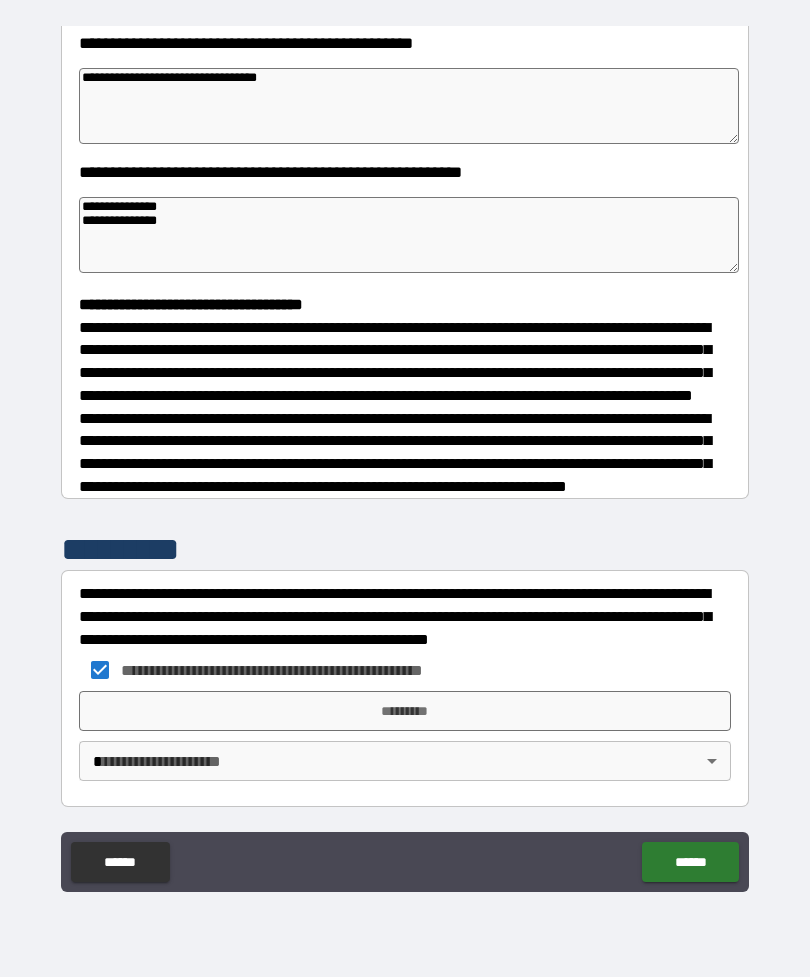 click on "**********" at bounding box center (405, 456) 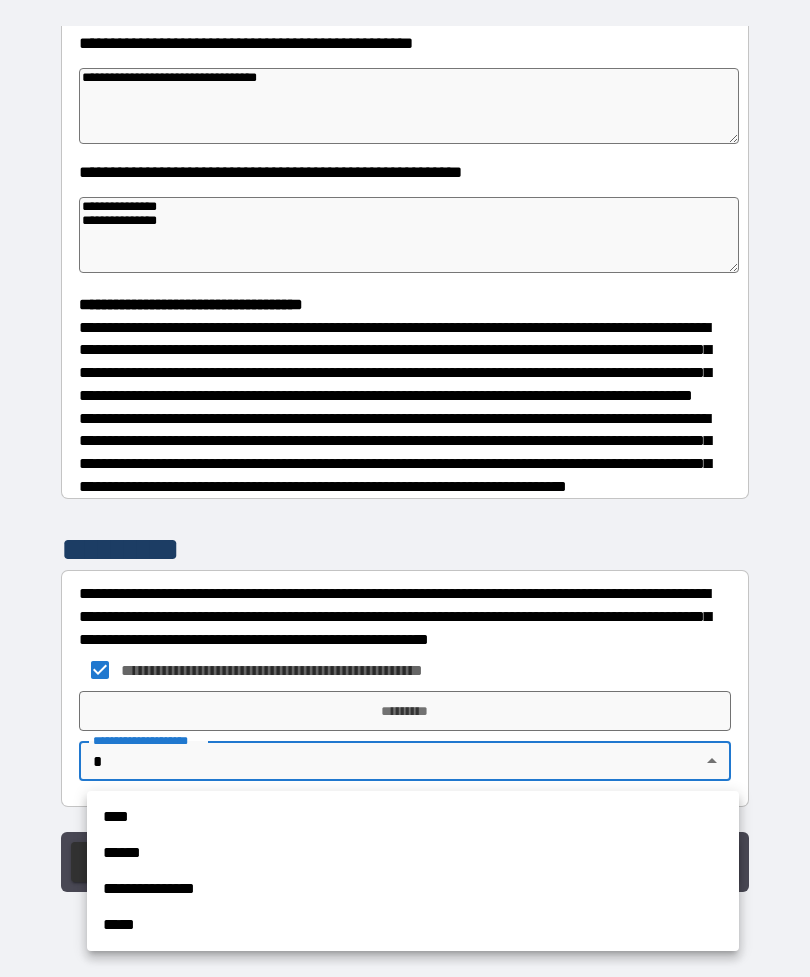 click on "**********" at bounding box center [413, 889] 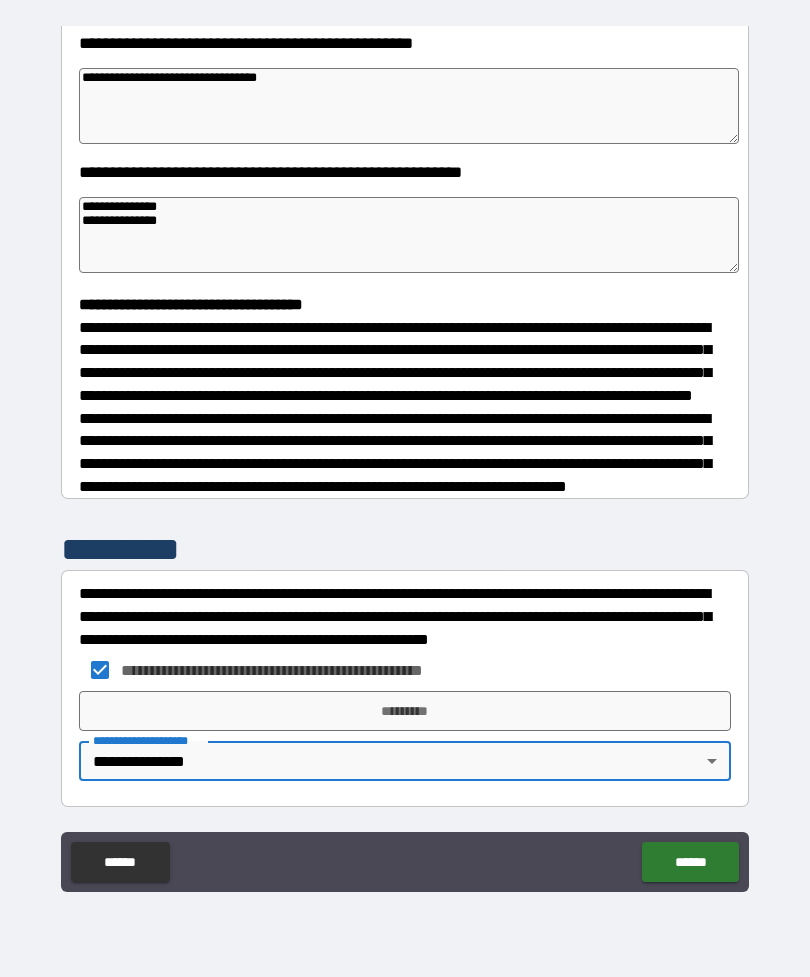 click on "*********" at bounding box center (405, 711) 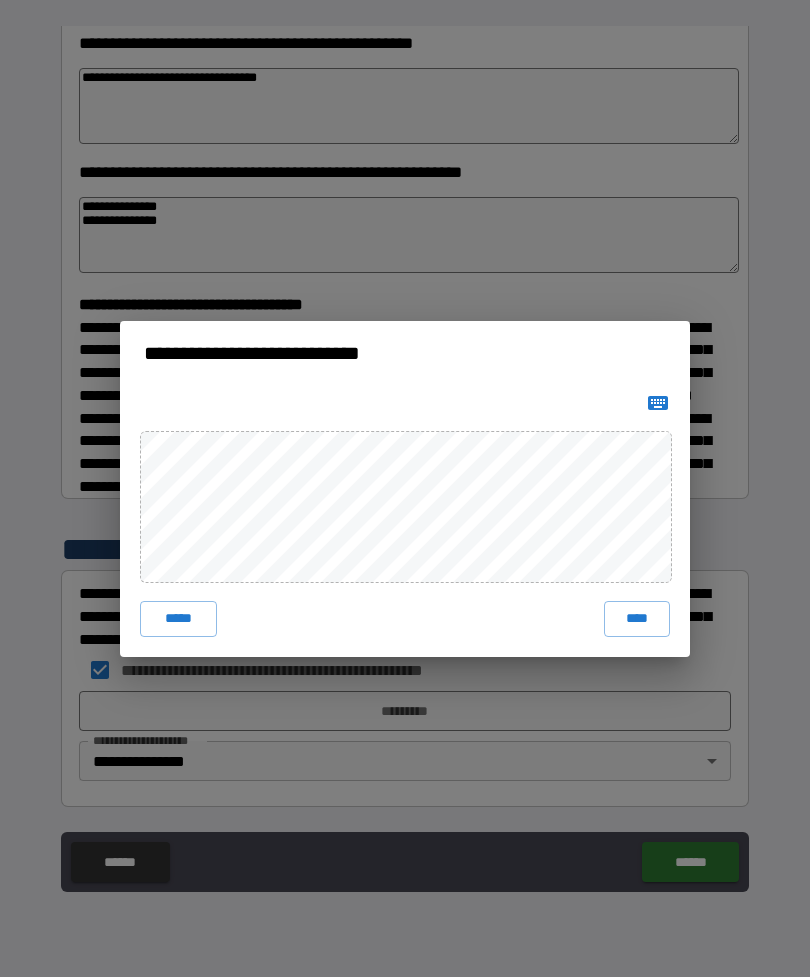 click on "****" at bounding box center [637, 619] 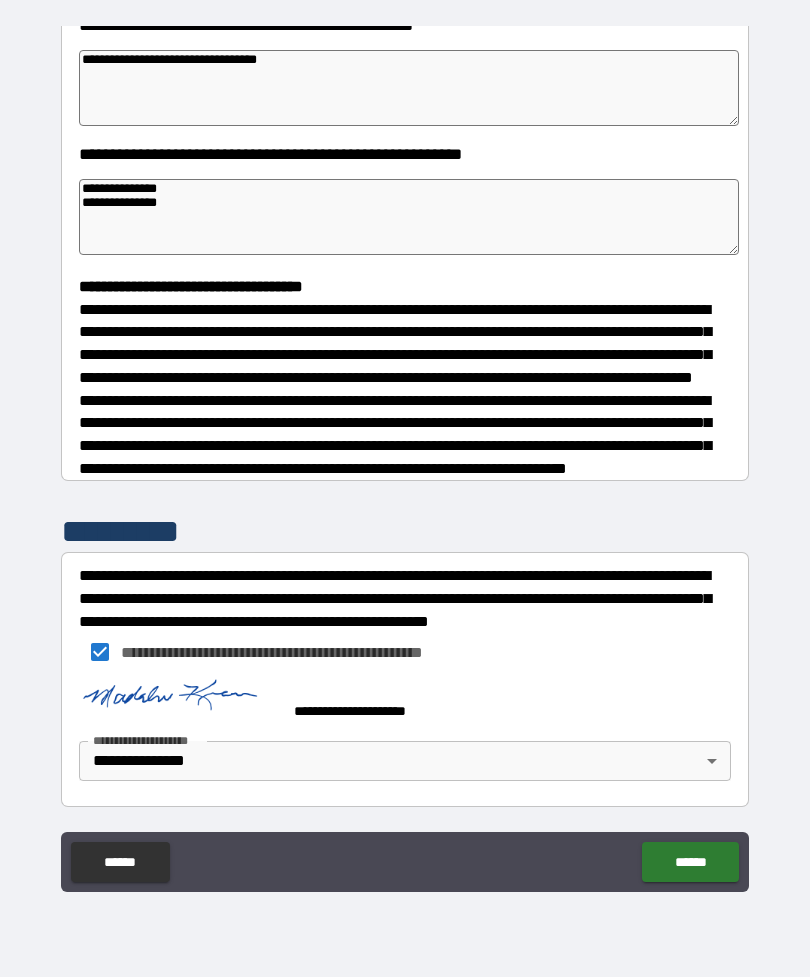click on "******" at bounding box center (690, 862) 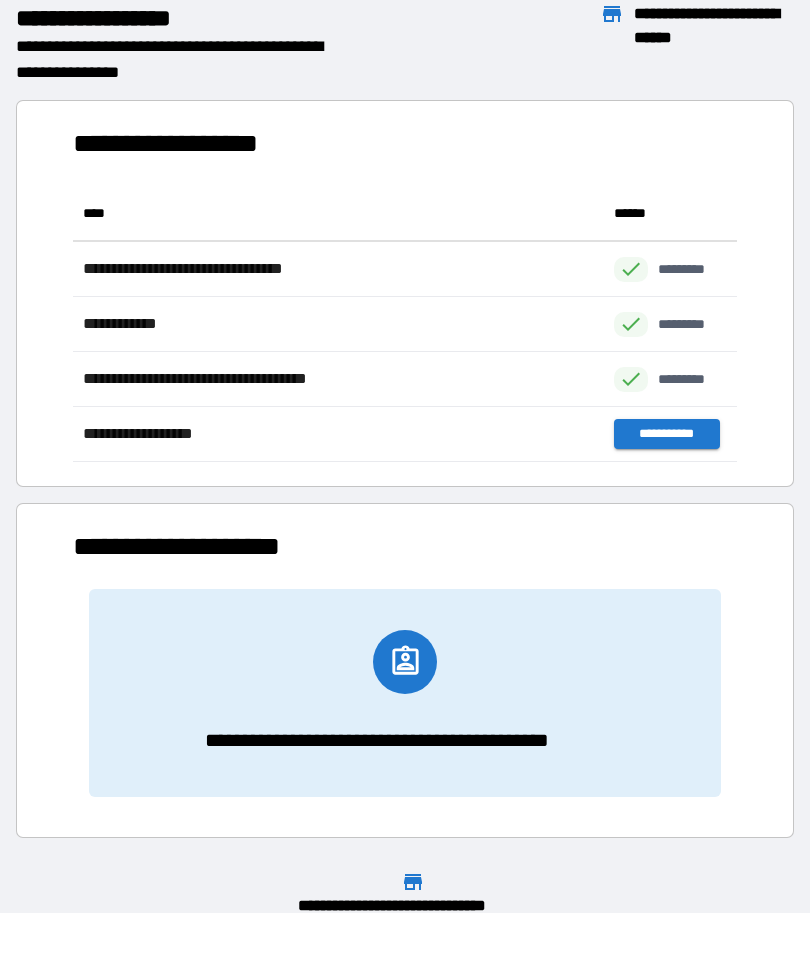 scroll, scrollTop: 1, scrollLeft: 1, axis: both 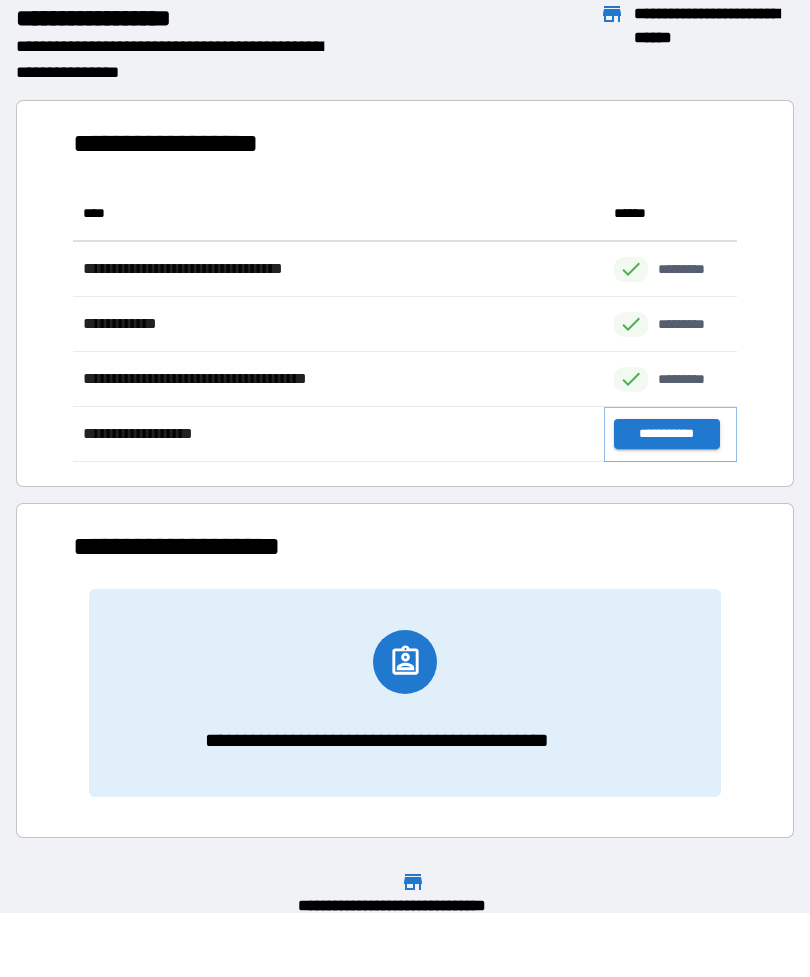 click on "**********" at bounding box center (666, 434) 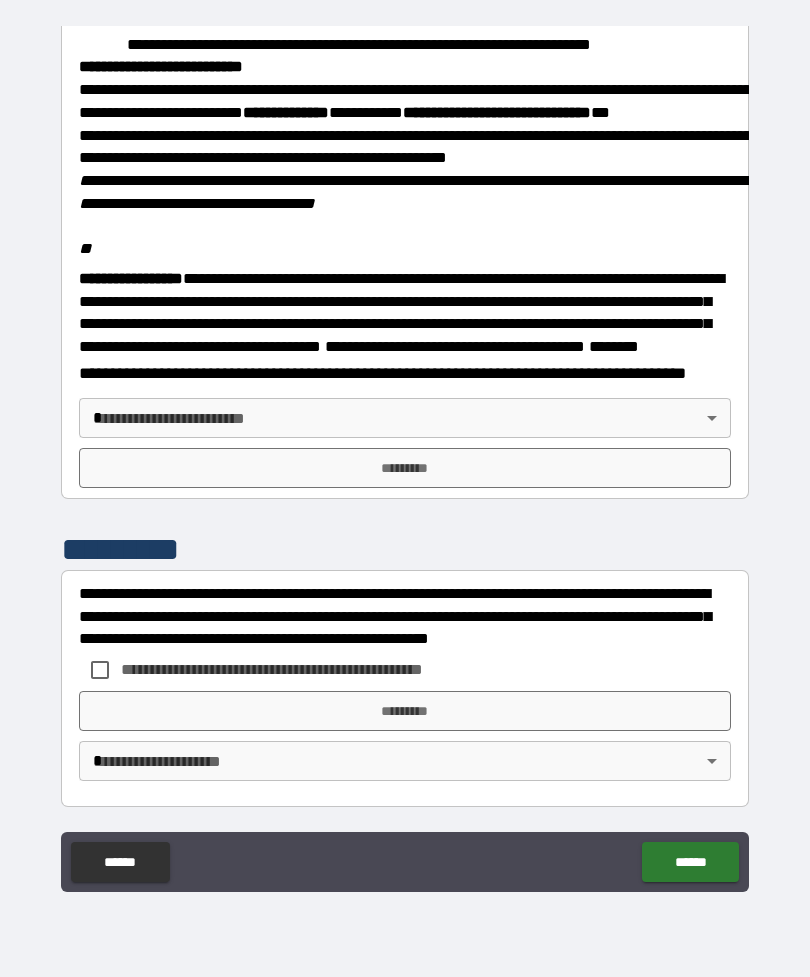 scroll, scrollTop: 2317, scrollLeft: 0, axis: vertical 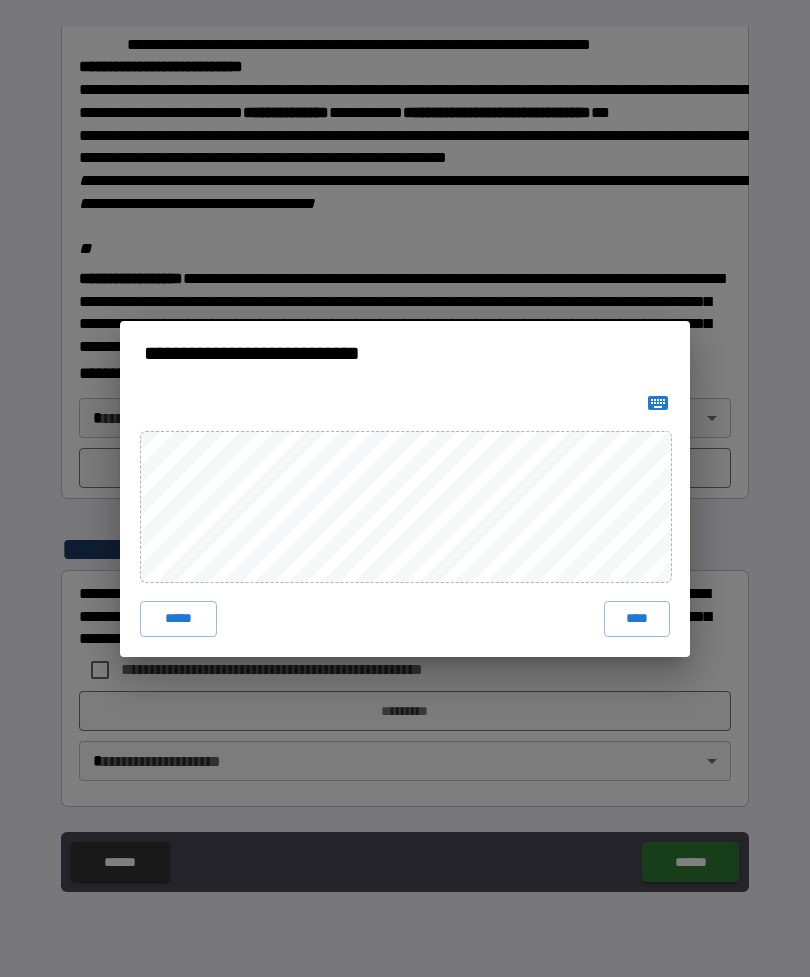 click on "****" at bounding box center [637, 619] 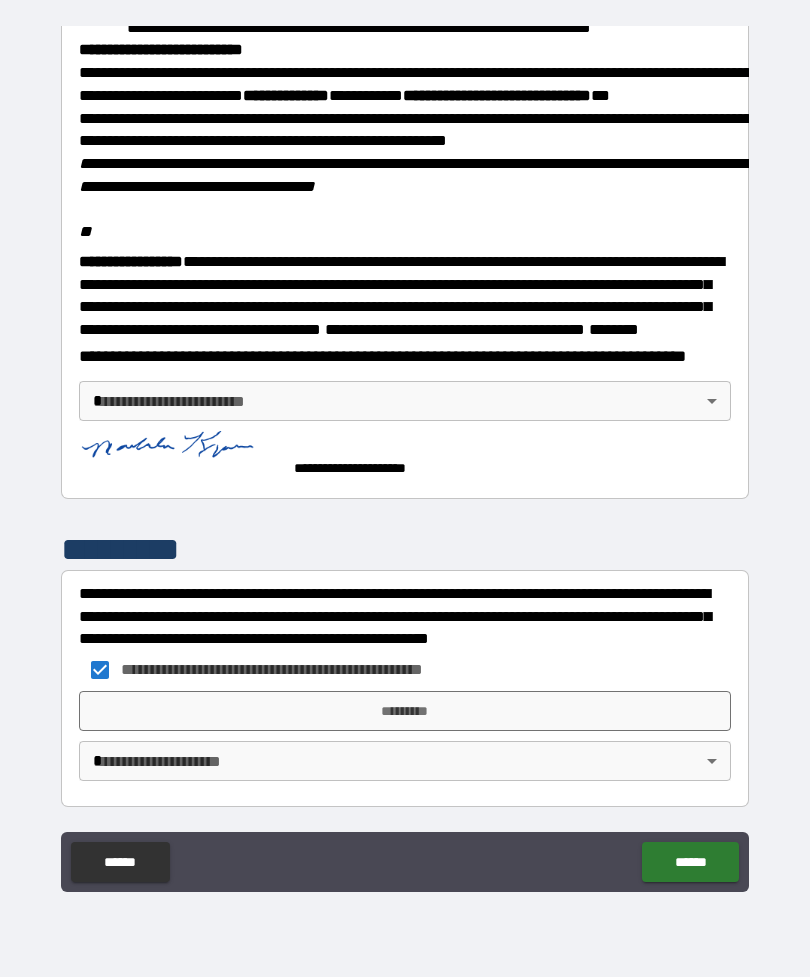click on "*********" at bounding box center (405, 711) 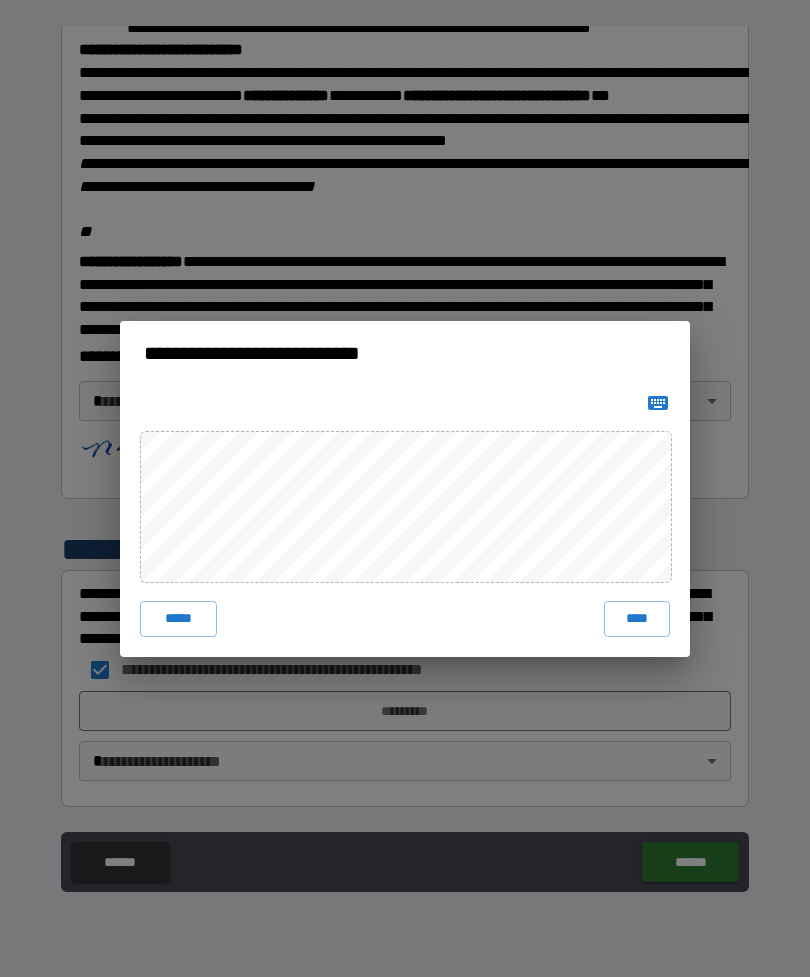 click on "****" at bounding box center (637, 619) 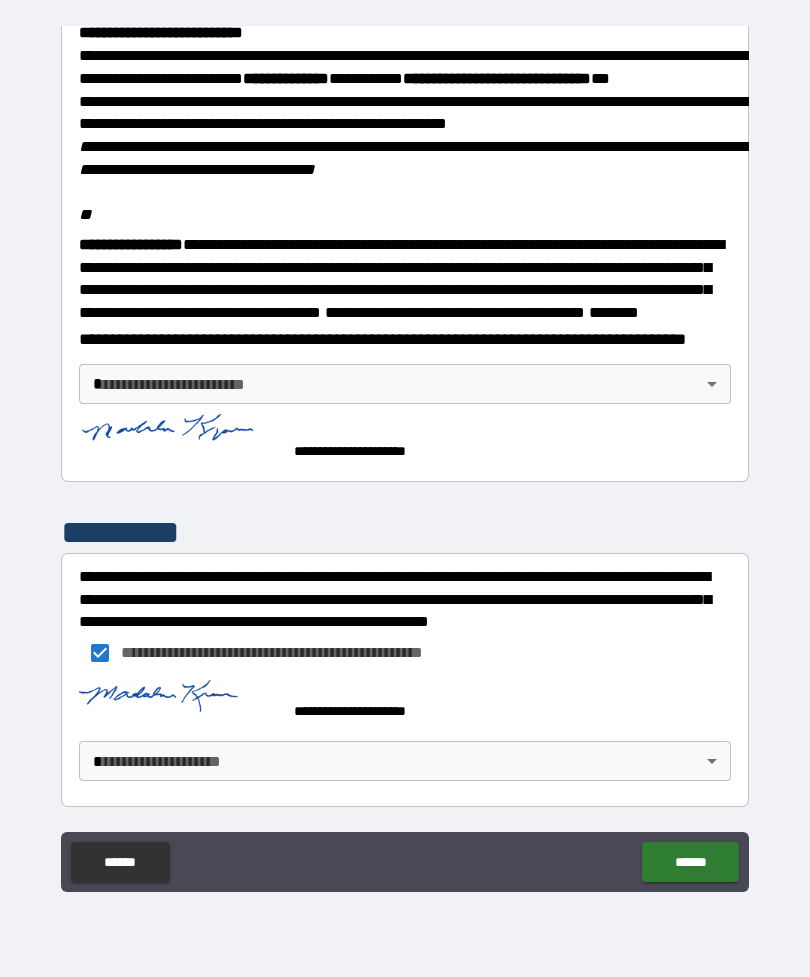 click on "******" at bounding box center [690, 862] 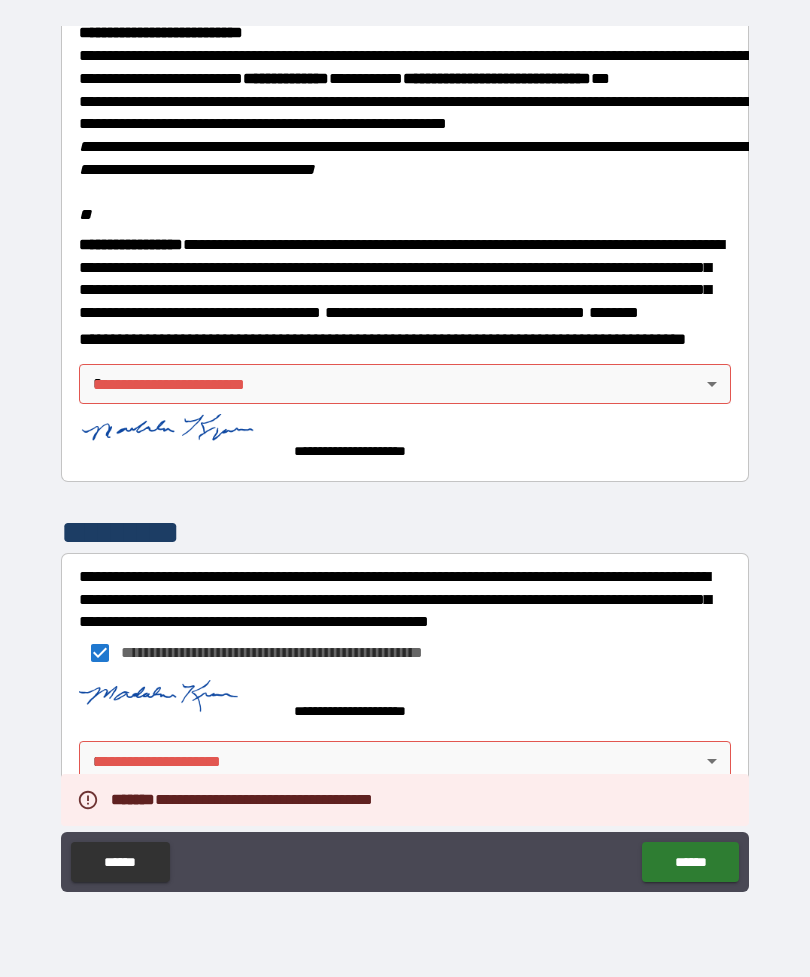 click on "**********" at bounding box center [405, 456] 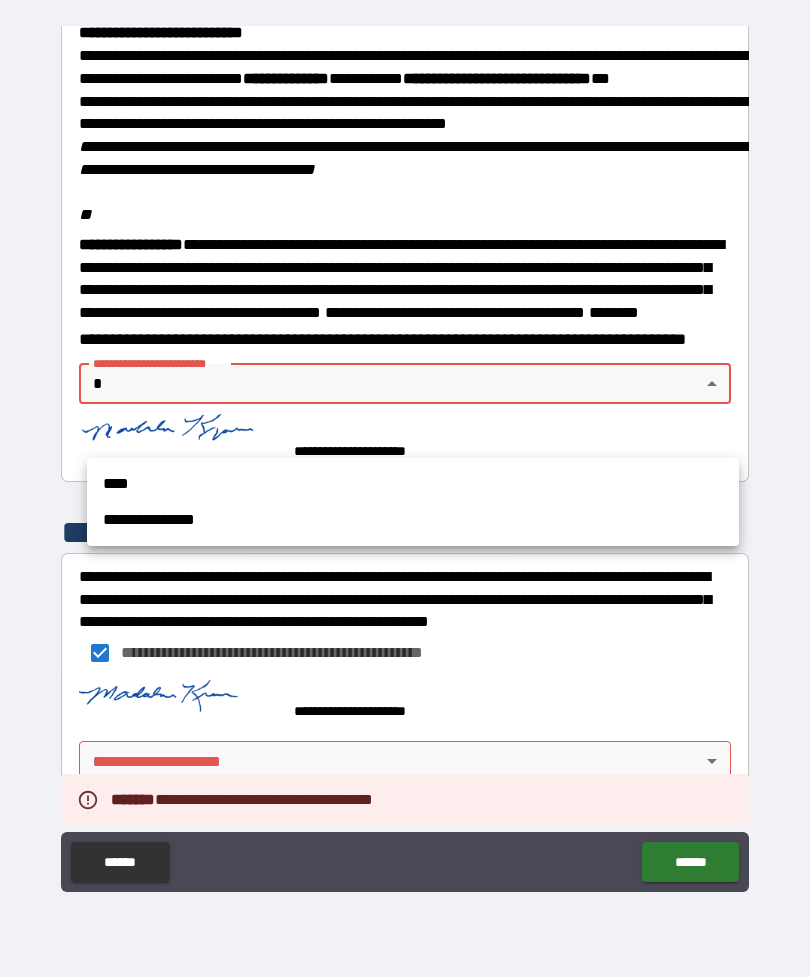 click on "**********" at bounding box center [413, 520] 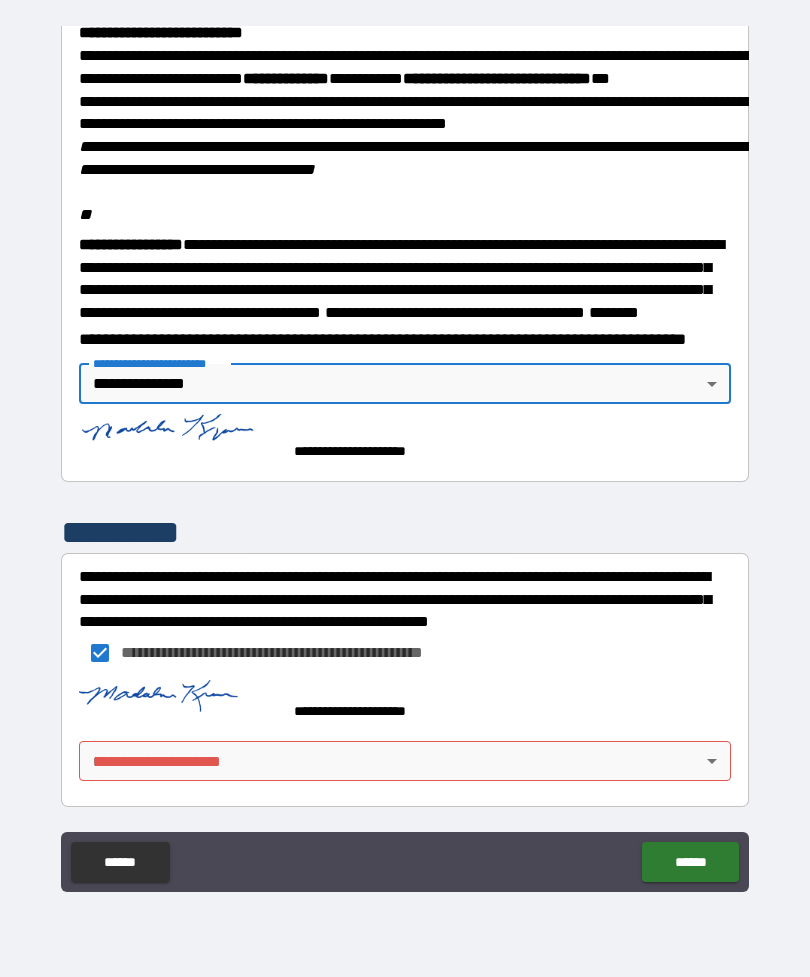 click on "******" at bounding box center (690, 862) 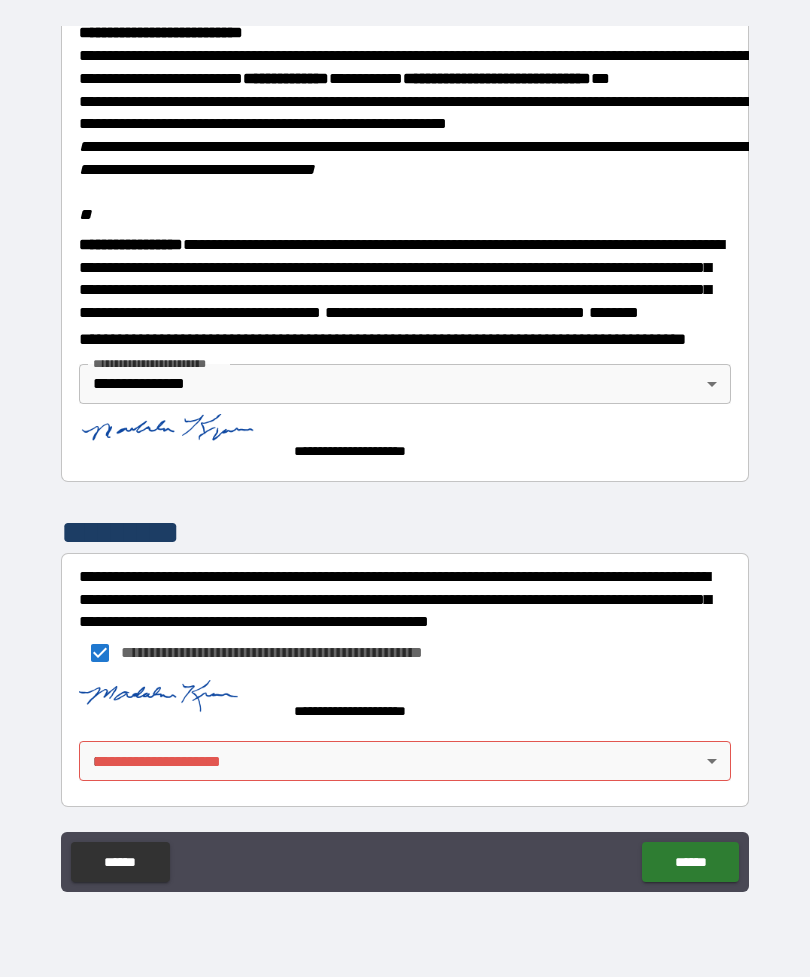 scroll, scrollTop: 2357, scrollLeft: 0, axis: vertical 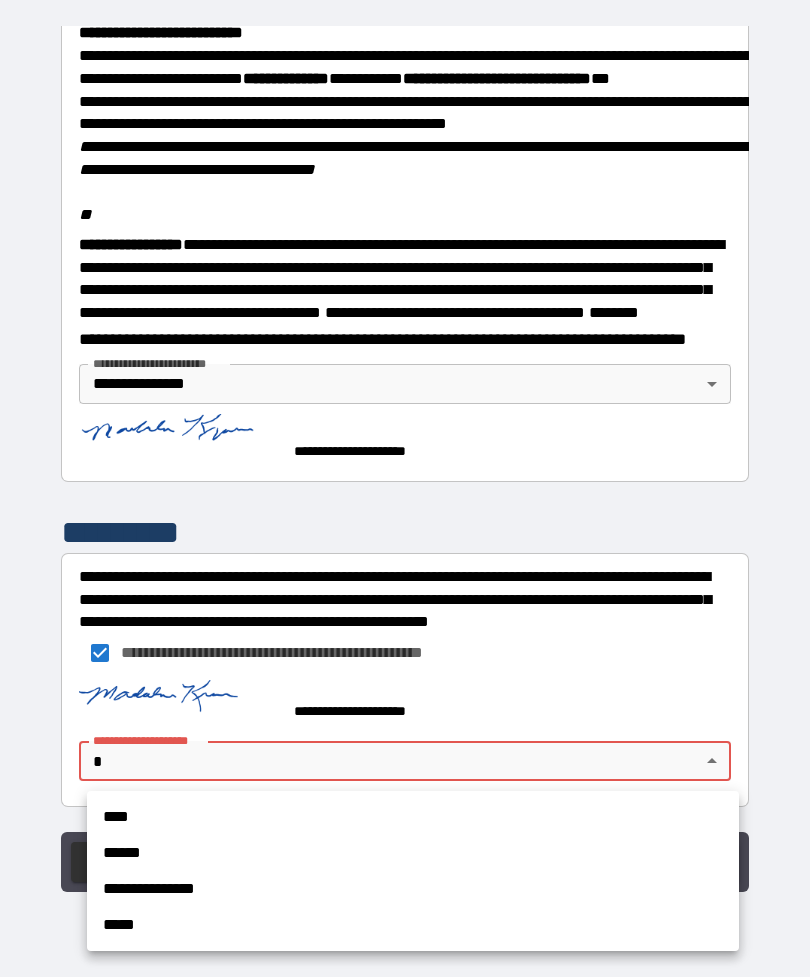 click on "**********" at bounding box center (413, 889) 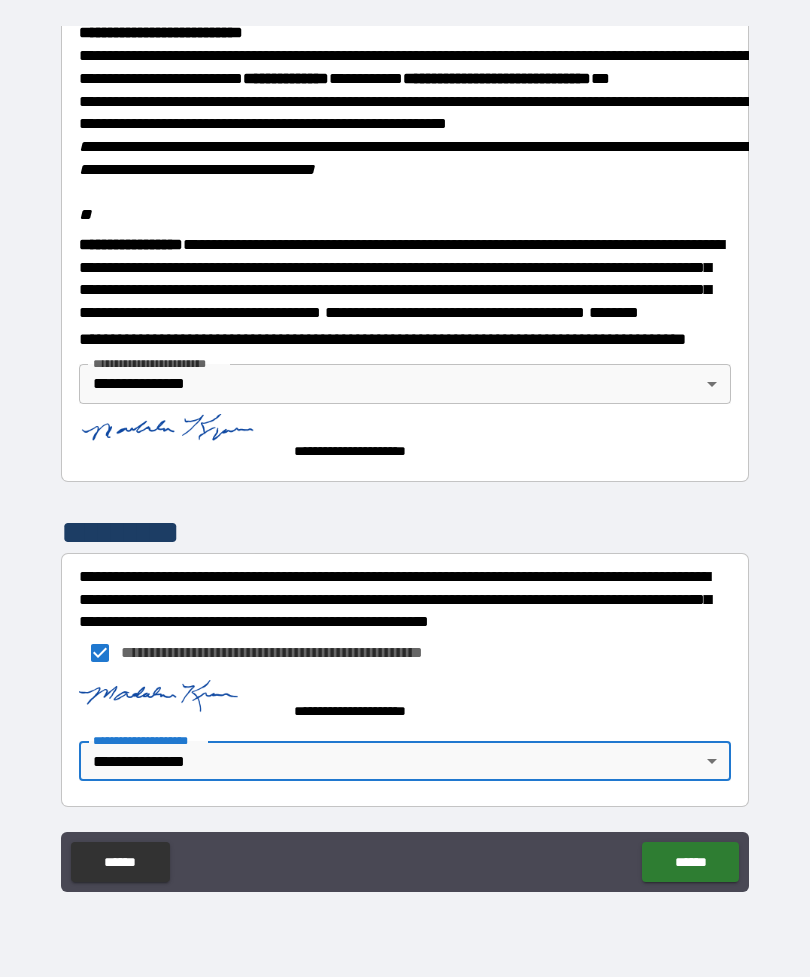 click on "******" at bounding box center [690, 862] 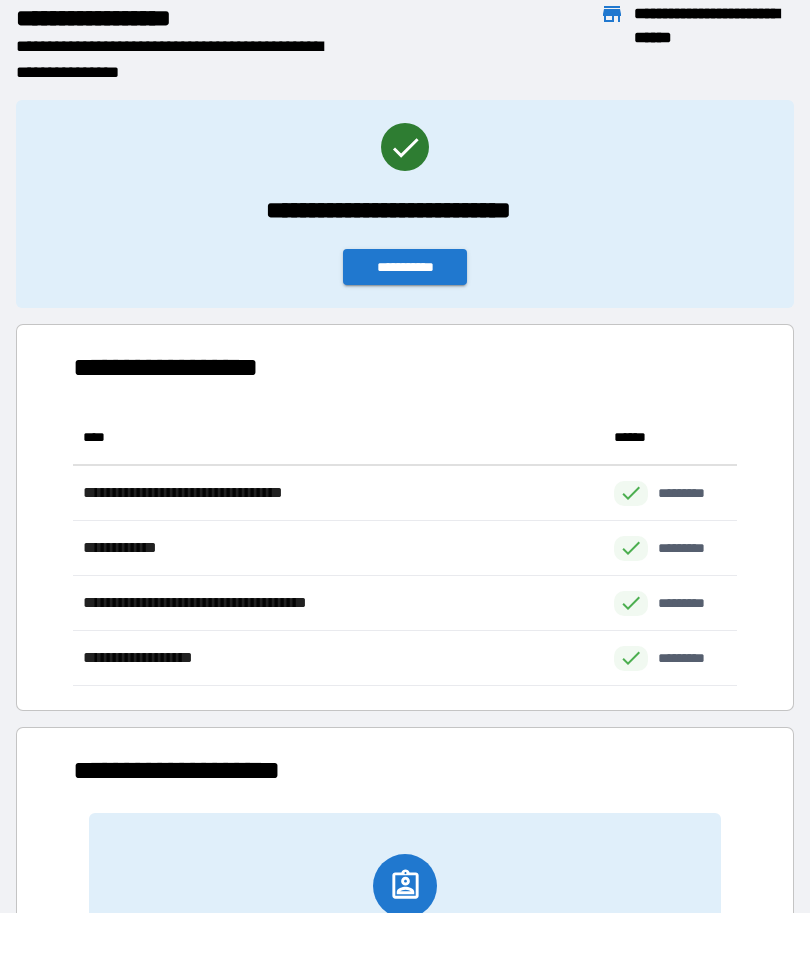 scroll, scrollTop: 1, scrollLeft: 1, axis: both 